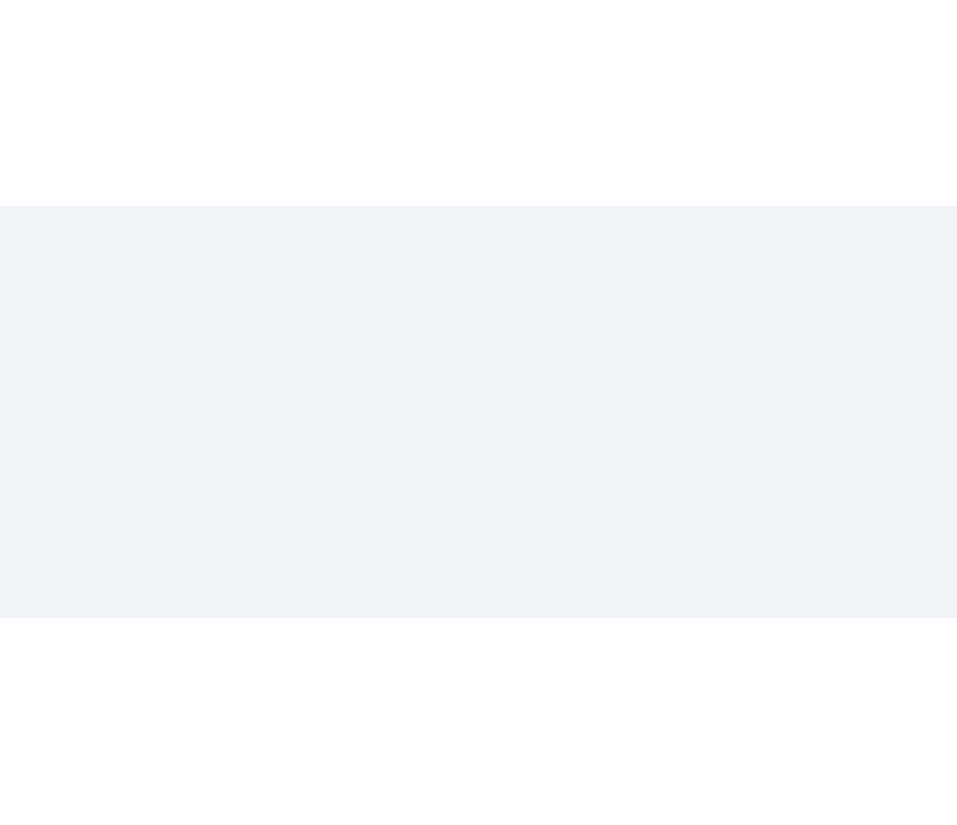 scroll, scrollTop: 0, scrollLeft: 0, axis: both 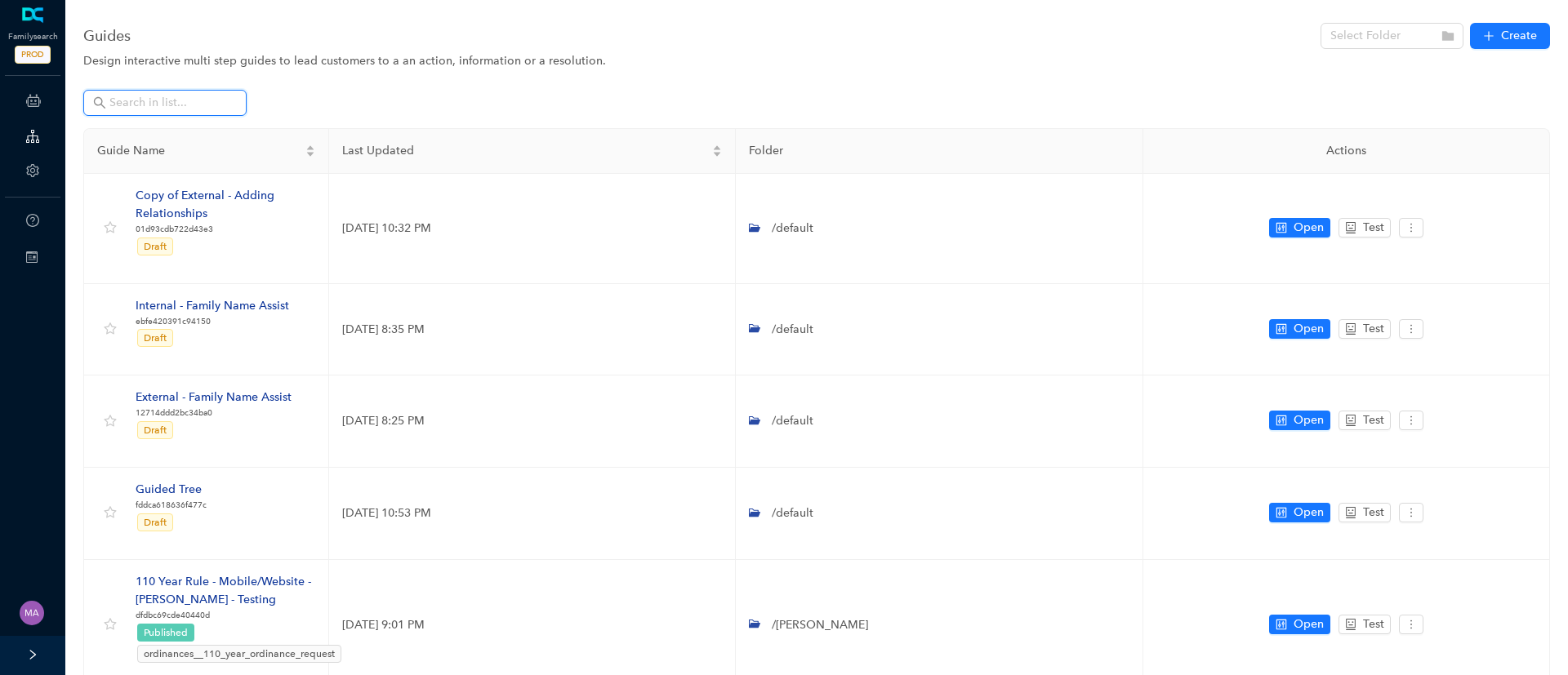 click at bounding box center (167, 103) 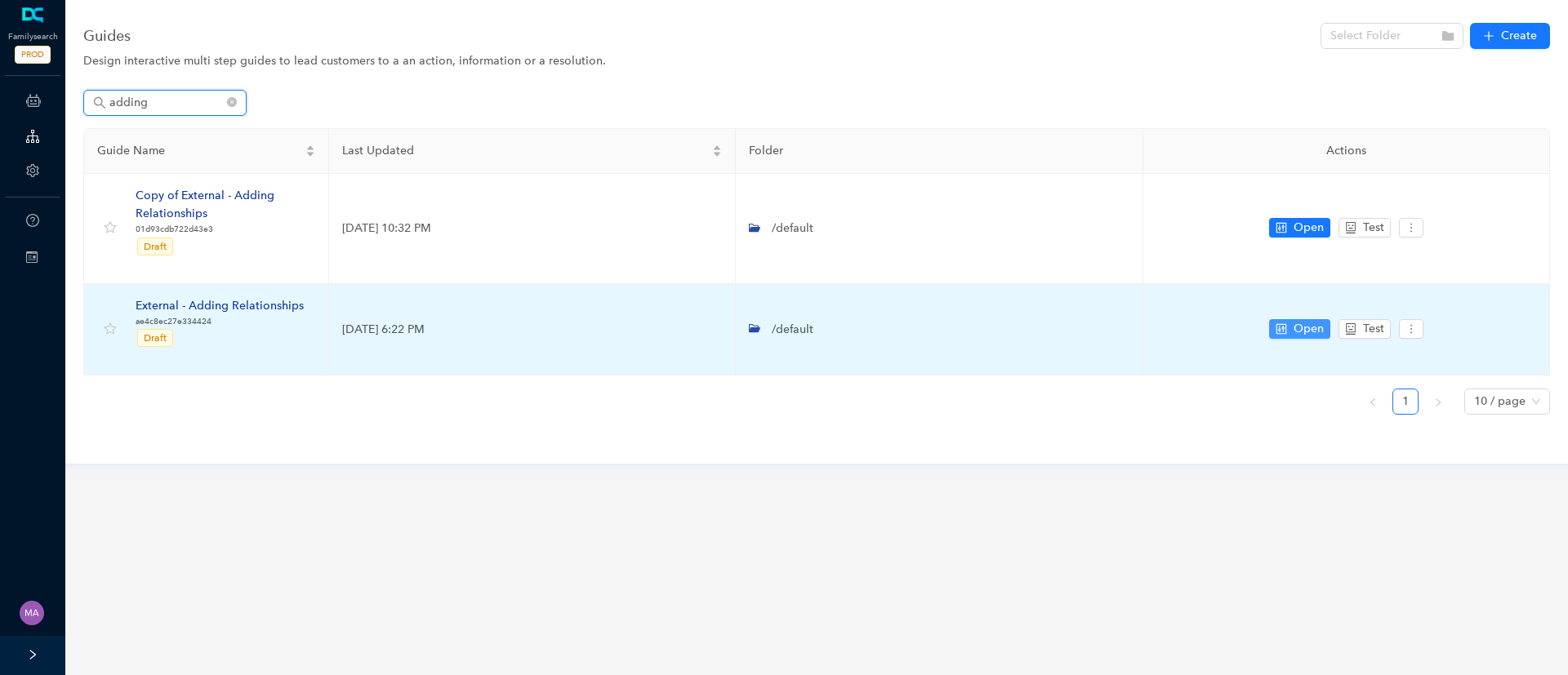 type on "adding" 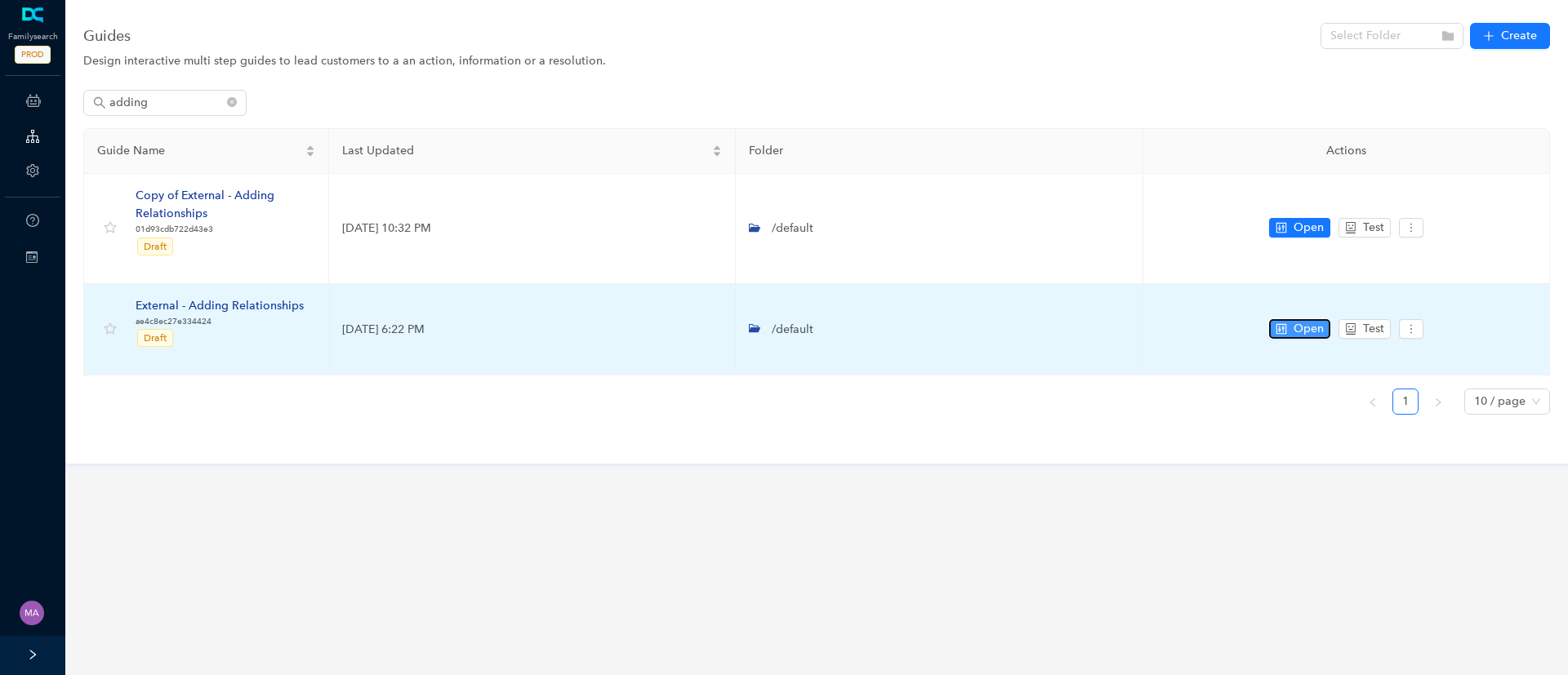 click on "Open" at bounding box center [1299, 329] 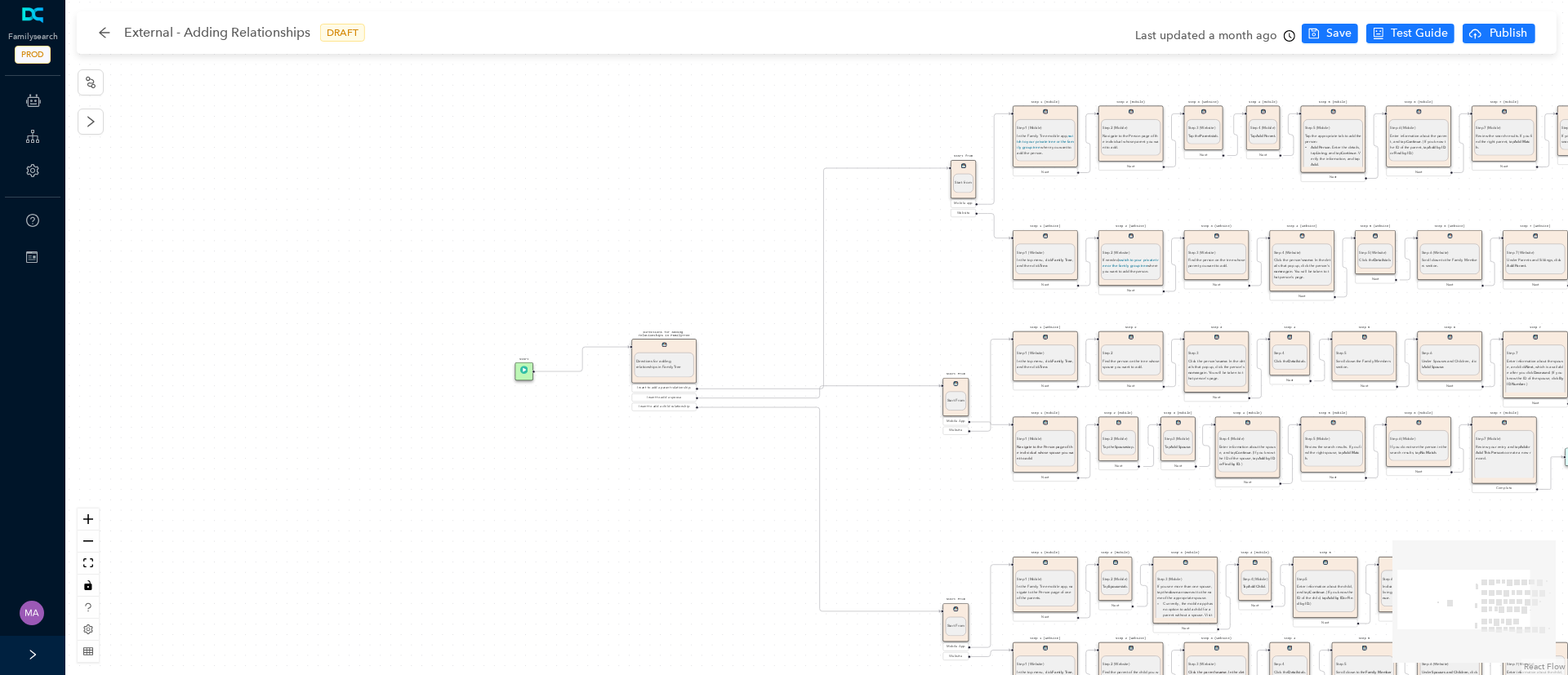 drag, startPoint x: 334, startPoint y: 481, endPoint x: 679, endPoint y: 557, distance: 353.27185 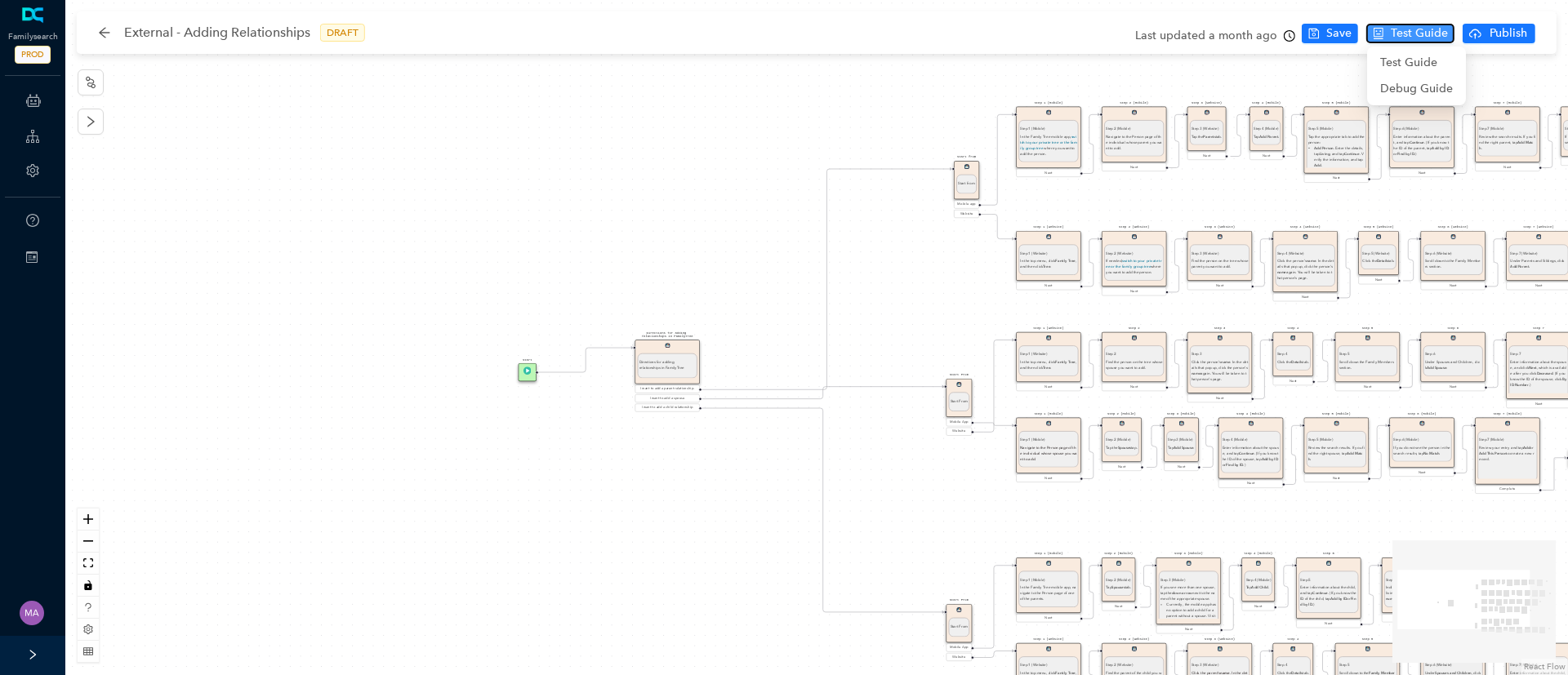 click on "Test Guide" at bounding box center [1419, 33] 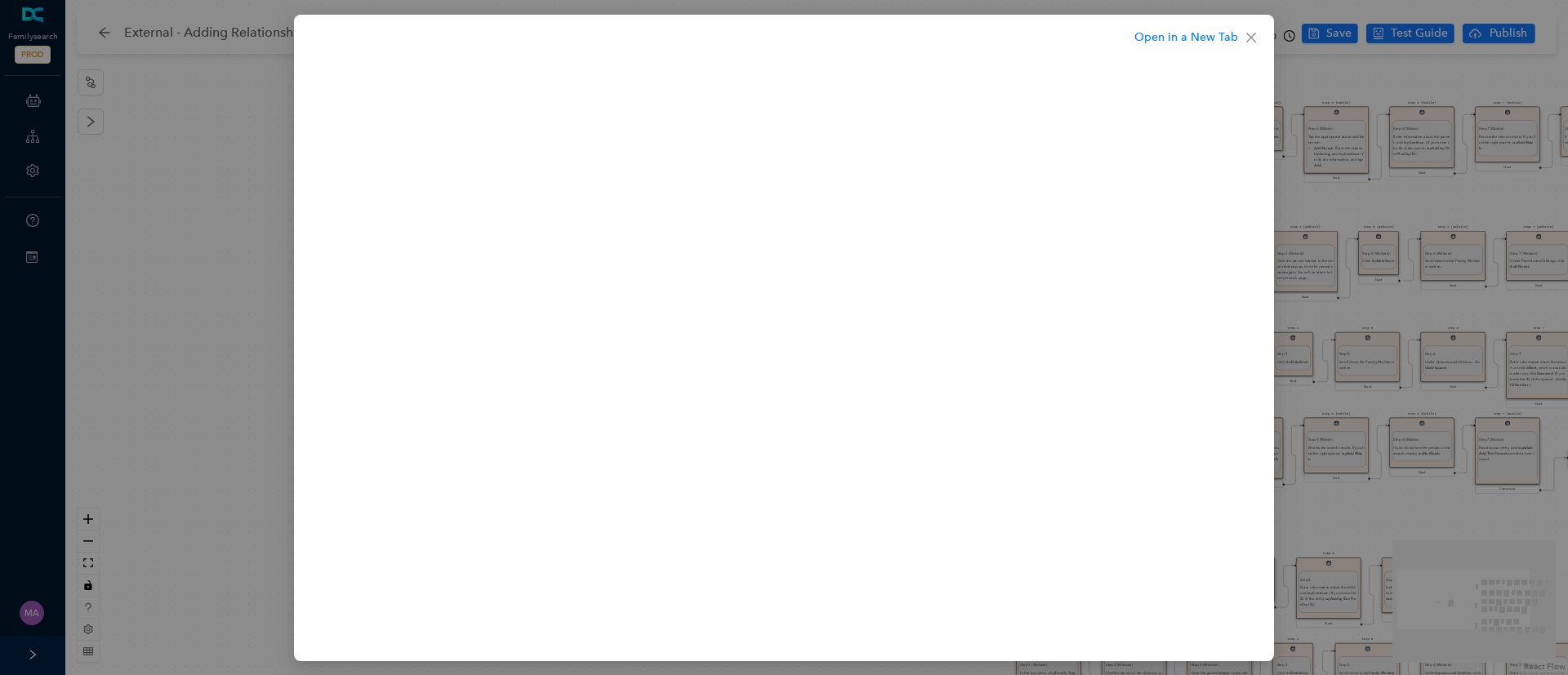 click on "Open in a New Tab" at bounding box center [784, 337] 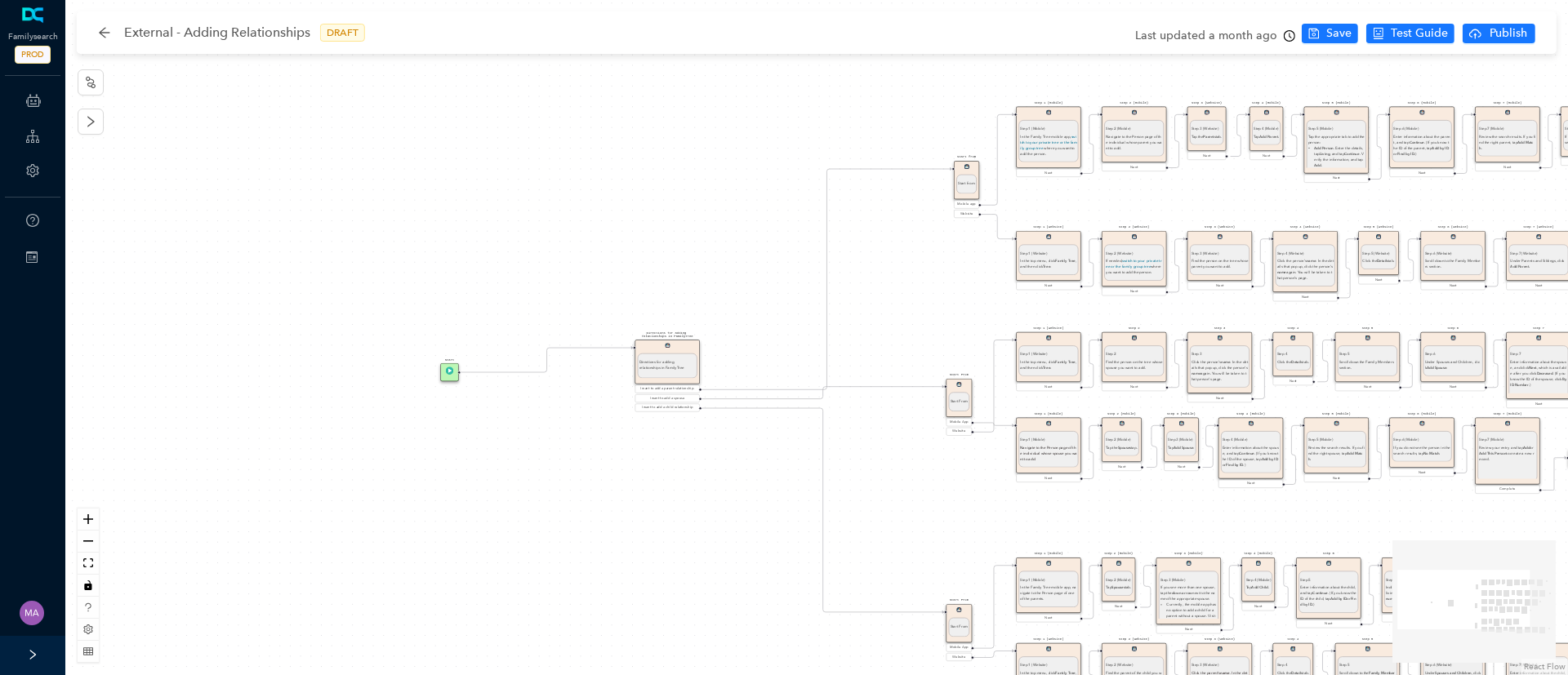 drag, startPoint x: 535, startPoint y: 377, endPoint x: 442, endPoint y: 377, distance: 93 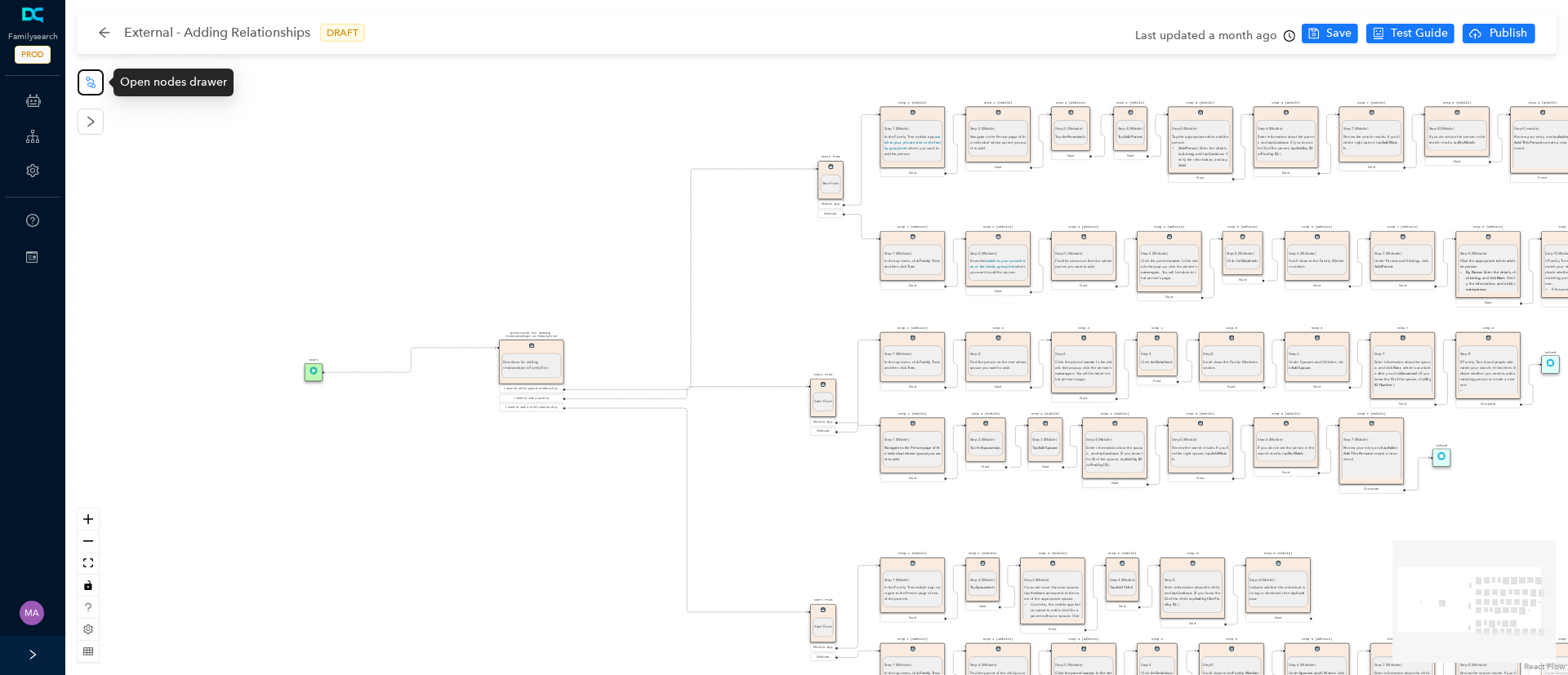 click 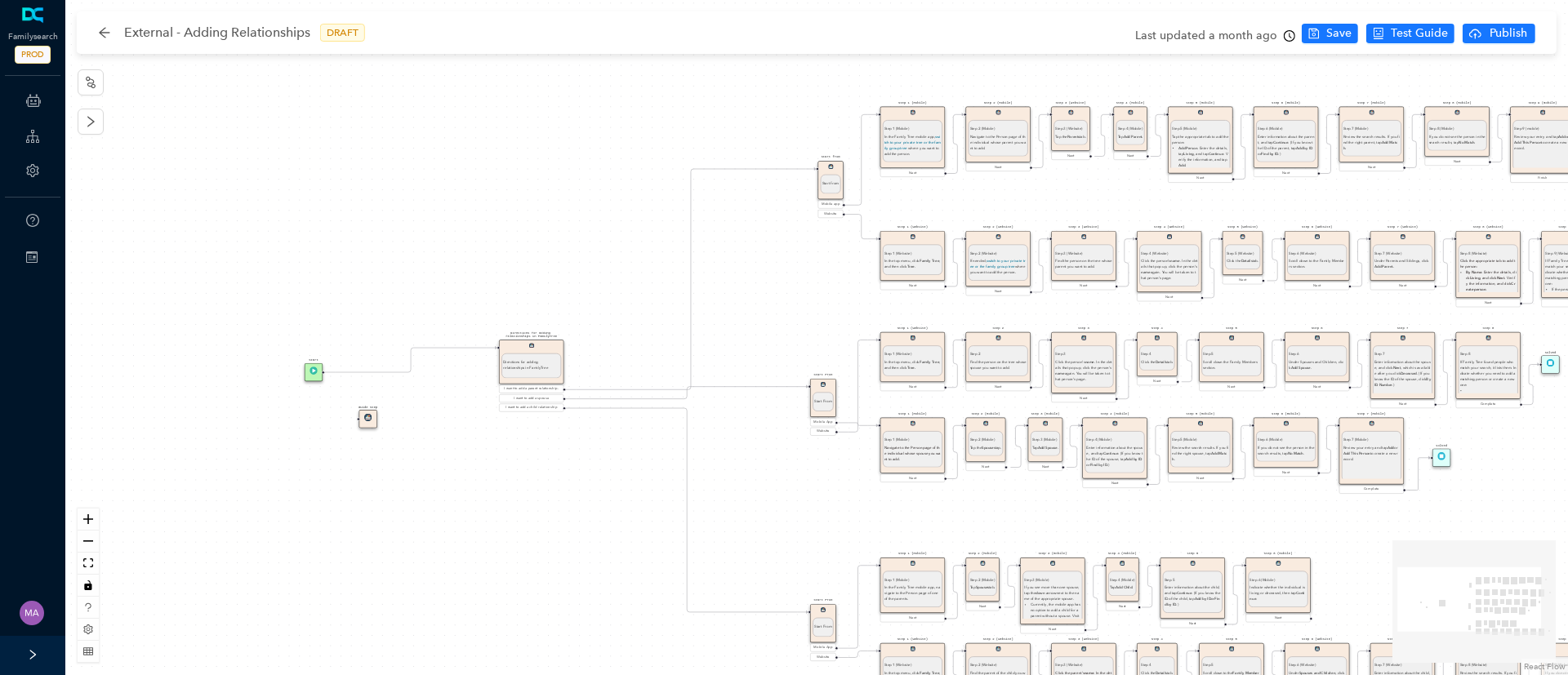 drag, startPoint x: 387, startPoint y: 488, endPoint x: 380, endPoint y: 444, distance: 44.55334 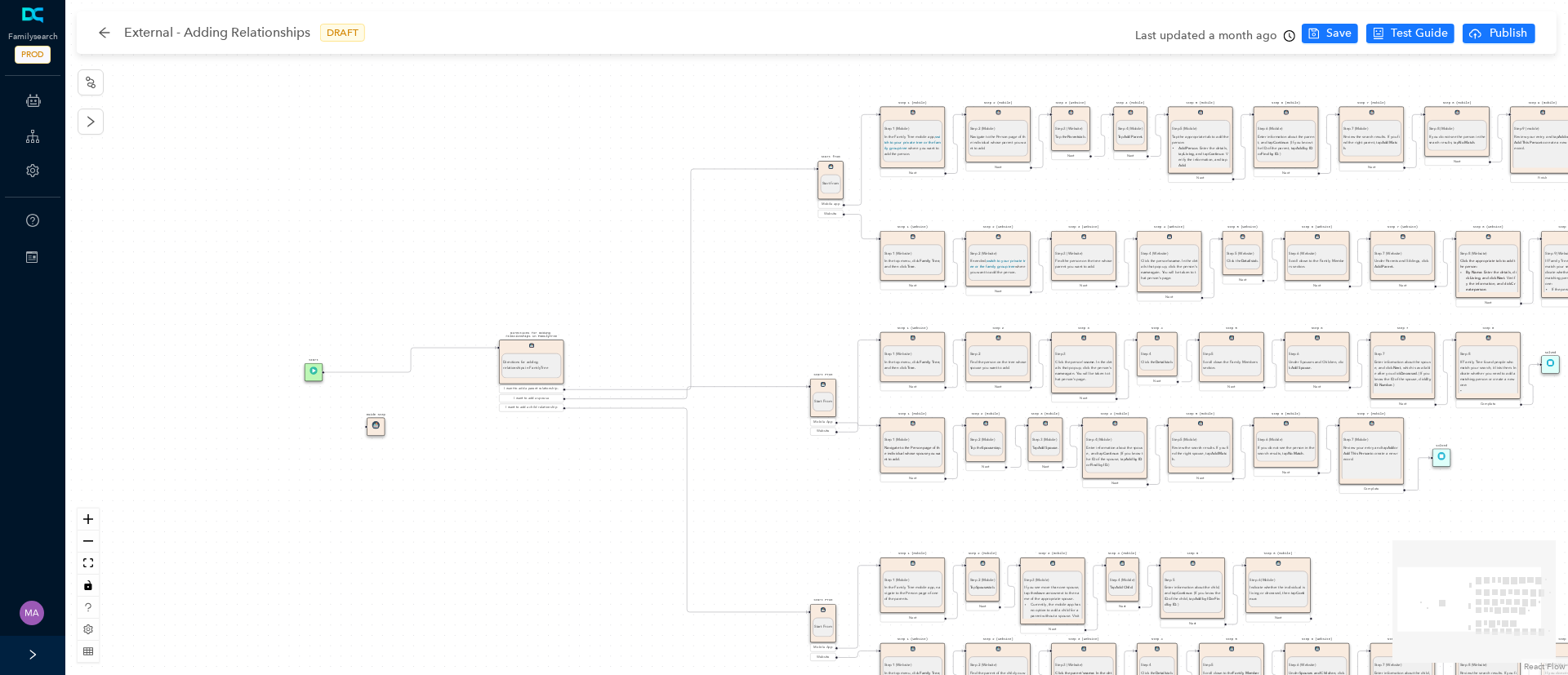 click at bounding box center [376, 425] 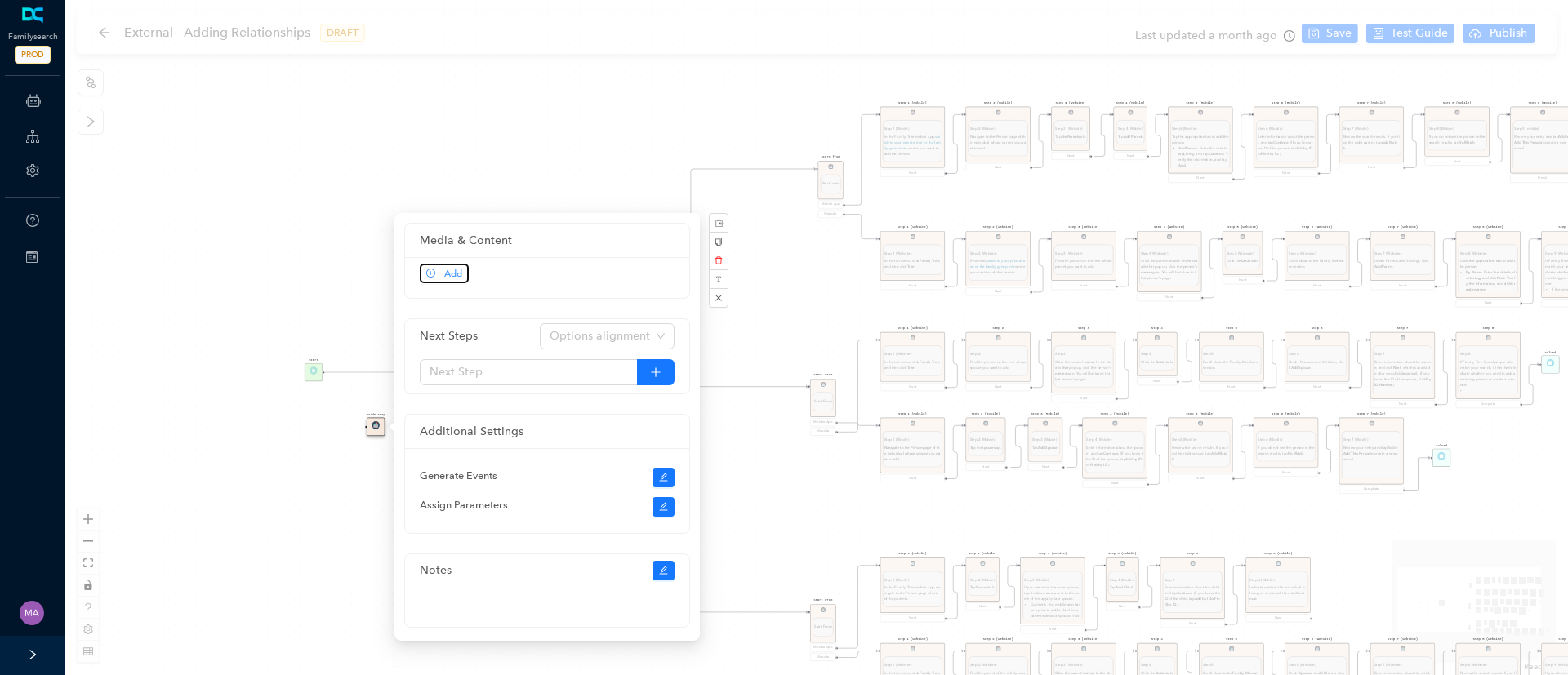 click on "Add" at bounding box center (453, 273) 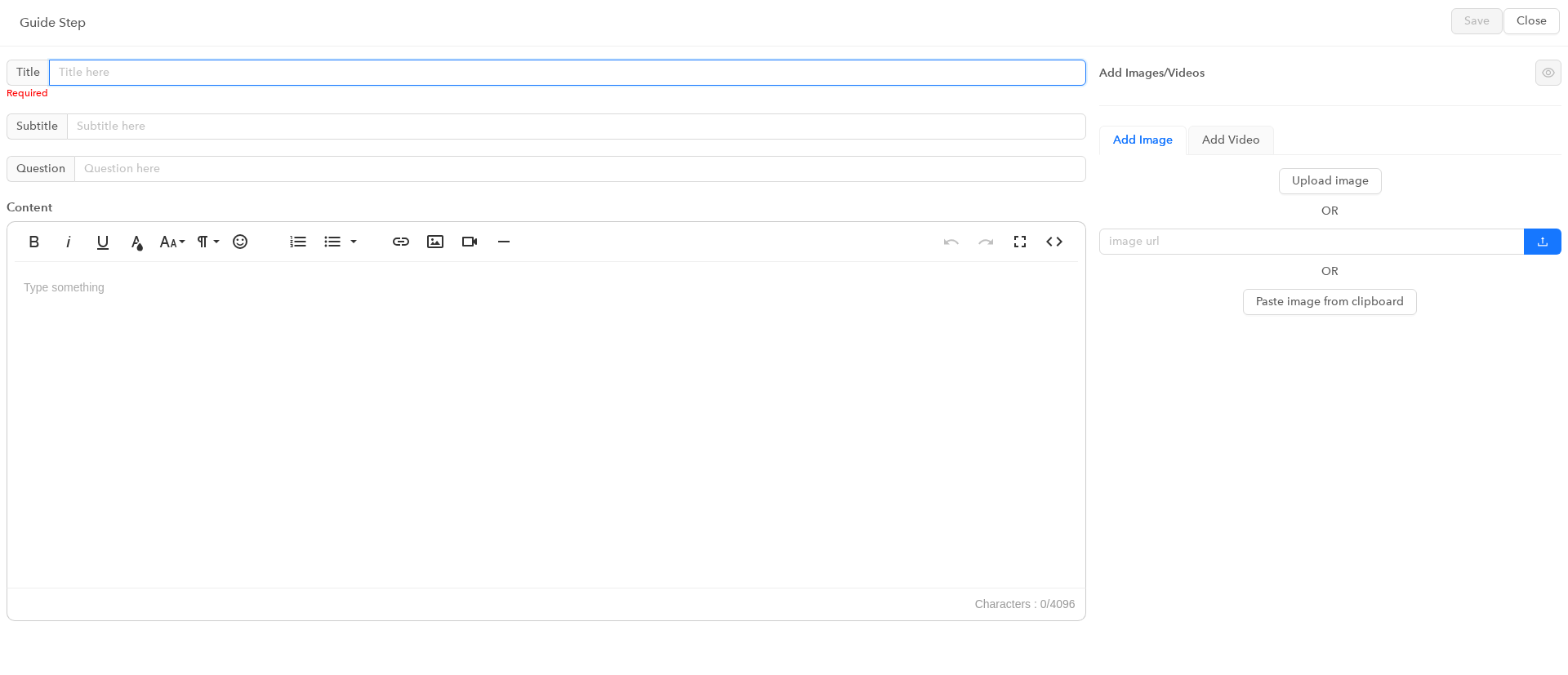 click at bounding box center (568, 73) 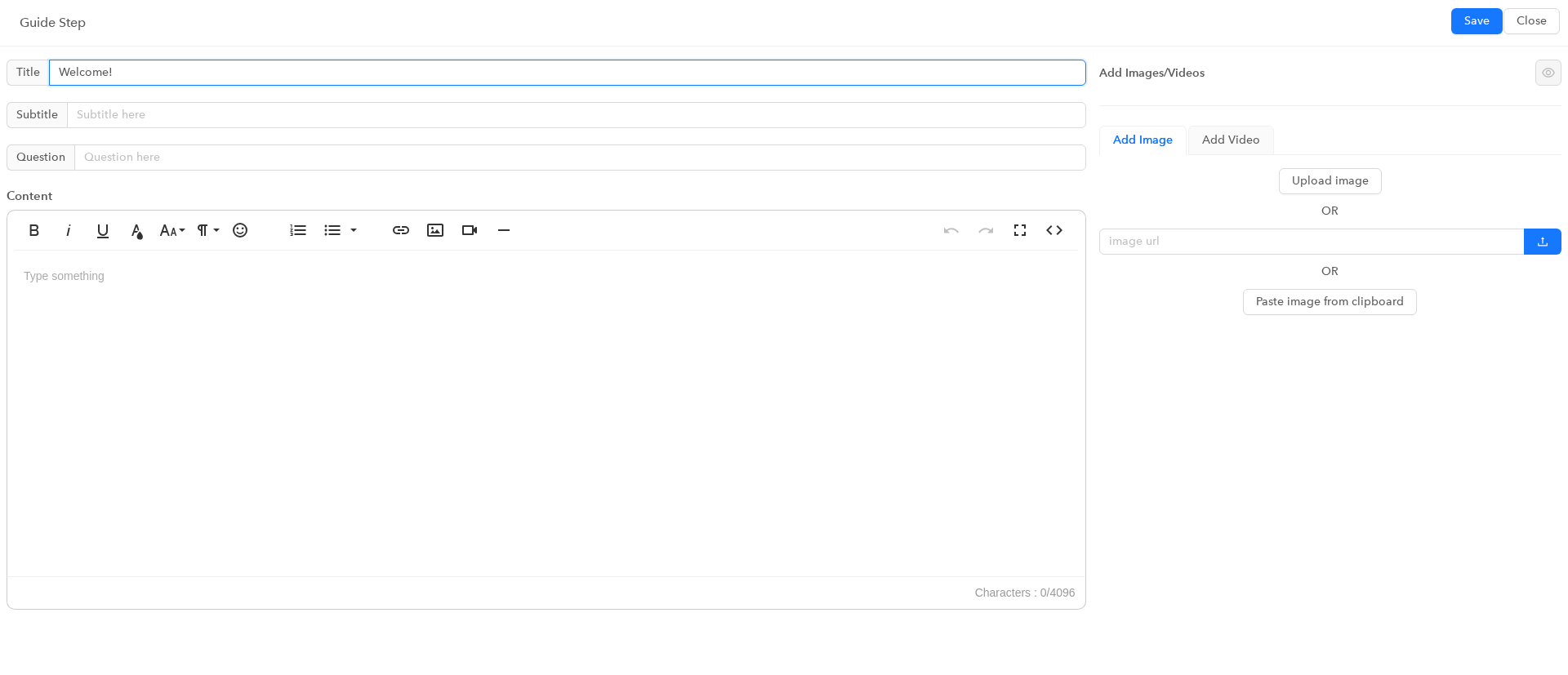 type on "Welcome!" 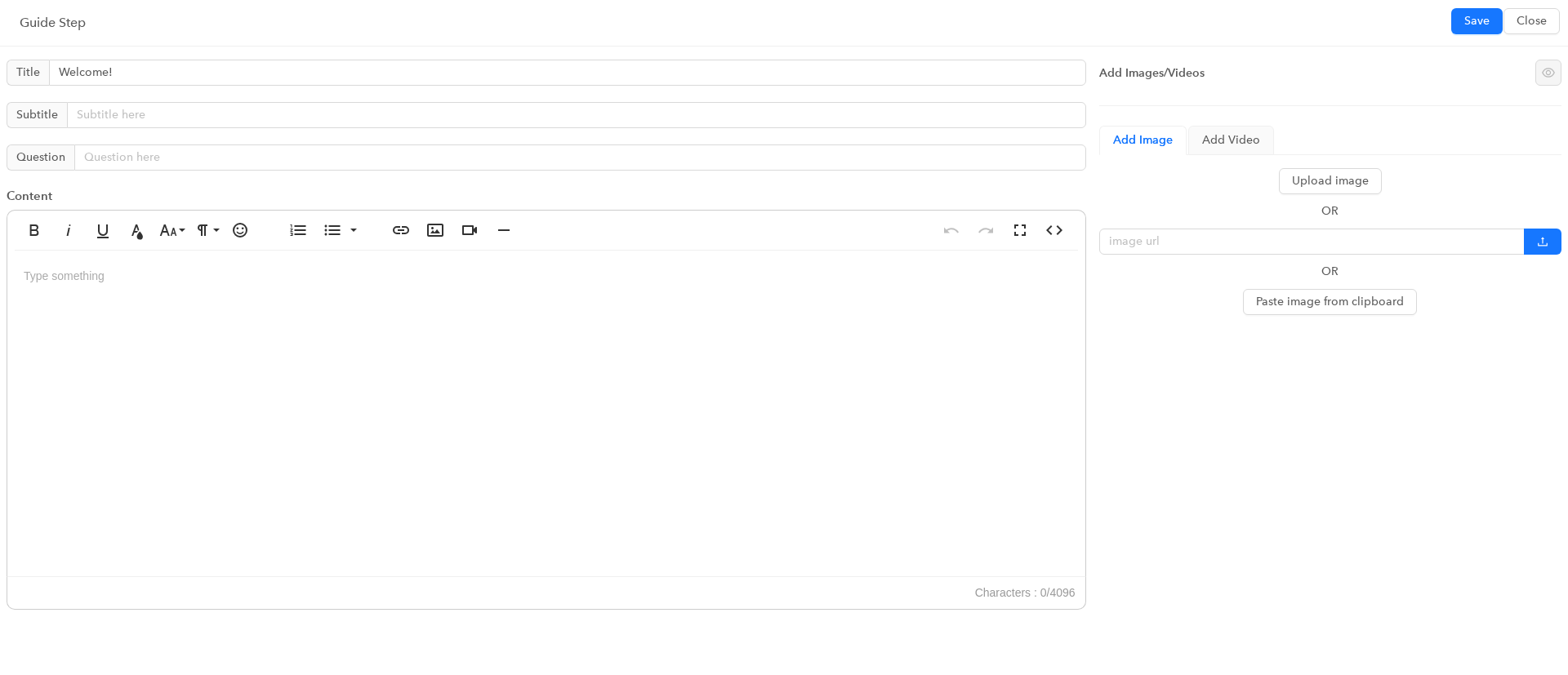click at bounding box center [546, 414] 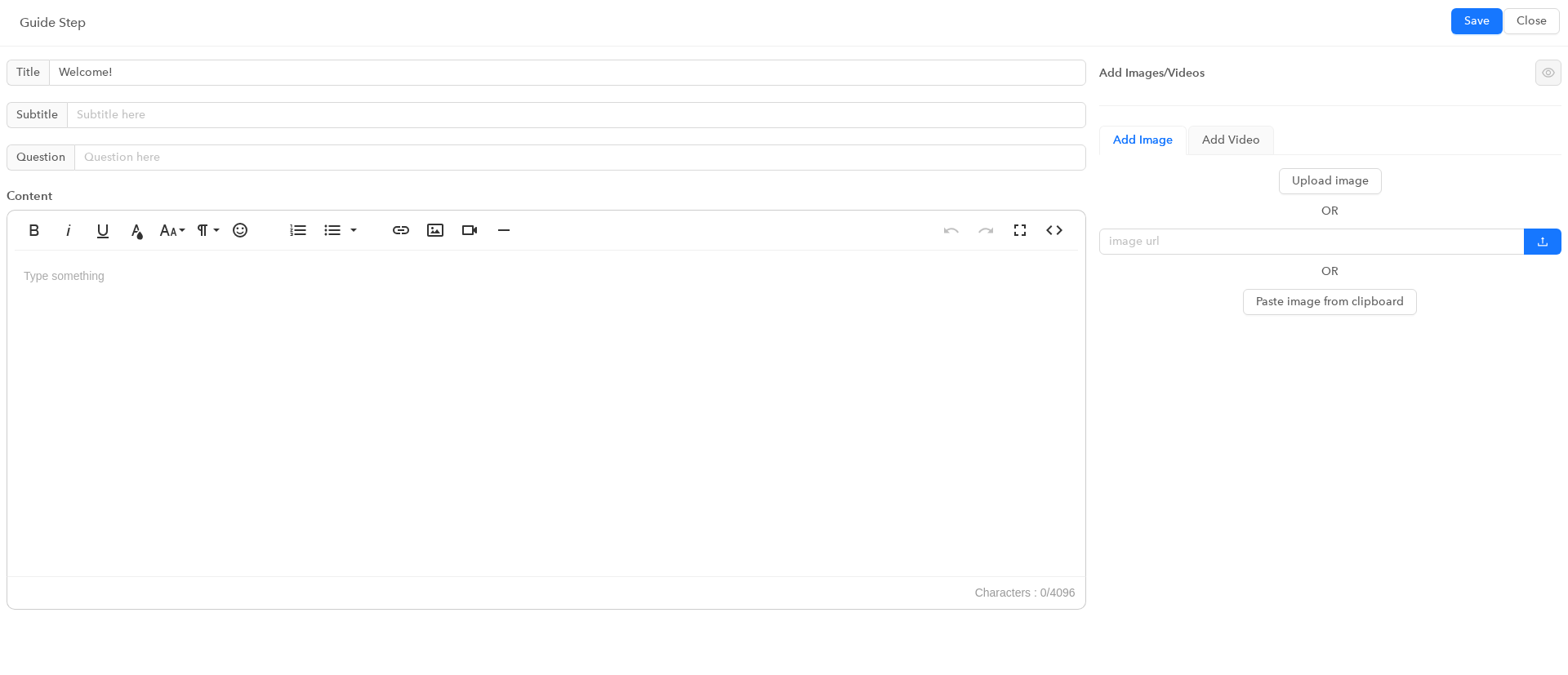 click at bounding box center (546, 414) 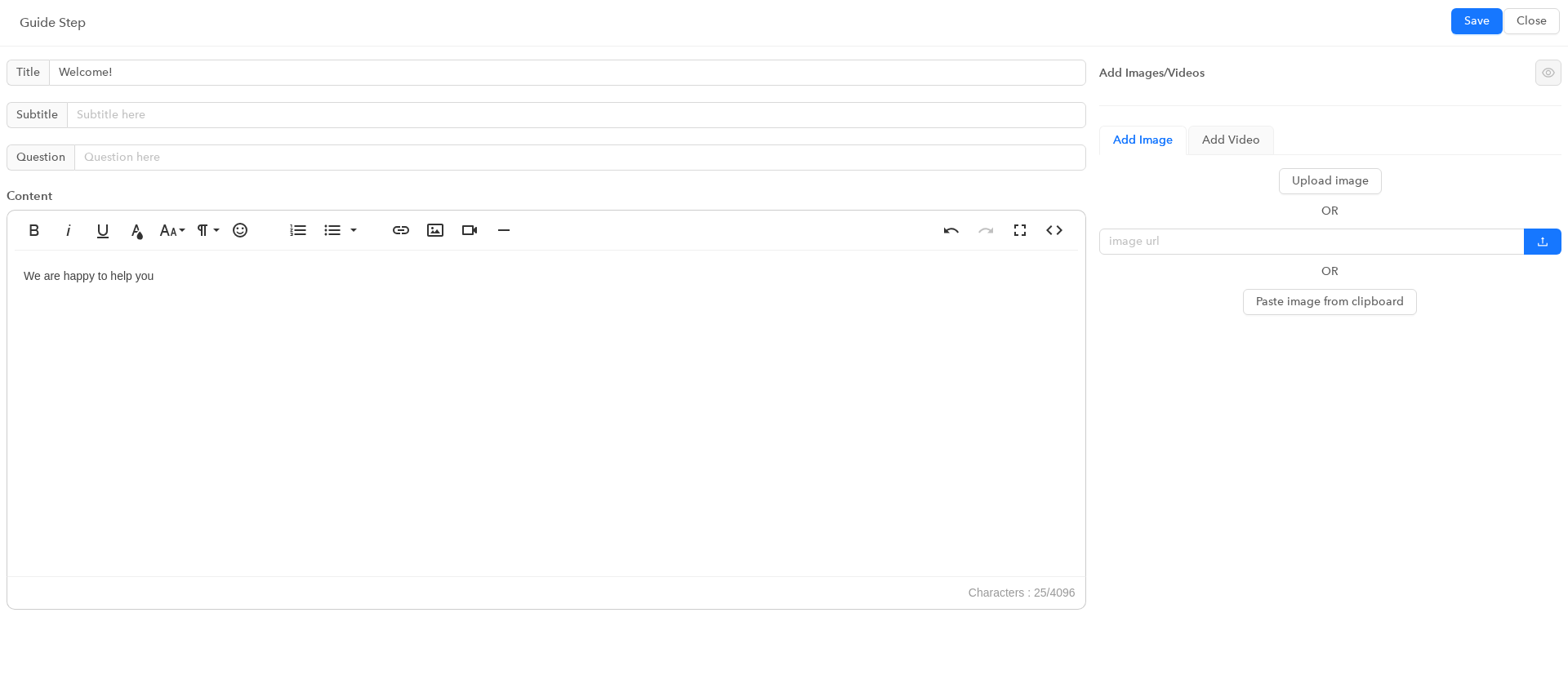 click on "We are happy to help you" at bounding box center (546, 414) 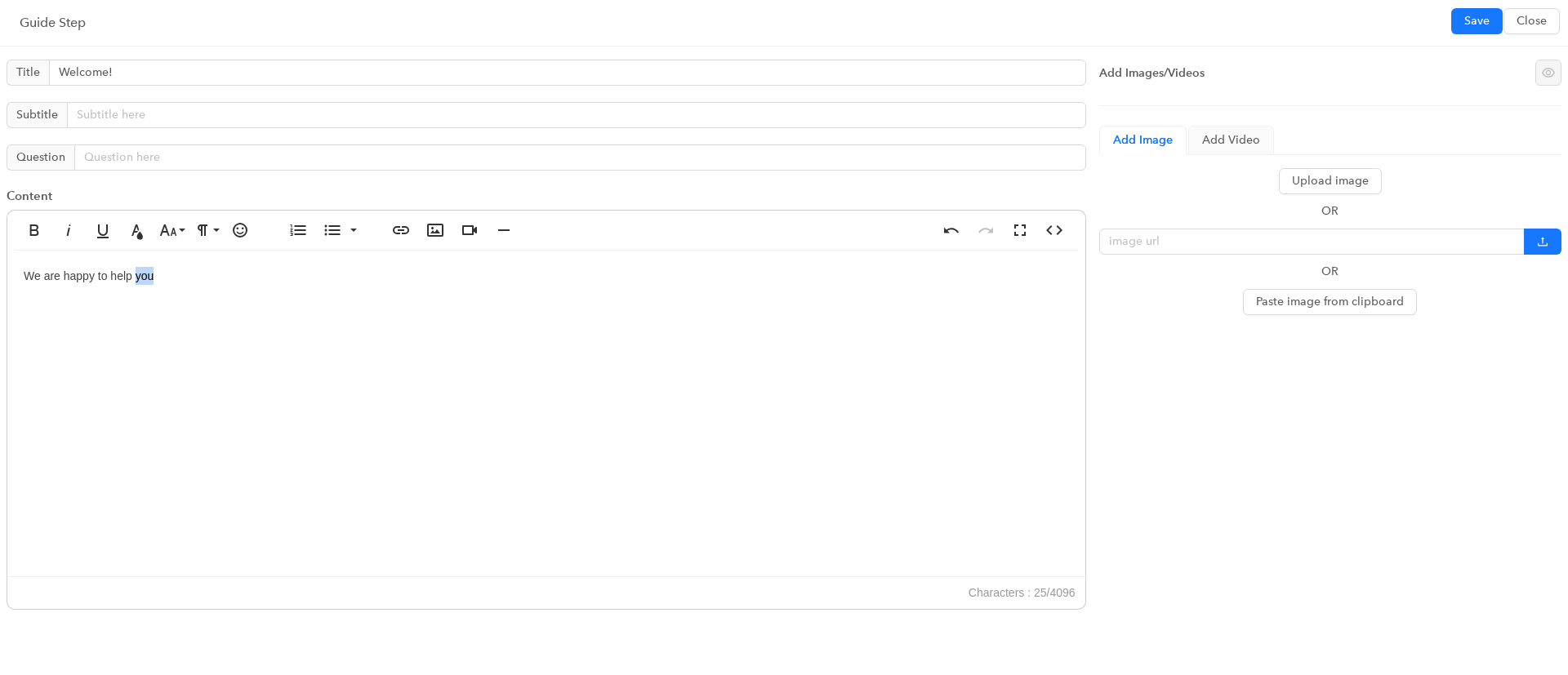 click on "We are happy to help you" at bounding box center (88, 276) 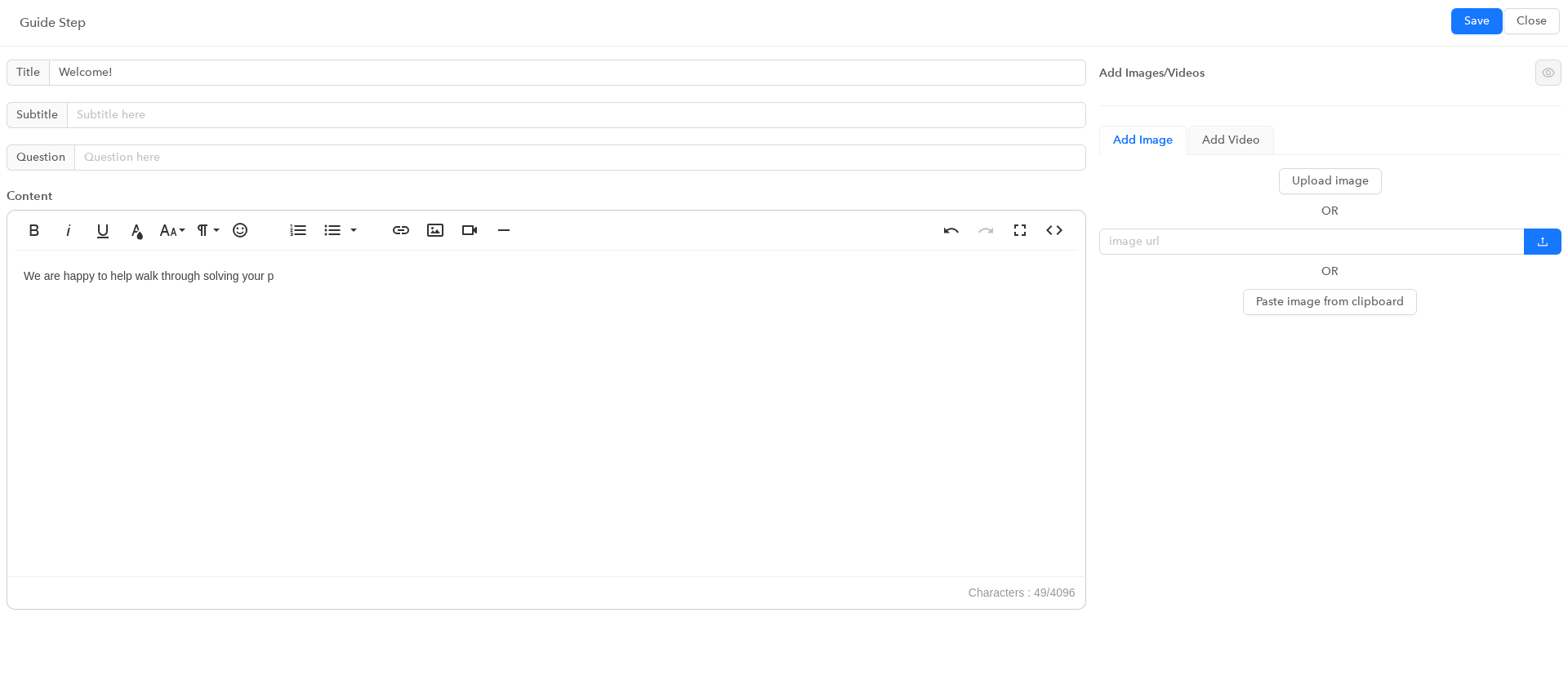 click on "We are happy to help walk through solving your p" at bounding box center [546, 414] 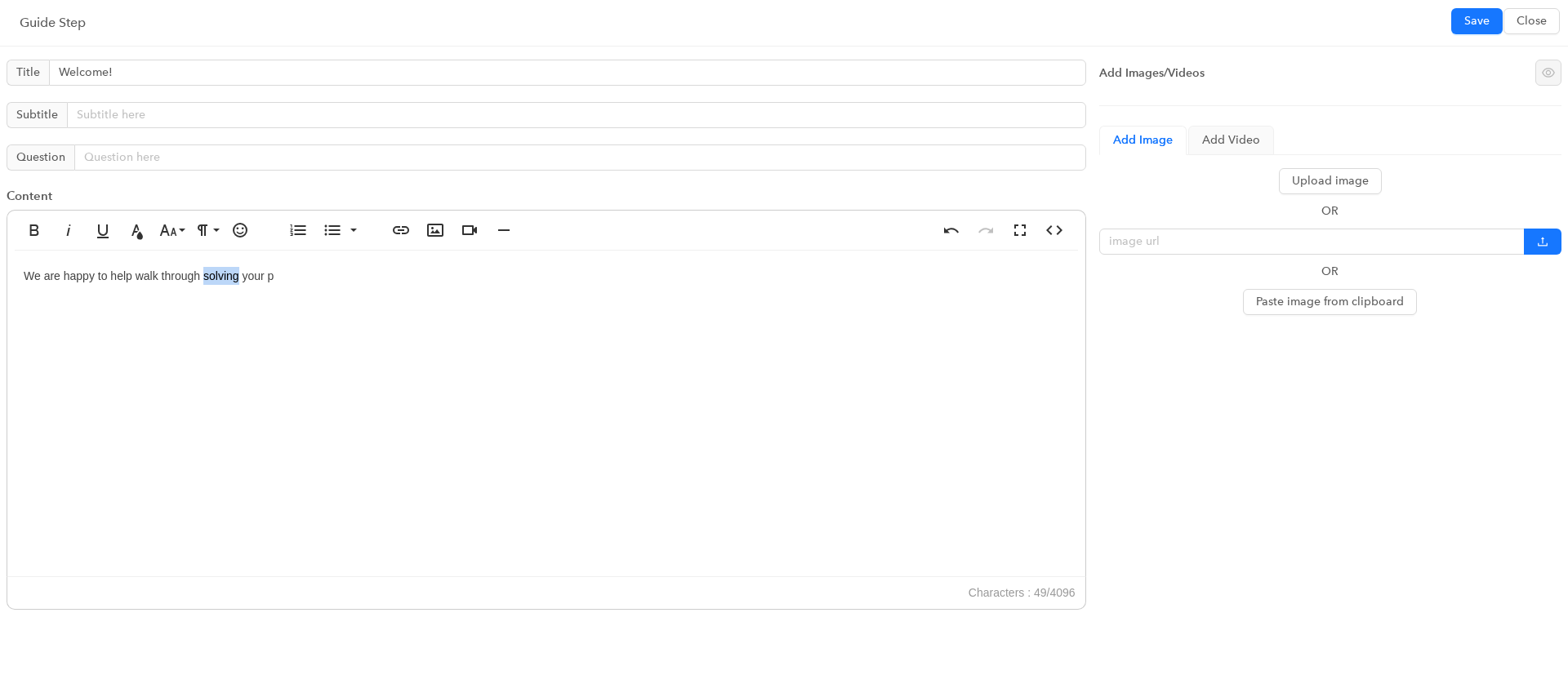 click on "We are happy to help walk through solving your p" at bounding box center [149, 276] 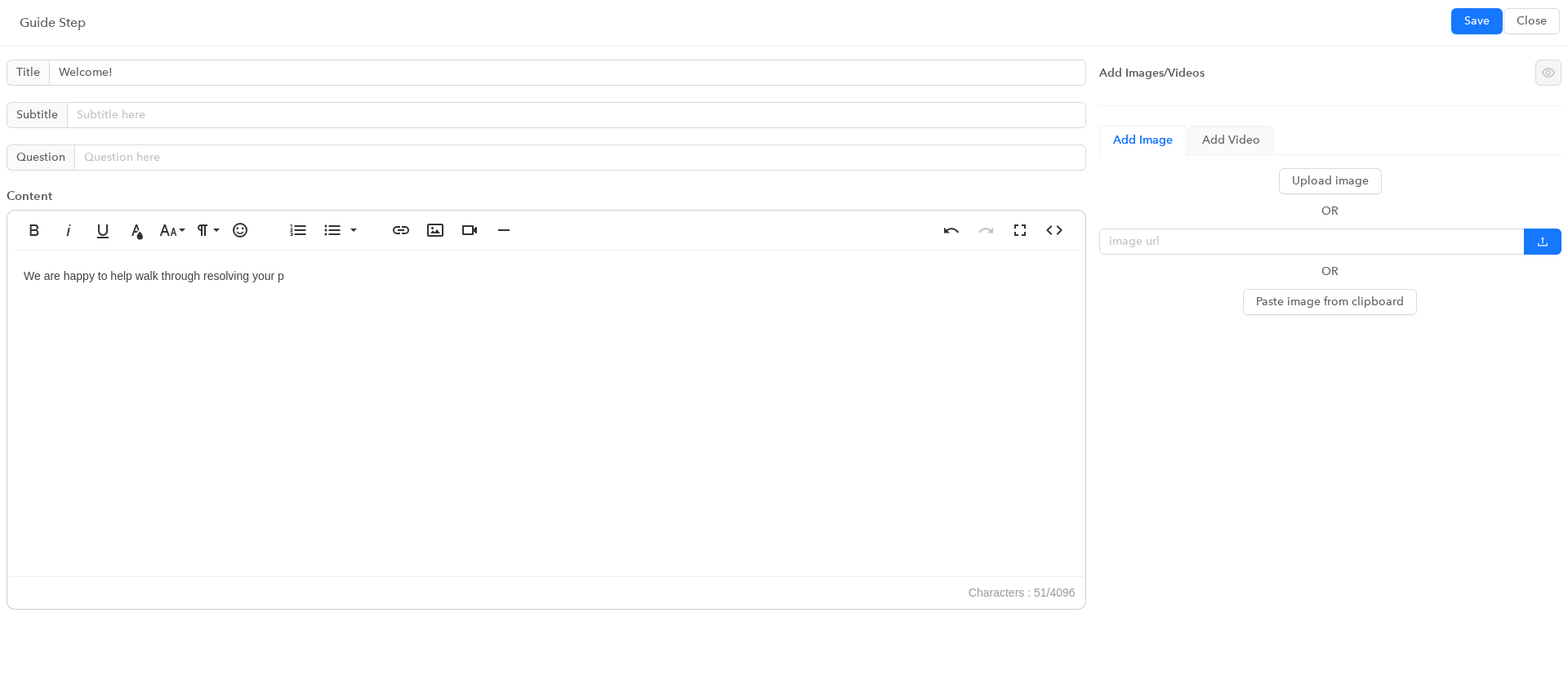 click on "We are happy to help walk through resolving your p" at bounding box center (546, 414) 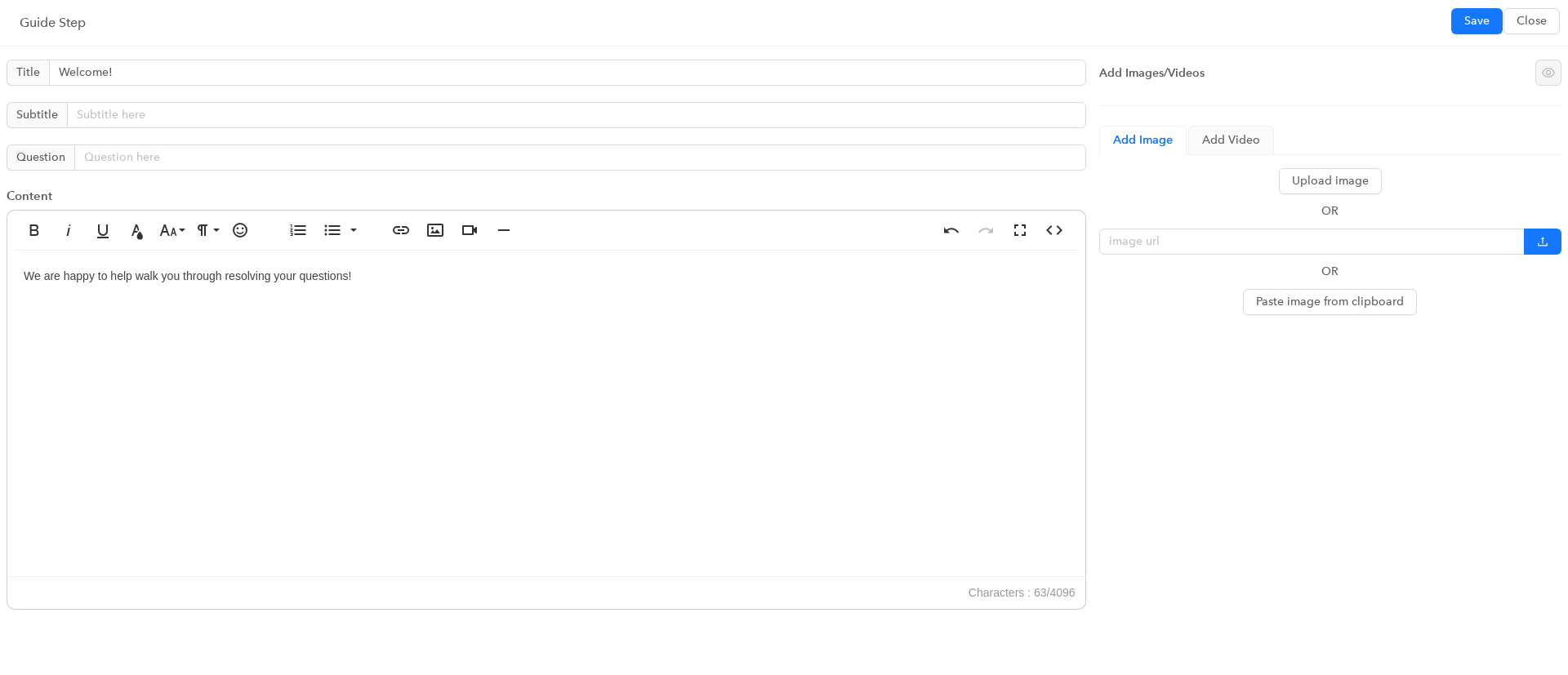 click on "We are happy to help walk you through resolving your questions!" at bounding box center (546, 414) 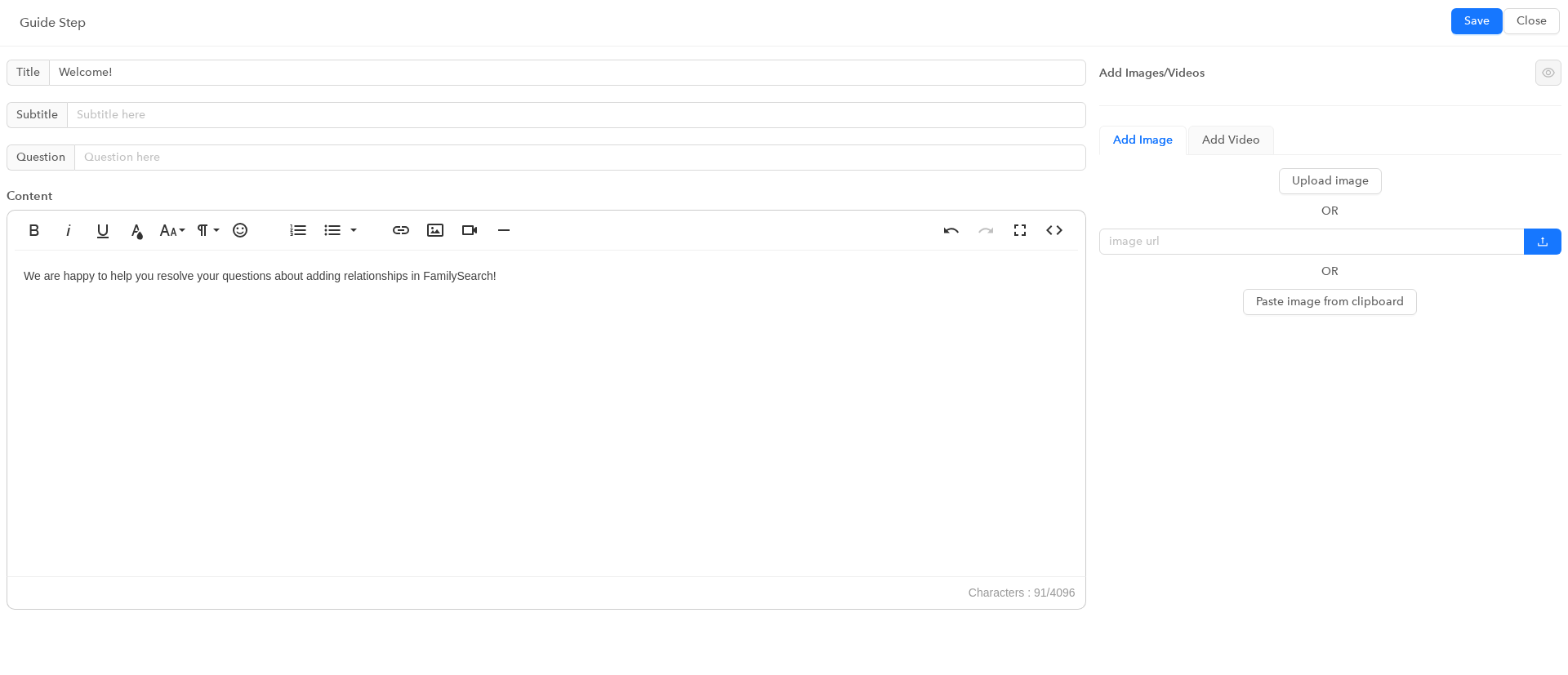 click on "We are happy to help you resolve your questions about adding relationships in FamilySearch!" at bounding box center [546, 414] 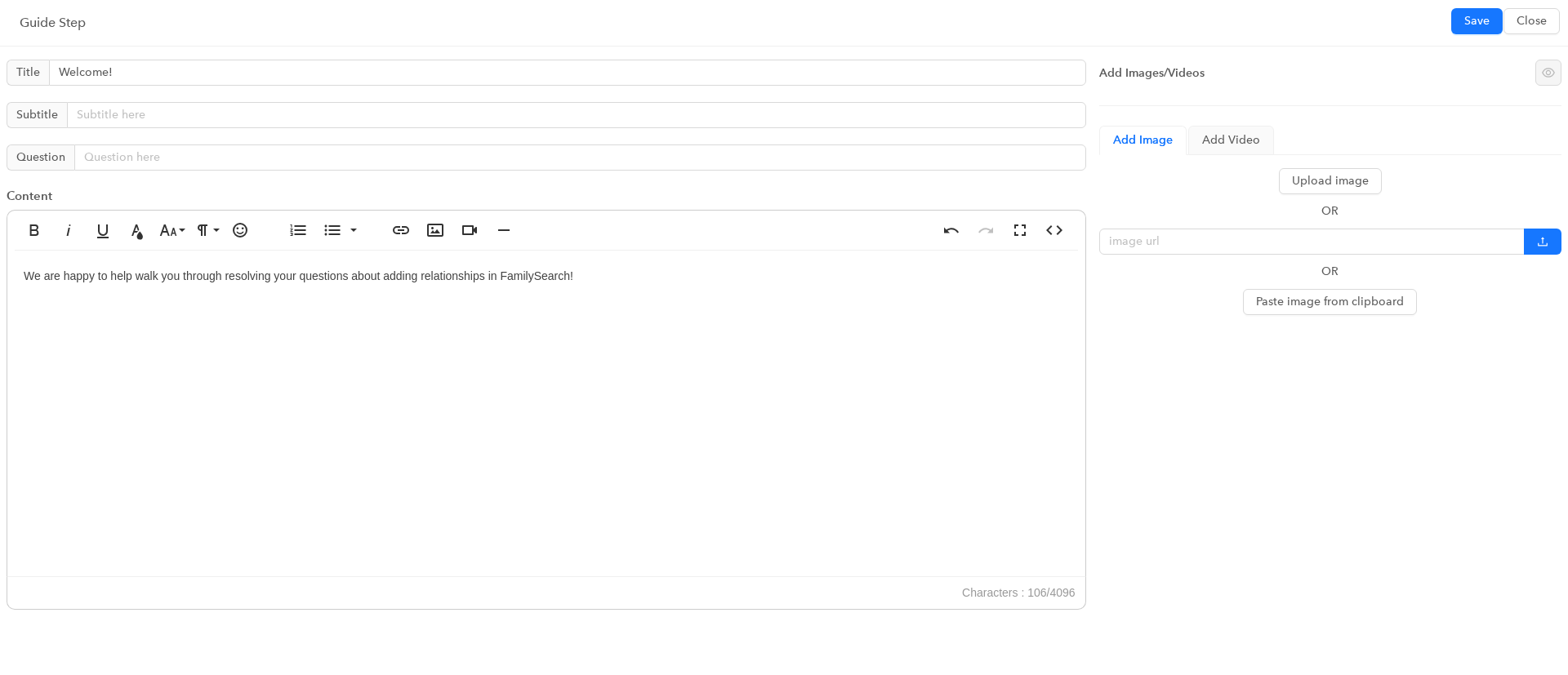 click on "We are happy to help walk you through resolving your questions about adding relationships in FamilySearch!" at bounding box center (546, 414) 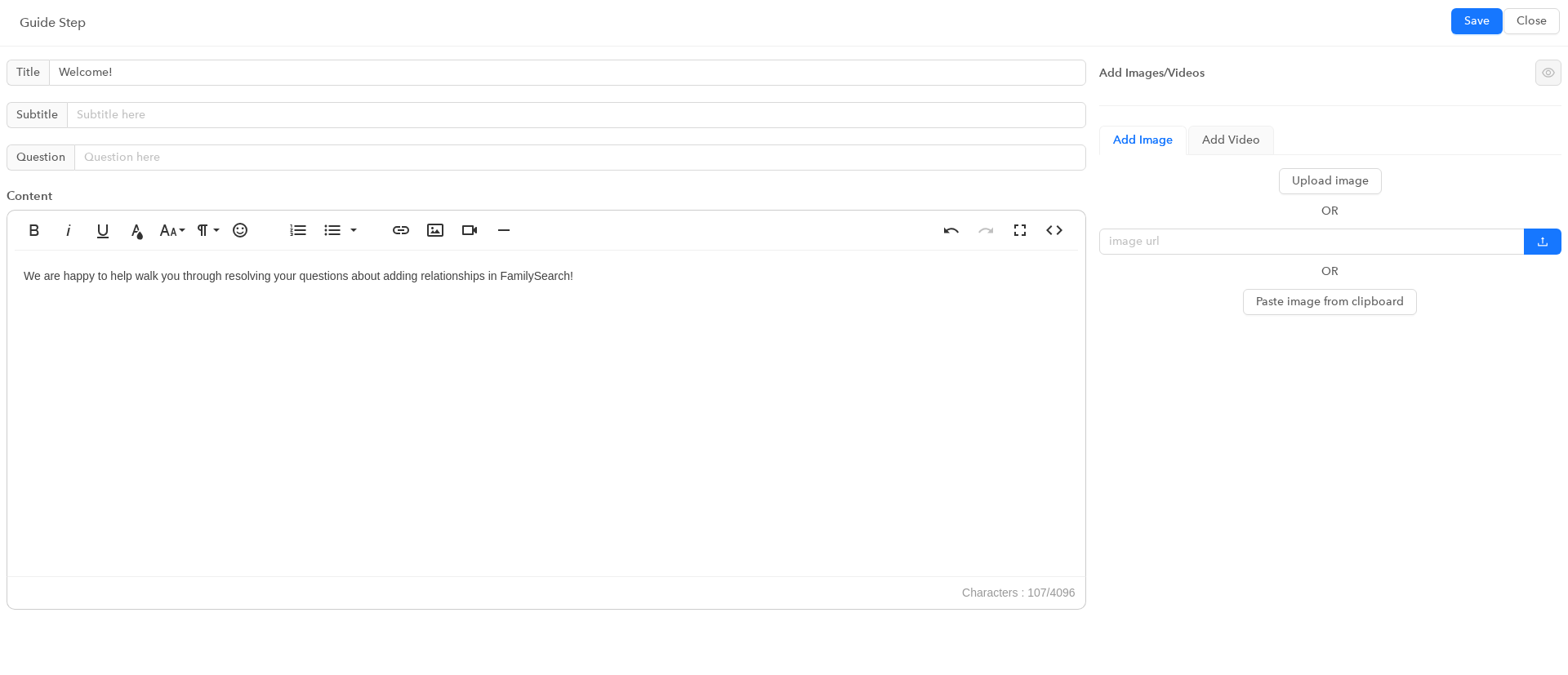 click on "We are happy to help walk you through resolving your questions about adding relationships in FamilySearch!" at bounding box center (546, 414) 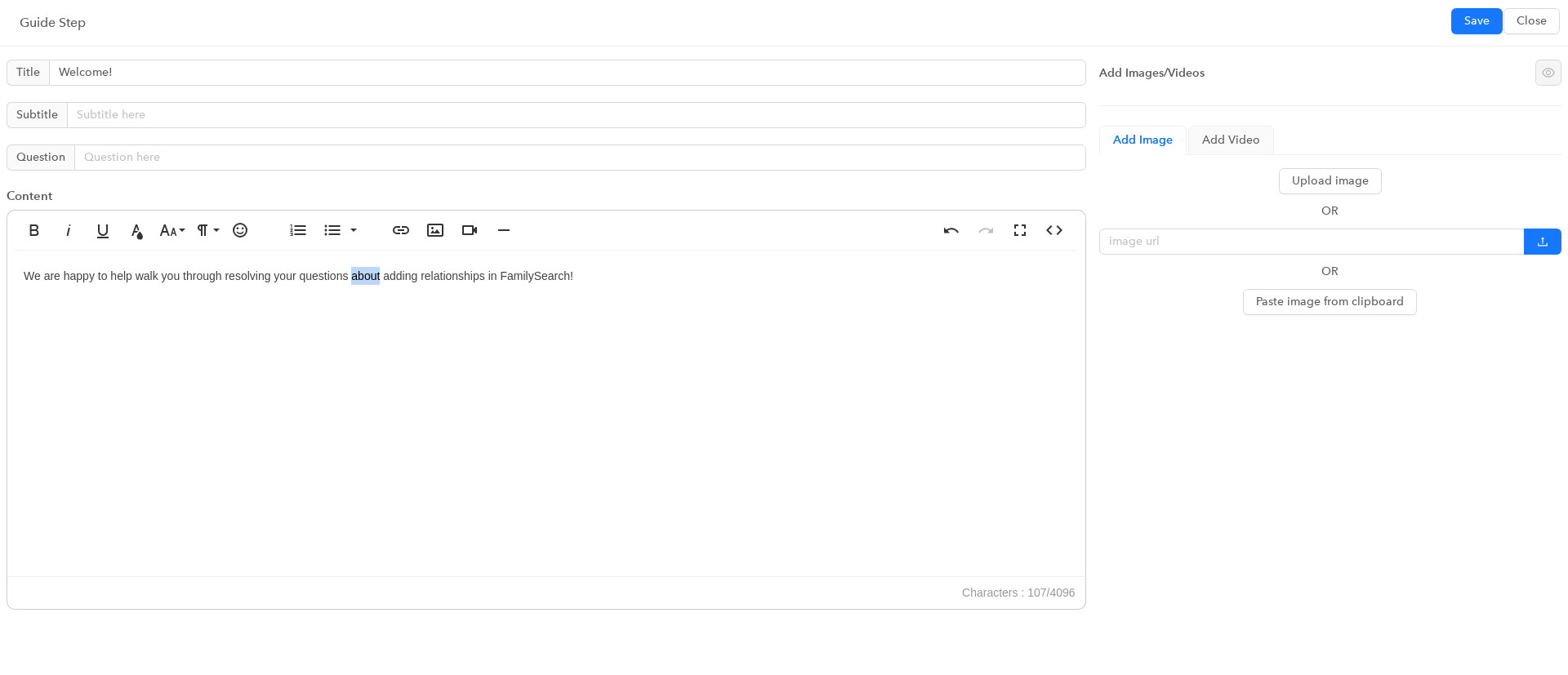 click on "We are happy to help walk you through resolving your questions about adding relationships in FamilySearch!" at bounding box center (298, 276) 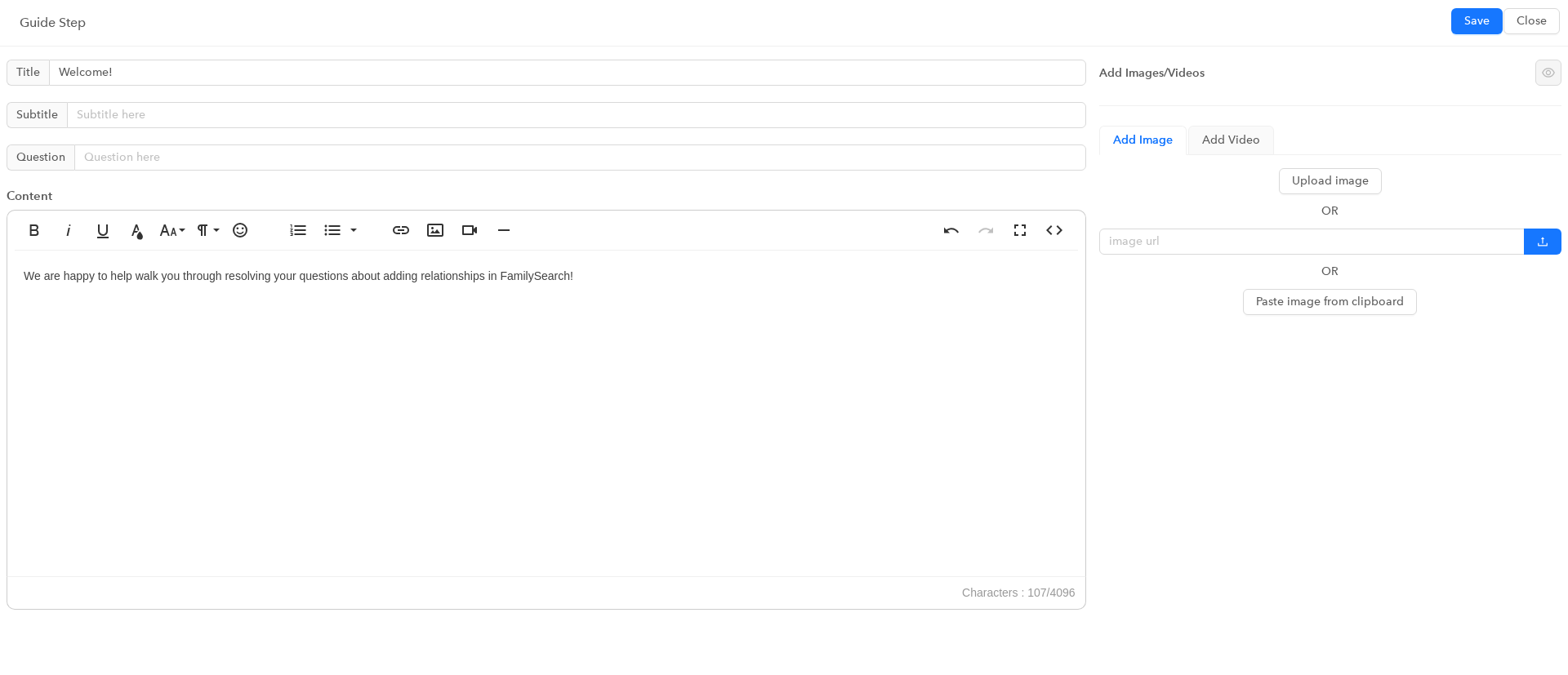 click on "We are happy to help walk you through resolving your questions about adding relationships in FamilySearch!" at bounding box center (298, 276) 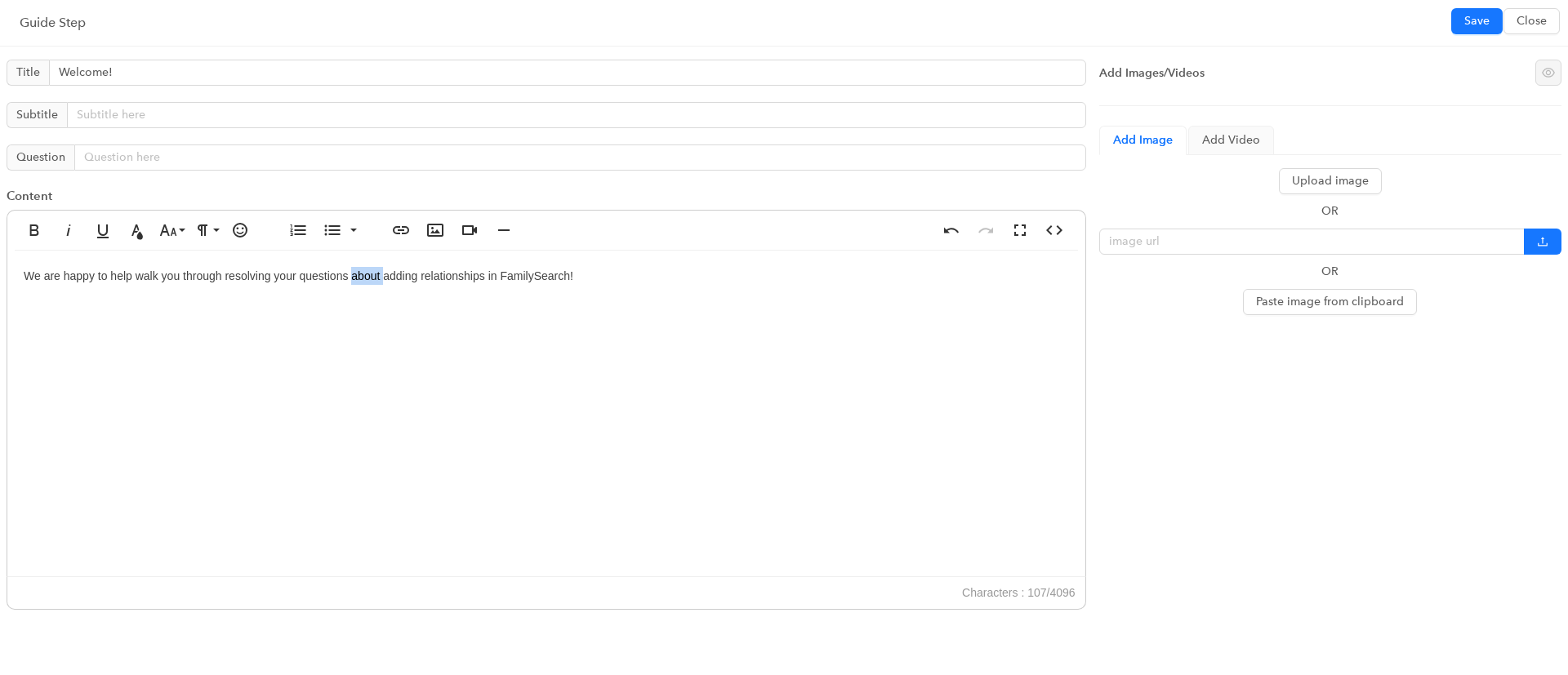 click on "We are happy to help walk you through resolving your questions about adding relationships in FamilySearch!" at bounding box center [298, 276] 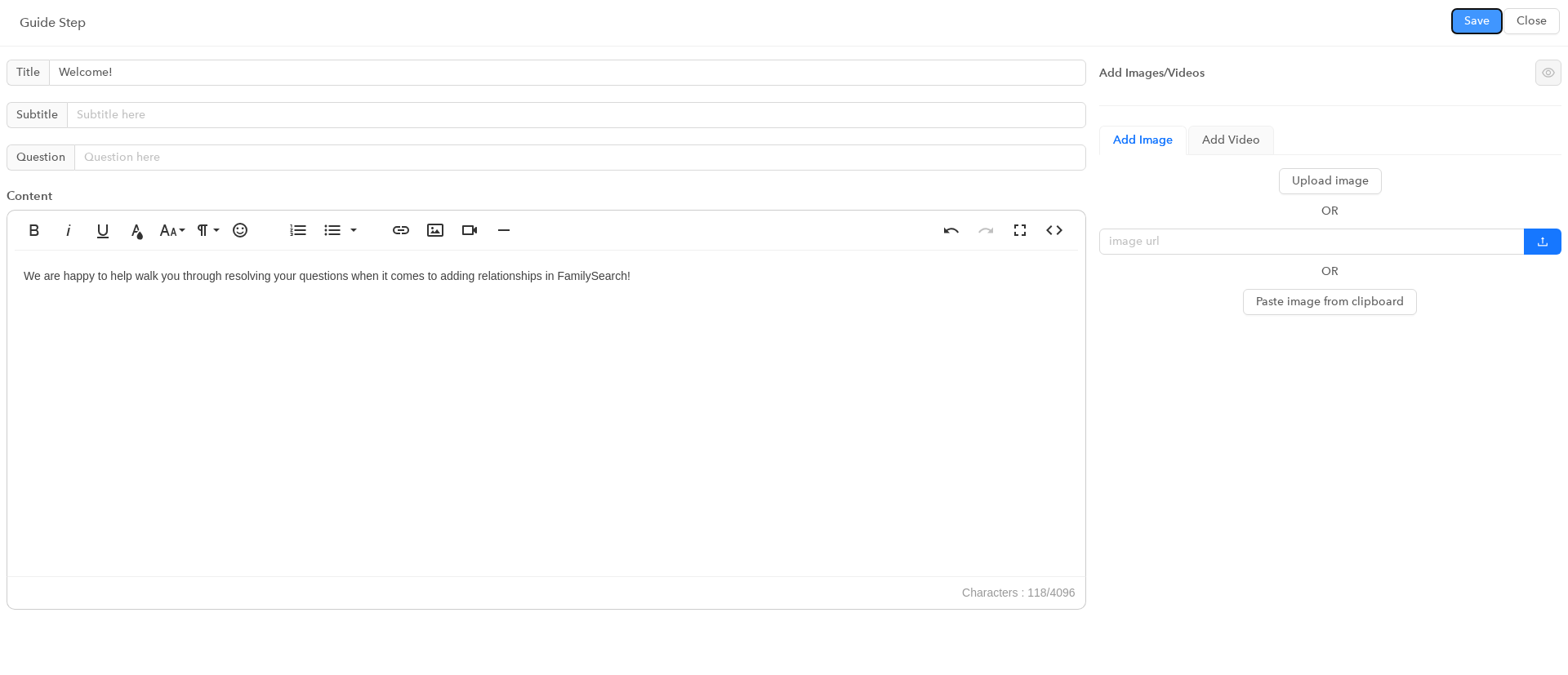 click on "Save" at bounding box center [1477, 21] 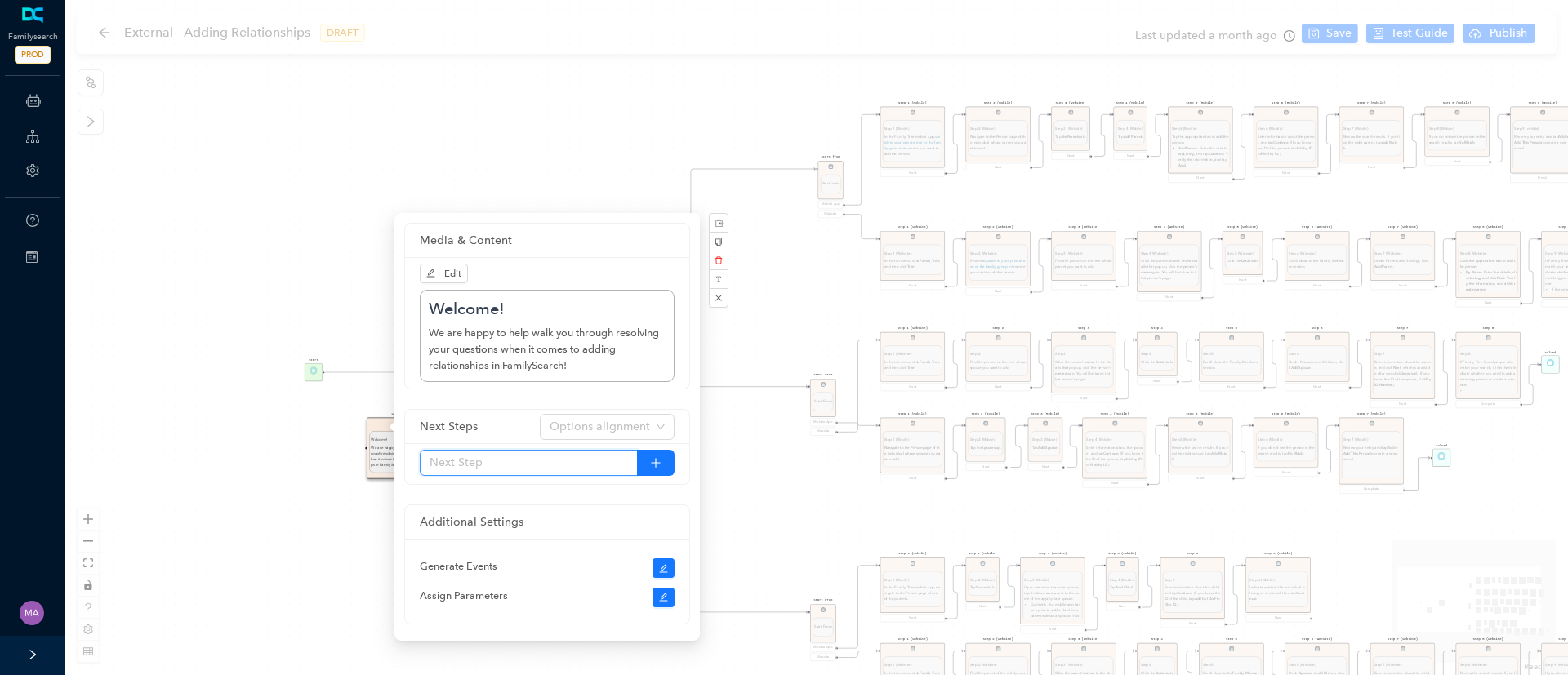 click at bounding box center [528, 463] 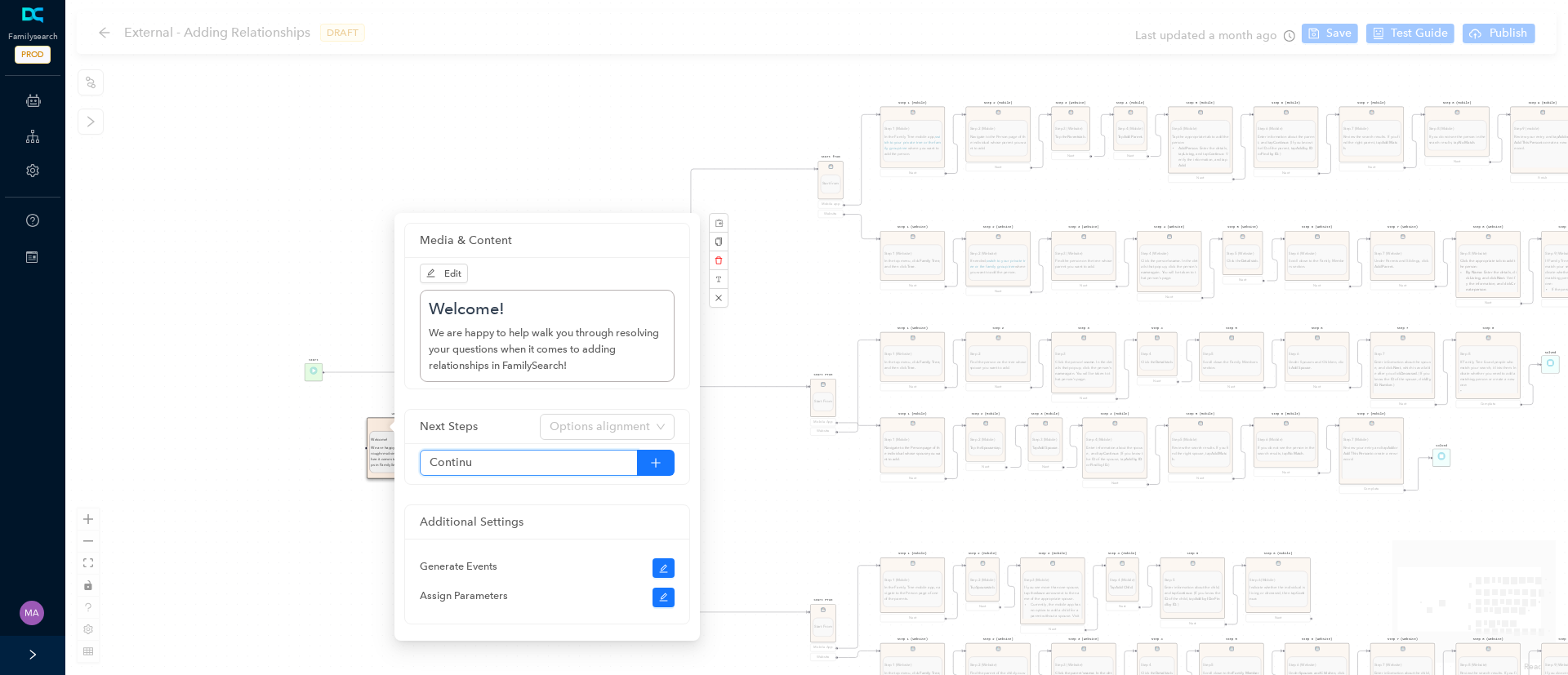 type on "Continue" 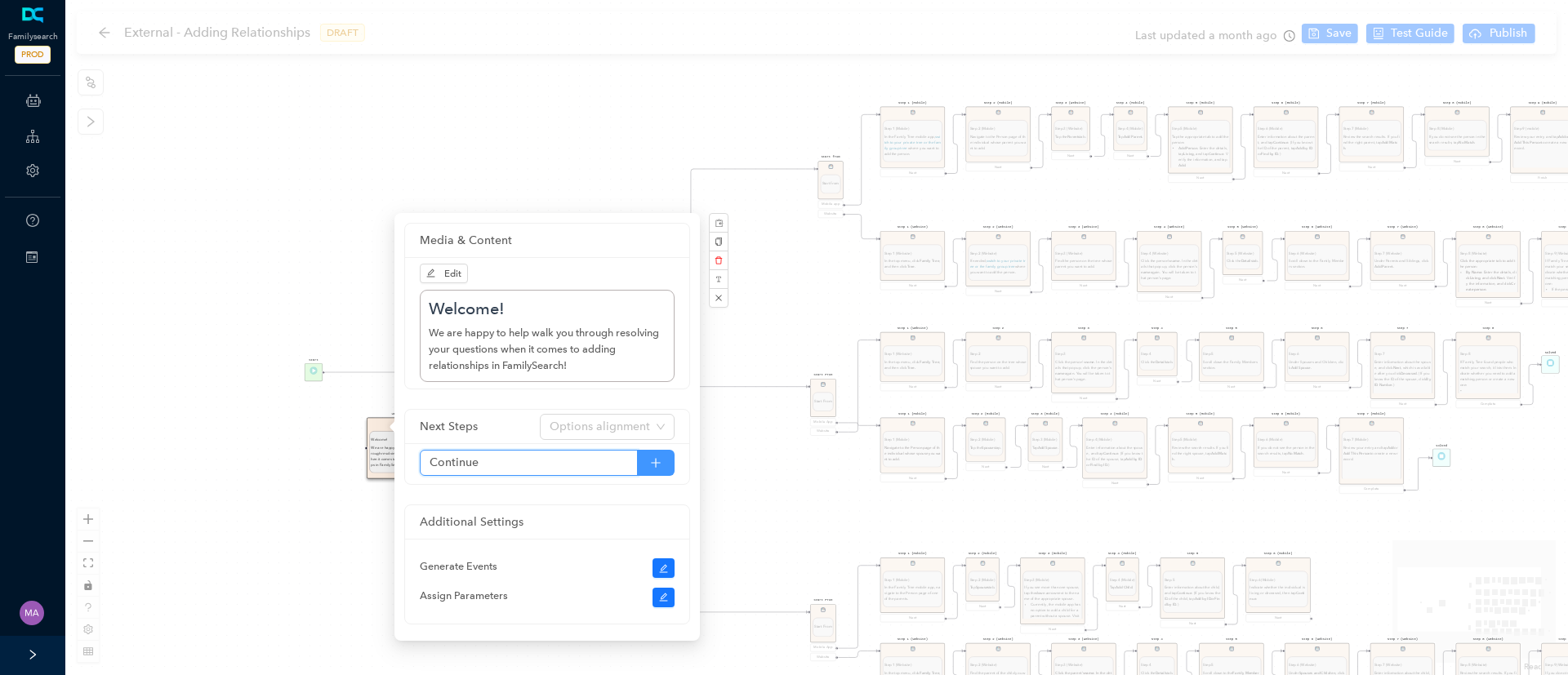click at bounding box center (656, 463) 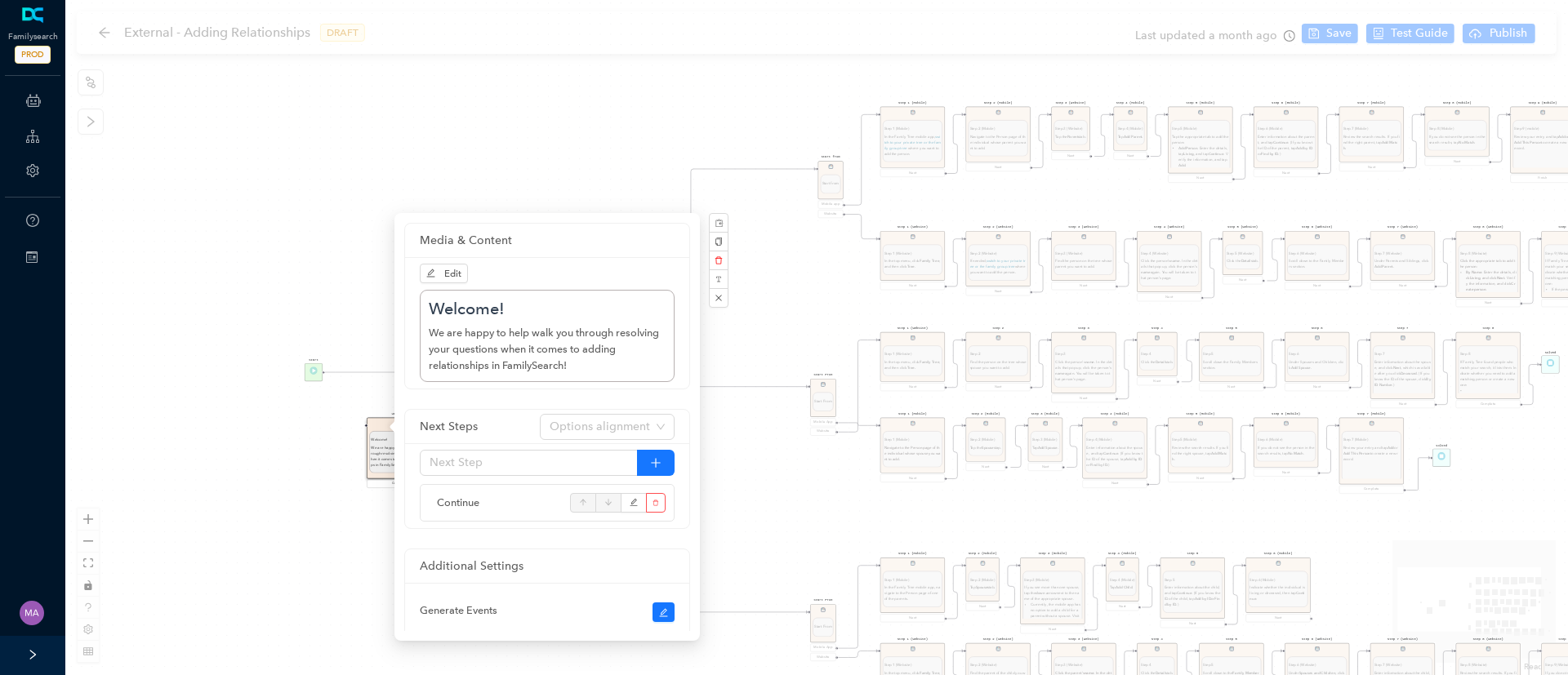click on "Start From Start From Mobile App Website Start Directions for adding relationships in FamilyTree Directions for adding relationships in FamilyTree I want to add a parent relationship. I want to add a spouse  I want to add a child relationship Step 1 (Website) Step 1 (Website) In the top menu, click  Family Tree , and then click  Tree. Next Step 2 Step 2 Find the person on the tree whose spouse you want to add. Next Step 3 Step 3 Click the person's  name . In the details that pop up, click the person's  name  again. You will be taken to that person's page. Next Step 4 Step 4 Click the  Details  tab. Next Step 5 Step 5 Scroll down the Family Members section. Next Step 6 Step 6 Under Spouses and Children, click  Add Spouse .  Next Step 7 Step 7 Enter information about the spouse, and click  Next , which is available after you click  Deceased . (If you know the ID of the spouse, click  By ID Number .) Next Step 8 Step 8 If the person is already in Family Tree, click  Add Match . Create Person . Refine Search ." at bounding box center [817, 337] 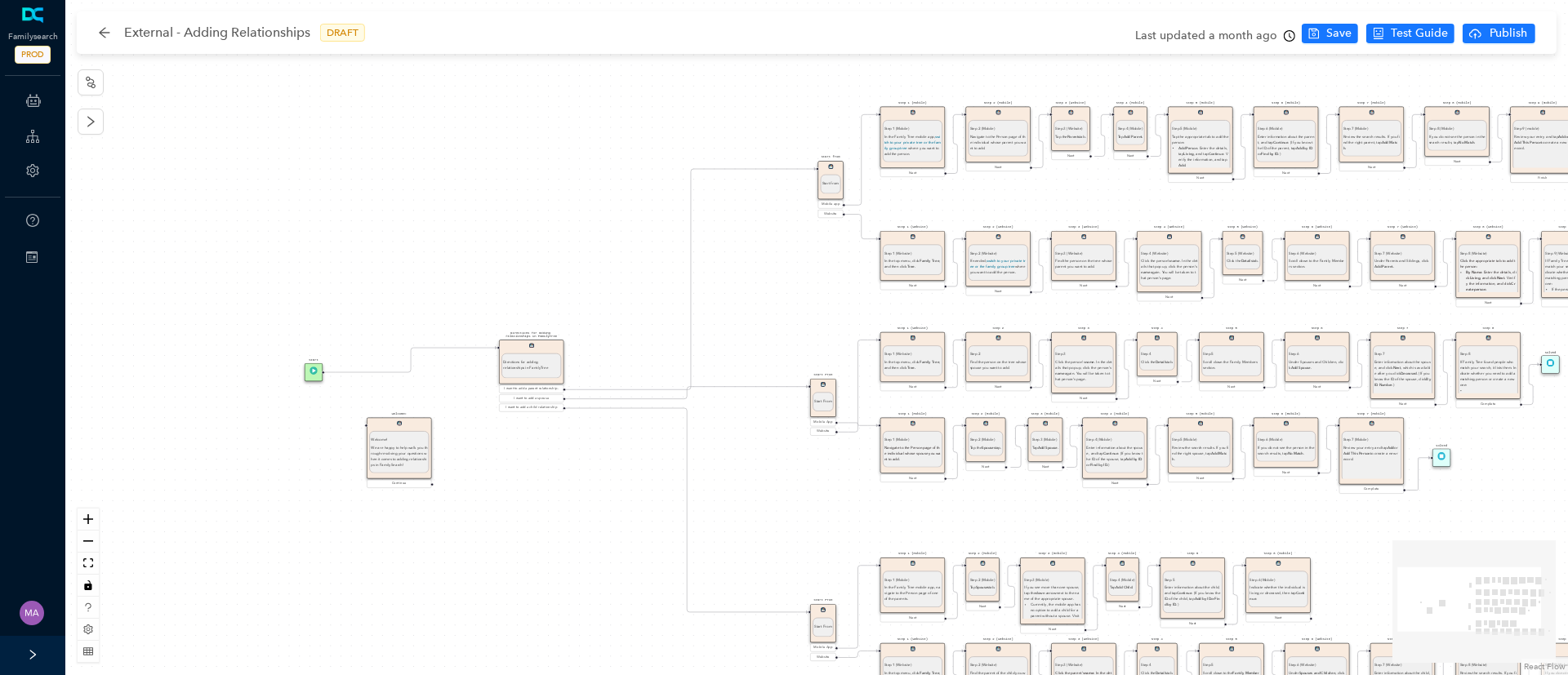 click on "Directions for adding relationships in FamilyTree" at bounding box center [531, 366] 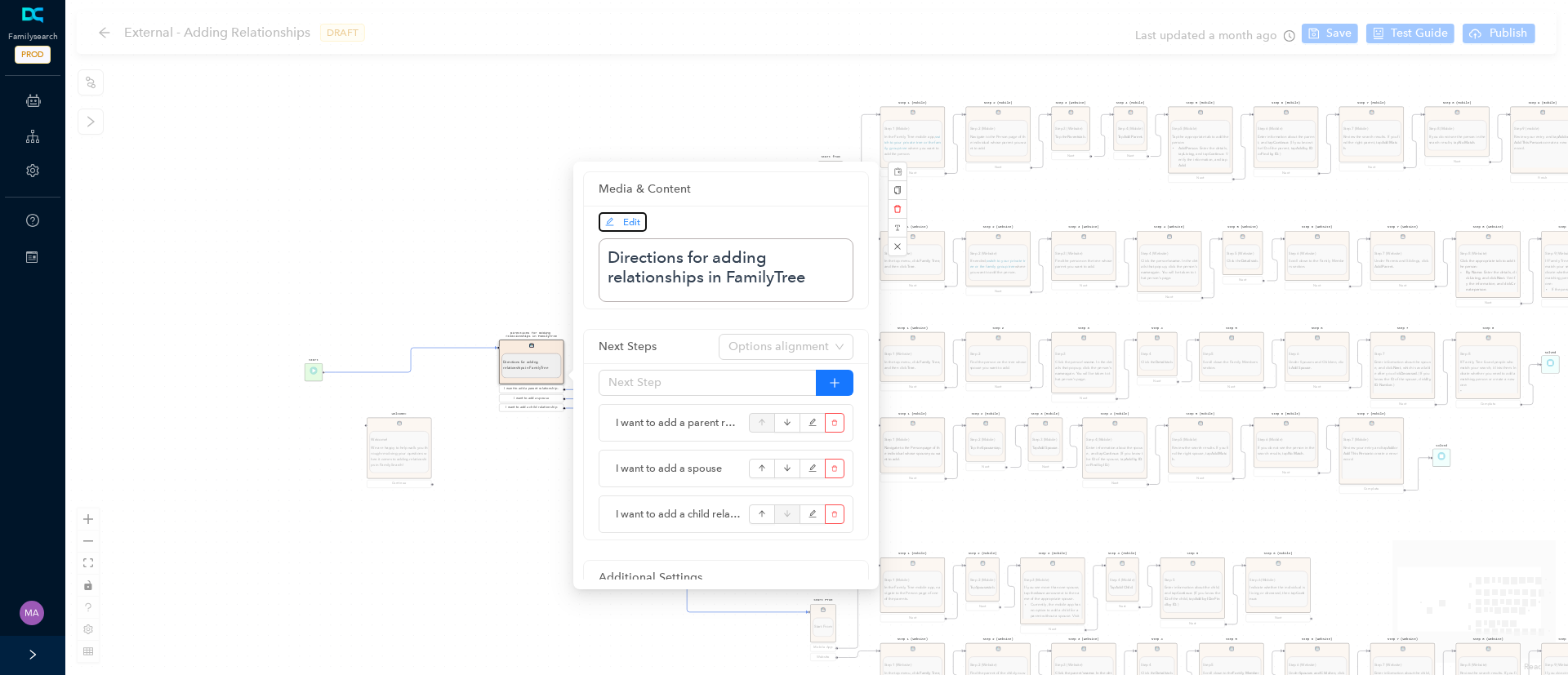 click on "Edit" at bounding box center [622, 222] 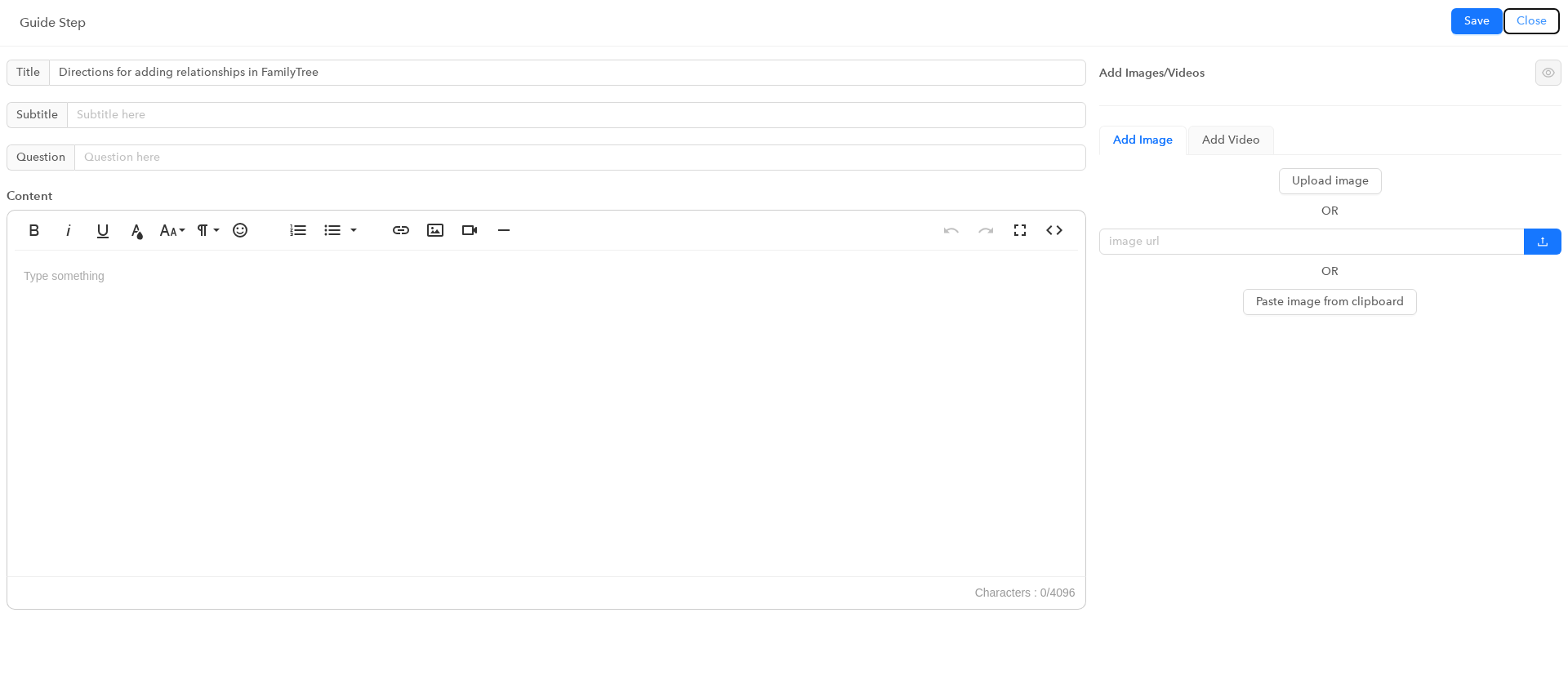 click on "Close" at bounding box center [1531, 21] 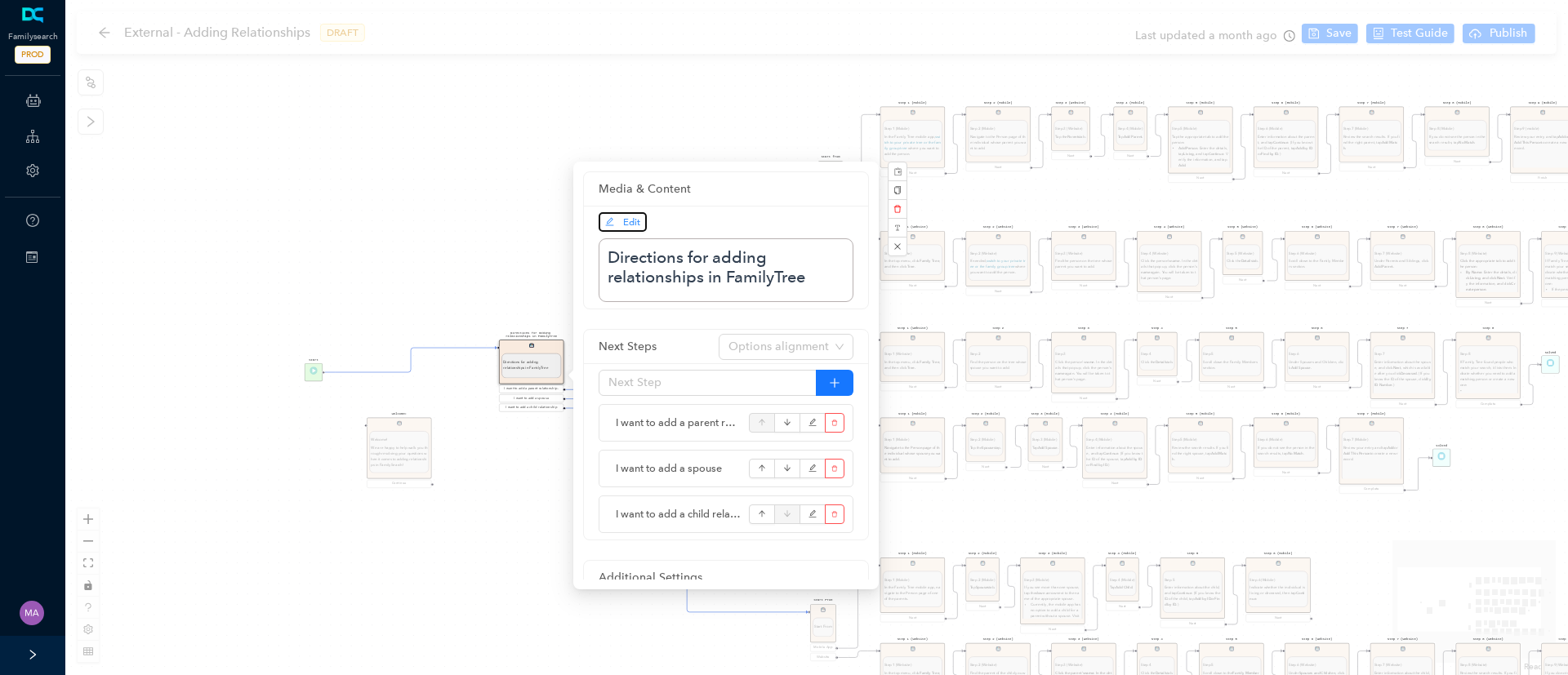 click on "Edit" at bounding box center (622, 222) 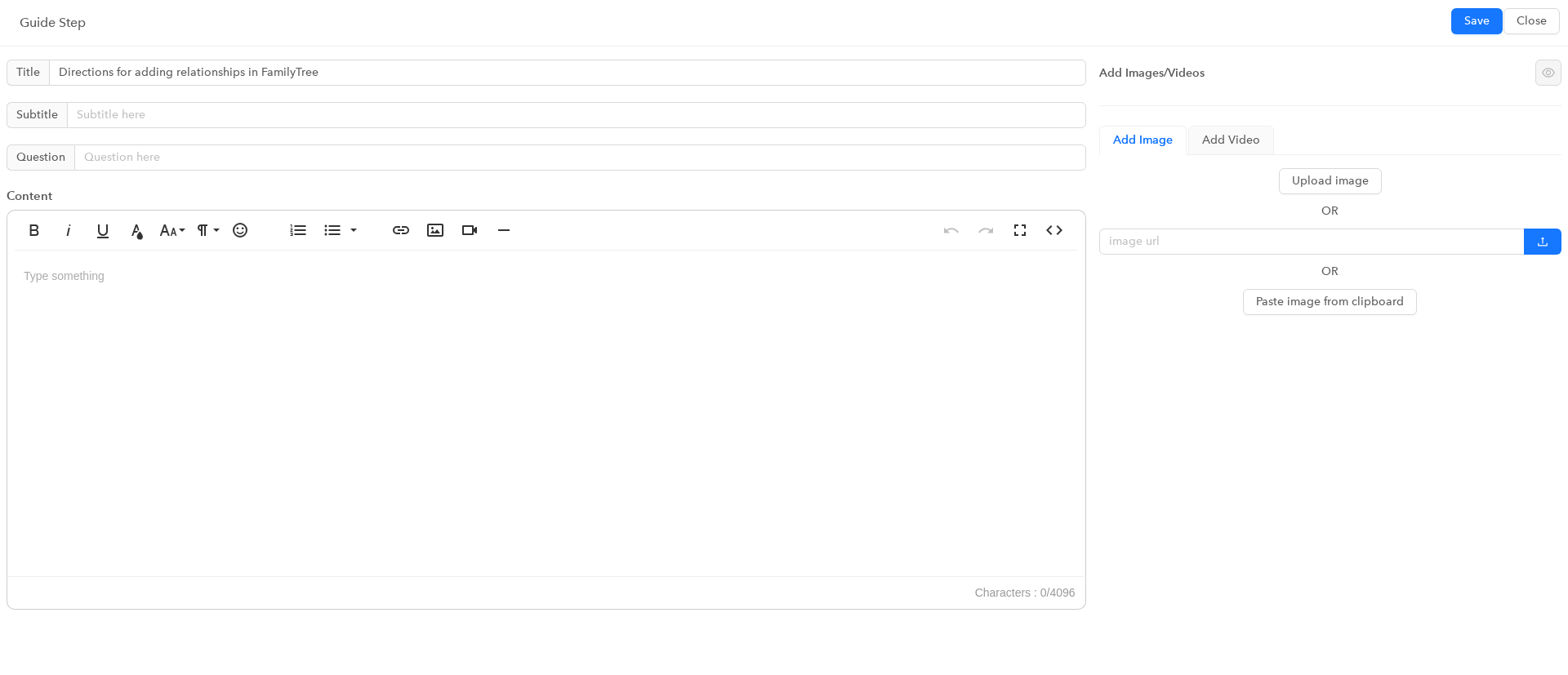 click at bounding box center [546, 414] 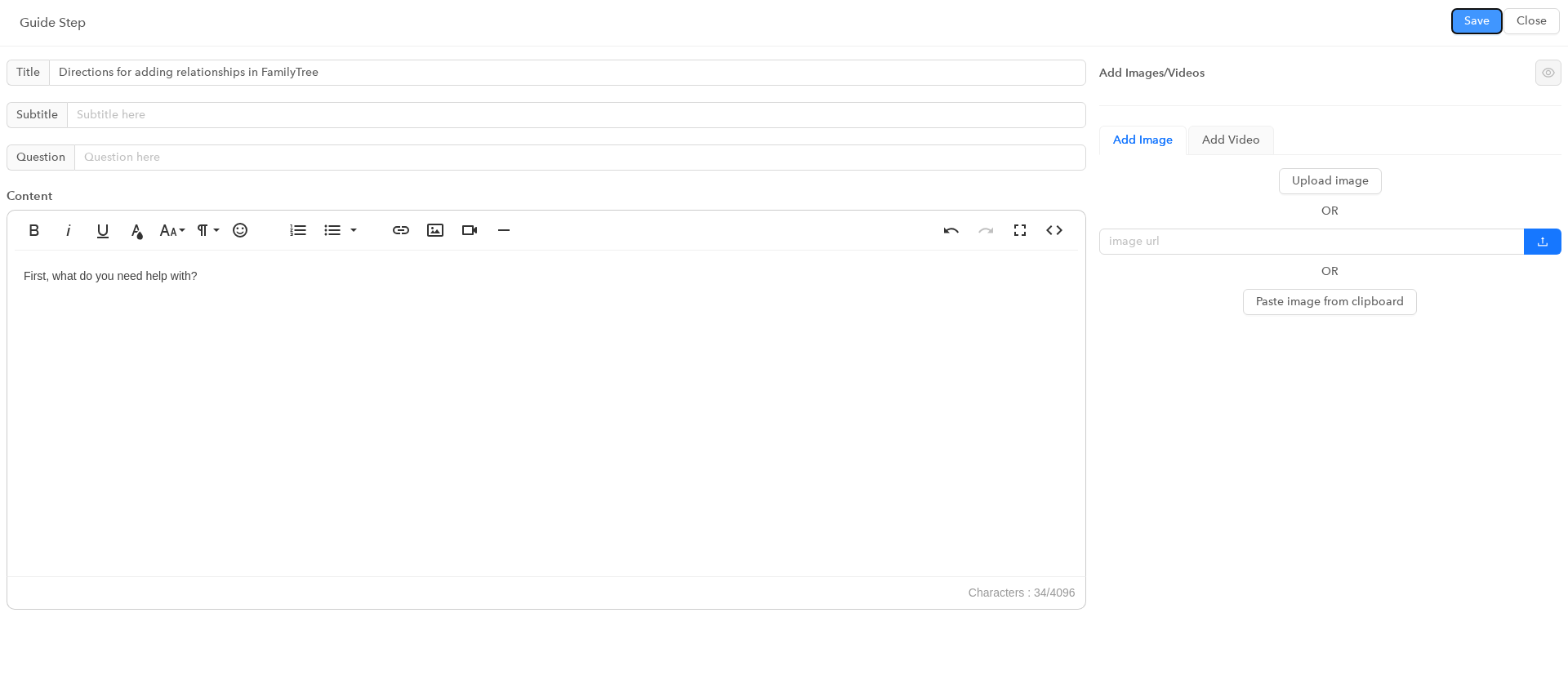 click on "Save" at bounding box center [1477, 21] 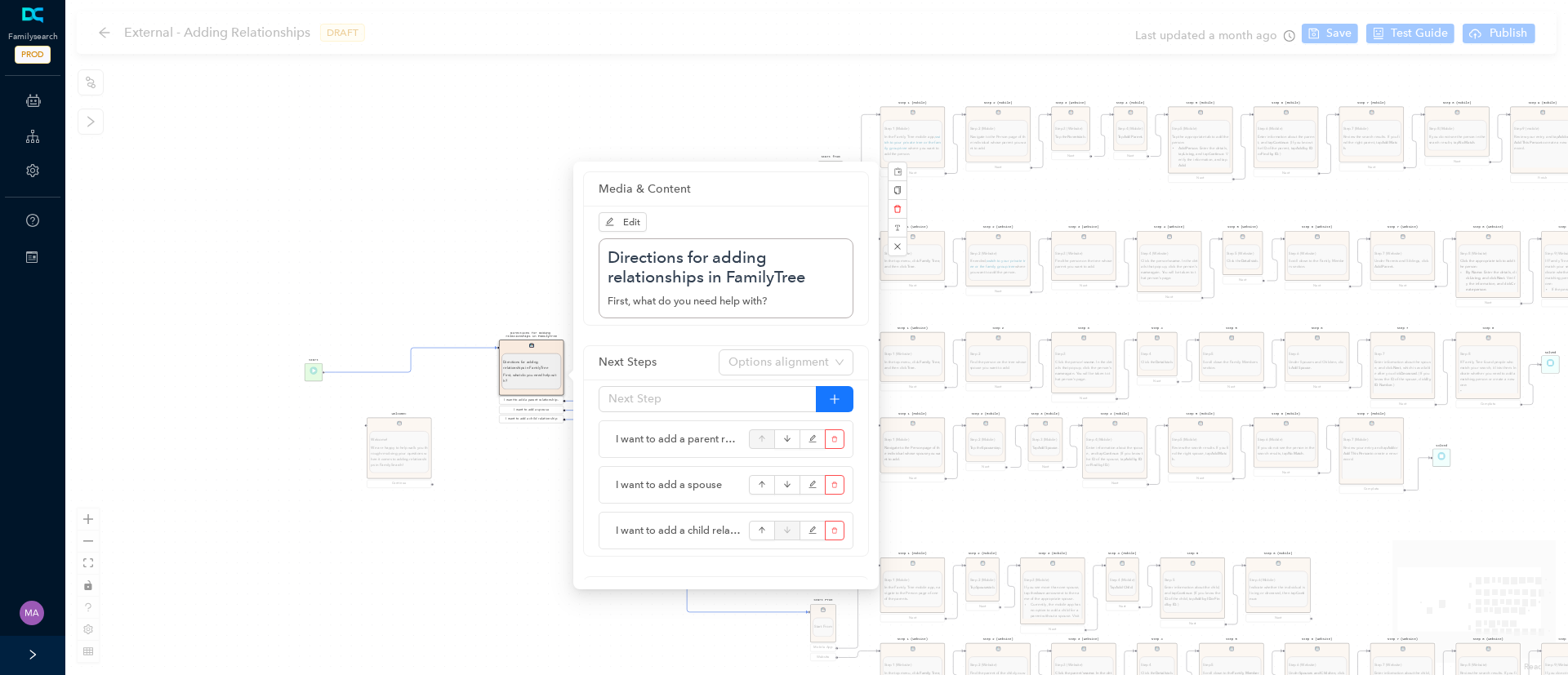 click on "Start From Start From Mobile App Website Start Directions for adding relationships in FamilyTree Directions for adding relationships in FamilyTree First, what do you need help with? I want to add a parent relationship. I want to add a spouse  I want to add a child relationship Step 1 (Website) Step 1 (Website) In the top menu, click  Family Tree , and then click  Tree. Next Step 2 Step 2 Find the person on the tree whose spouse you want to add. Next Step 3 Step 3 Click the person's  name . In the details that pop up, click the person's  name  again. You will be taken to that person's page. Next Step 4 Step 4 Click the  Details  tab. Next Step 5 Step 5 Scroll down the Family Members section. Next Step 6 Step 6 Under Spouses and Children, click  Add Spouse .  Next Step 7 Step 7 Enter information about the spouse, and click  Next , which is available after you click  Deceased . (If you know the ID of the spouse, click  By ID Number .) Next Step 8 Step 8 If the person is already in Family Tree, click  Add Match ." at bounding box center [817, 337] 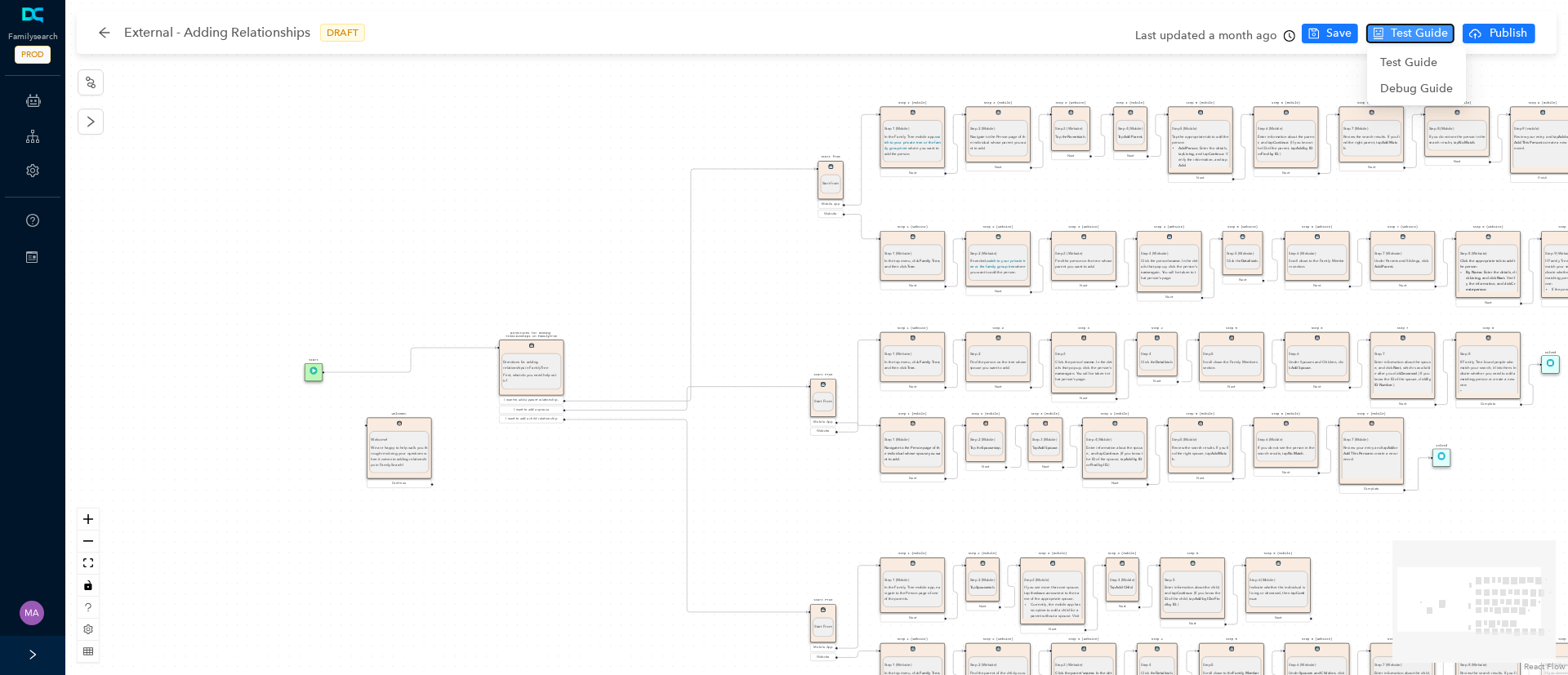 click on "Test Guide" at bounding box center [1419, 33] 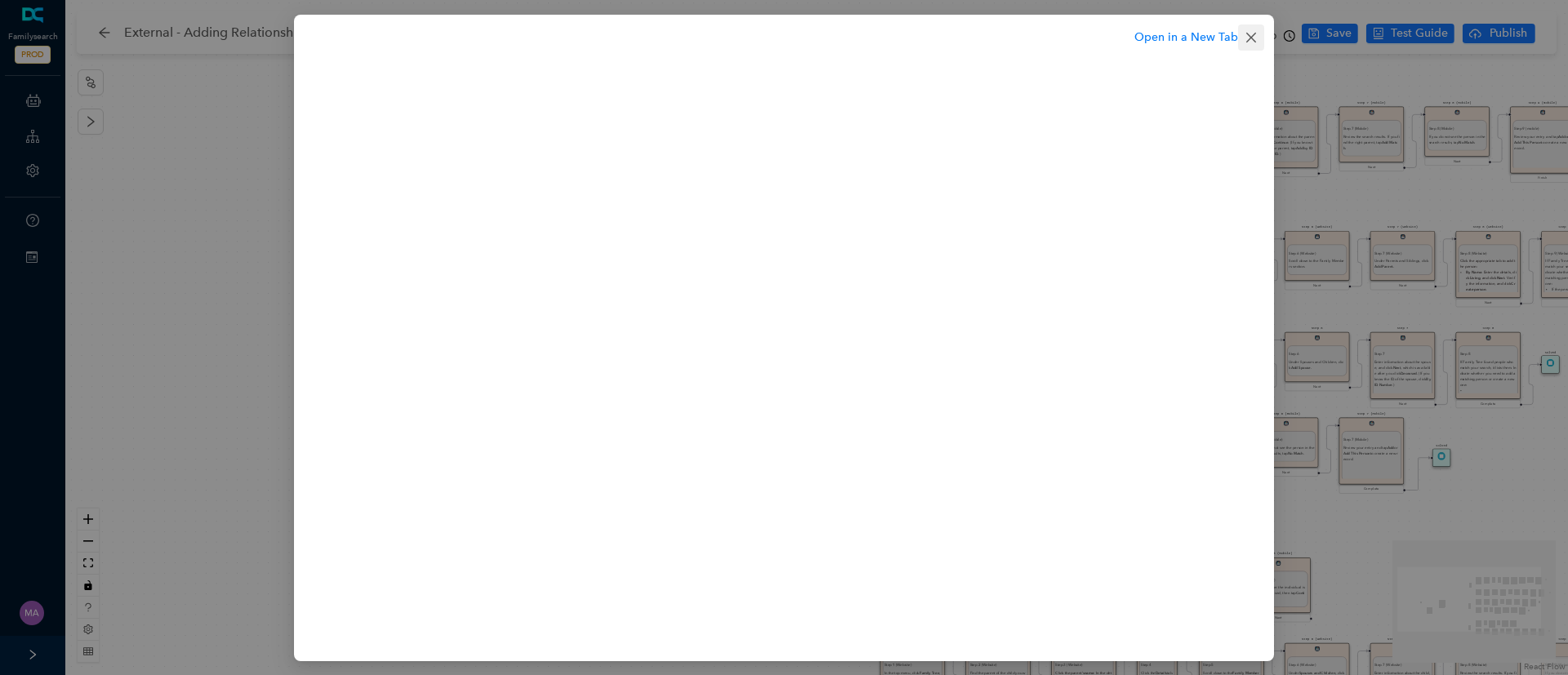 click 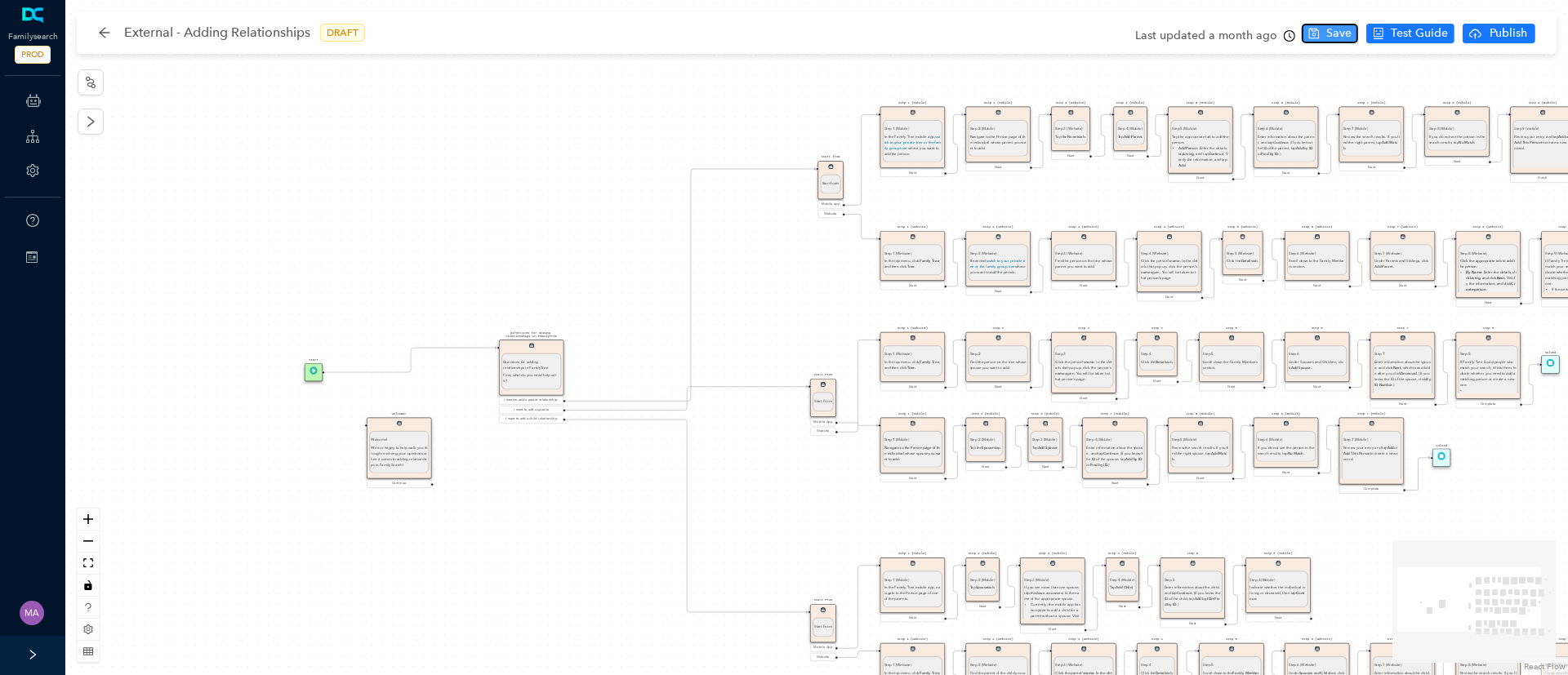 click on "Save" at bounding box center [1339, 33] 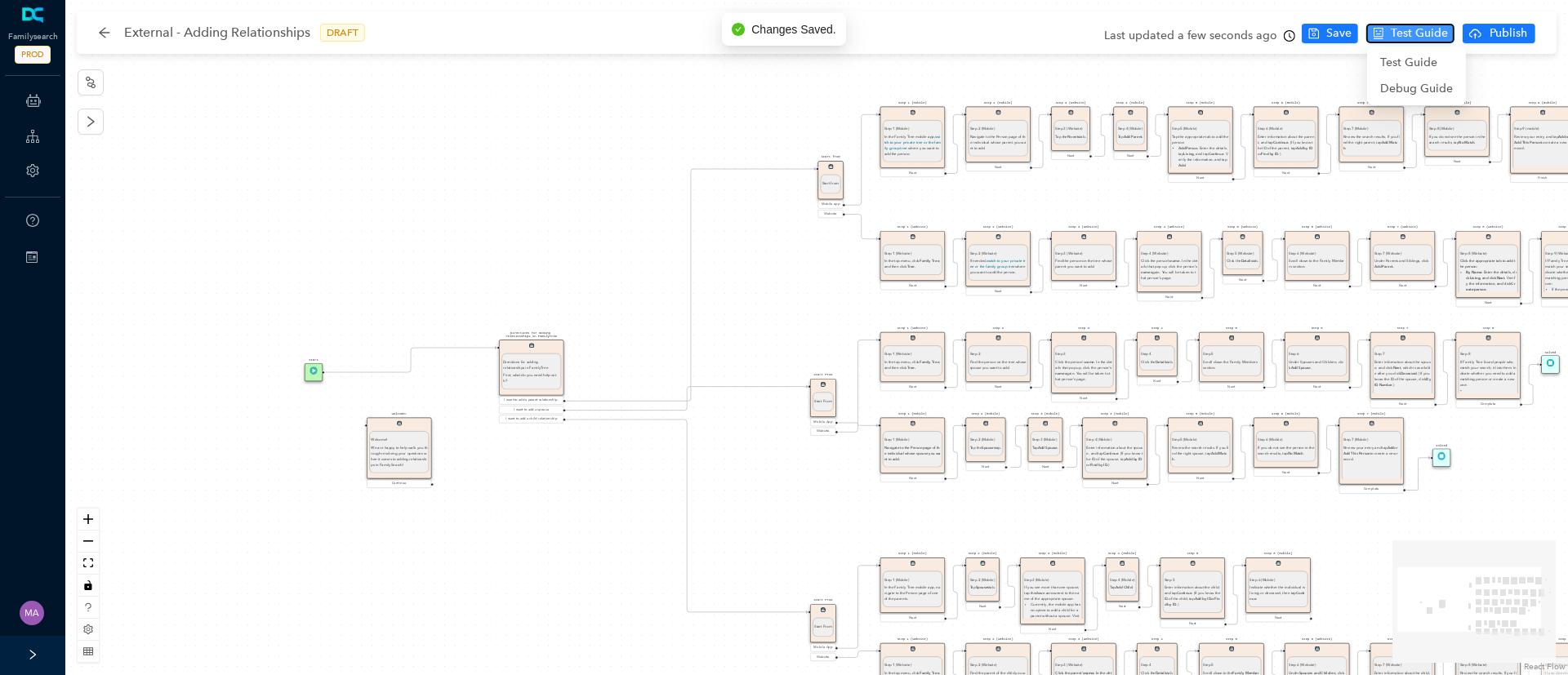 click on "Test Guide" at bounding box center [1419, 33] 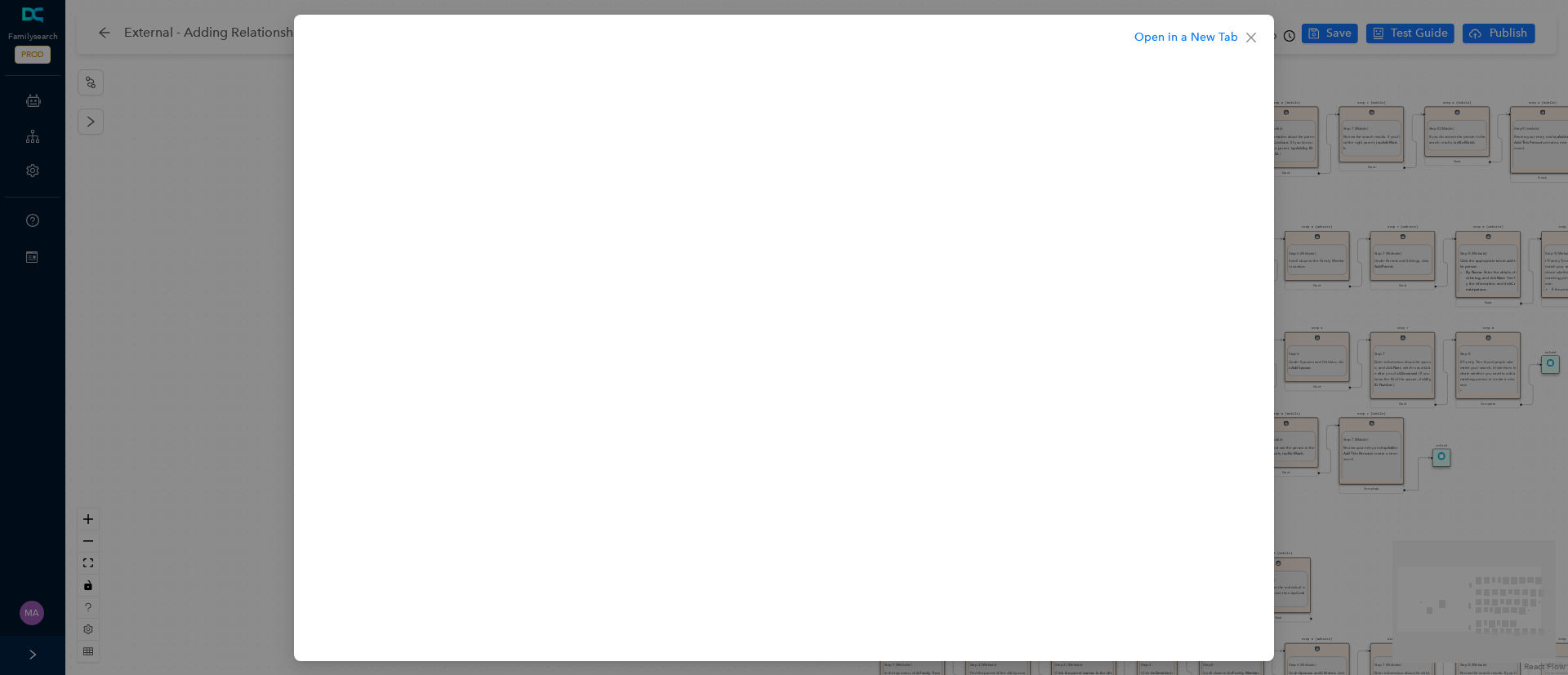 click on "Open in a New Tab" at bounding box center (784, 337) 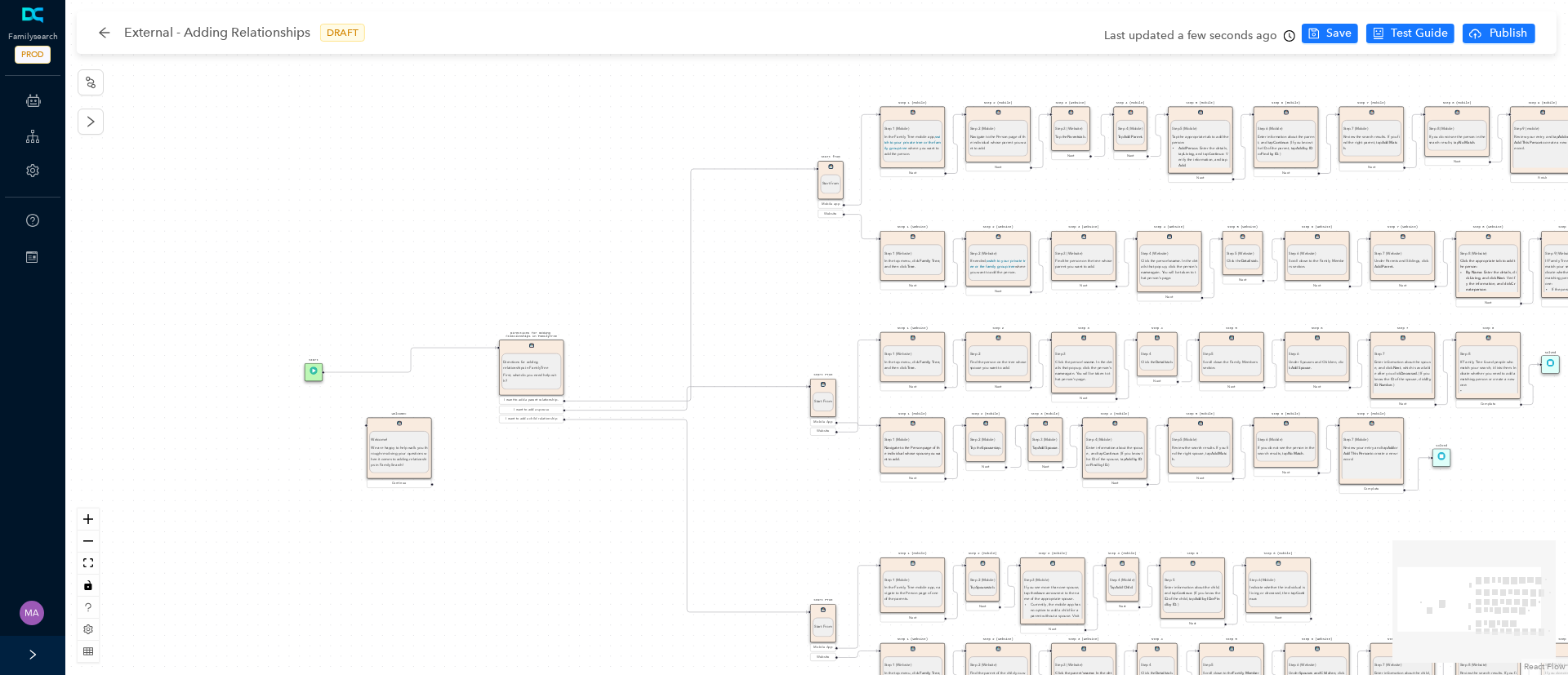 click on "Directions for adding relationships in FamilyTree" at bounding box center (531, 365) 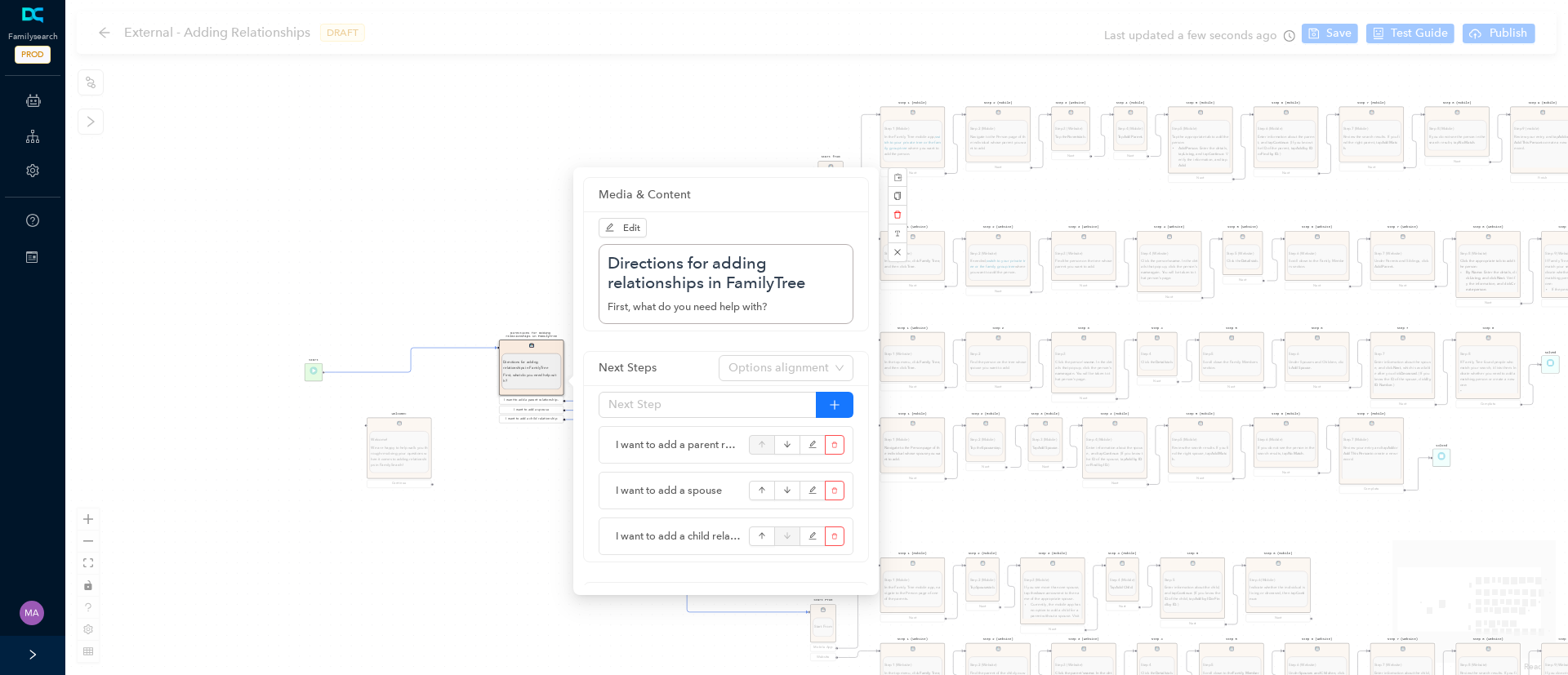 click on "Start From Start From Mobile App Website Start Directions for adding relationships in FamilyTree Directions for adding relationships in FamilyTree First, what do you need help with? I want to add a parent relationship. I want to add a spouse  I want to add a child relationship Step 1 (Website) Step 1 (Website) In the top menu, click  Family Tree , and then click  Tree. Next Step 2 Step 2 Find the person on the tree whose spouse you want to add. Next Step 3 Step 3 Click the person's  name . In the details that pop up, click the person's  name  again. You will be taken to that person's page. Next Step 4 Step 4 Click the  Details  tab. Next Step 5 Step 5 Scroll down the Family Members section. Next Step 6 Step 6 Under Spouses and Children, click  Add Spouse .  Next Step 7 Step 7 Enter information about the spouse, and click  Next , which is available after you click  Deceased . (If you know the ID of the spouse, click  By ID Number .) Next Step 8 Step 8 If the person is already in Family Tree, click  Add Match ." at bounding box center (817, 337) 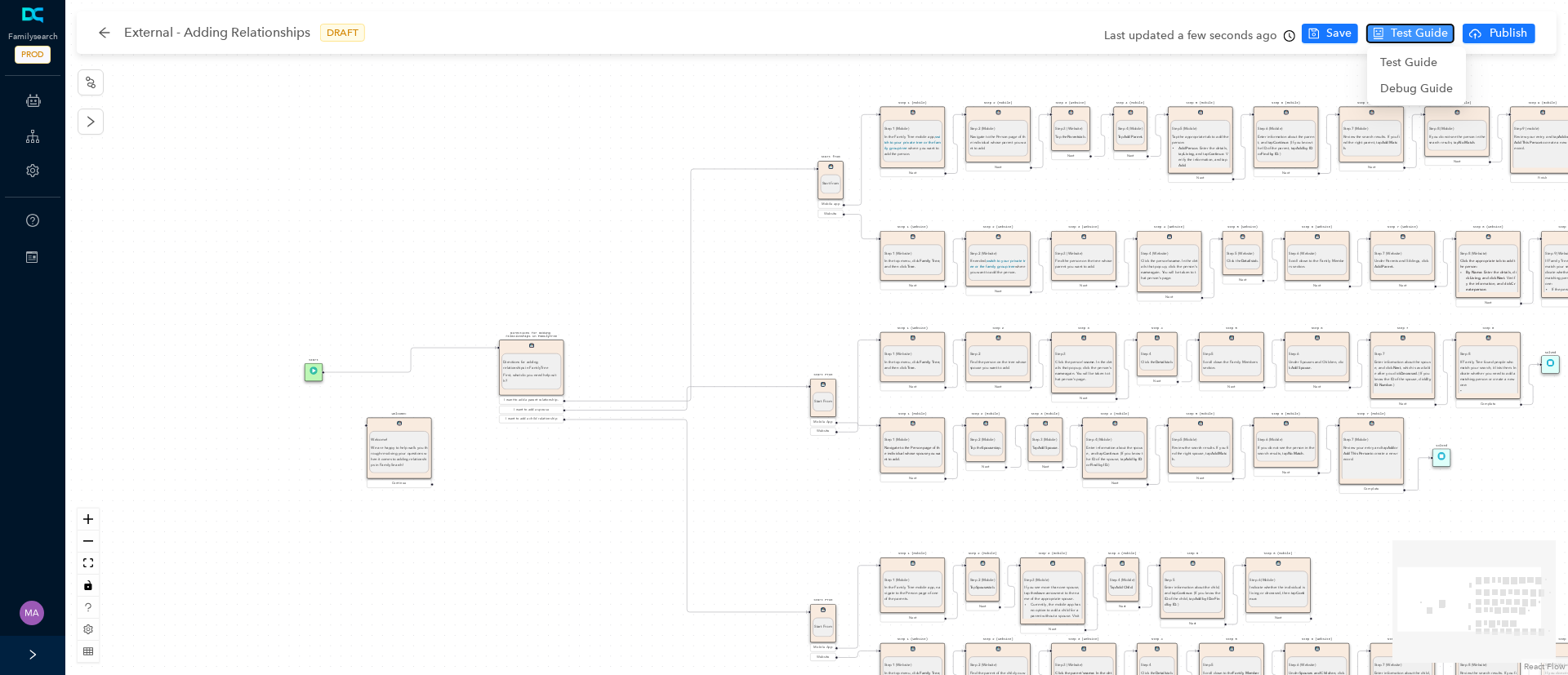 click on "Test Guide" at bounding box center [1419, 33] 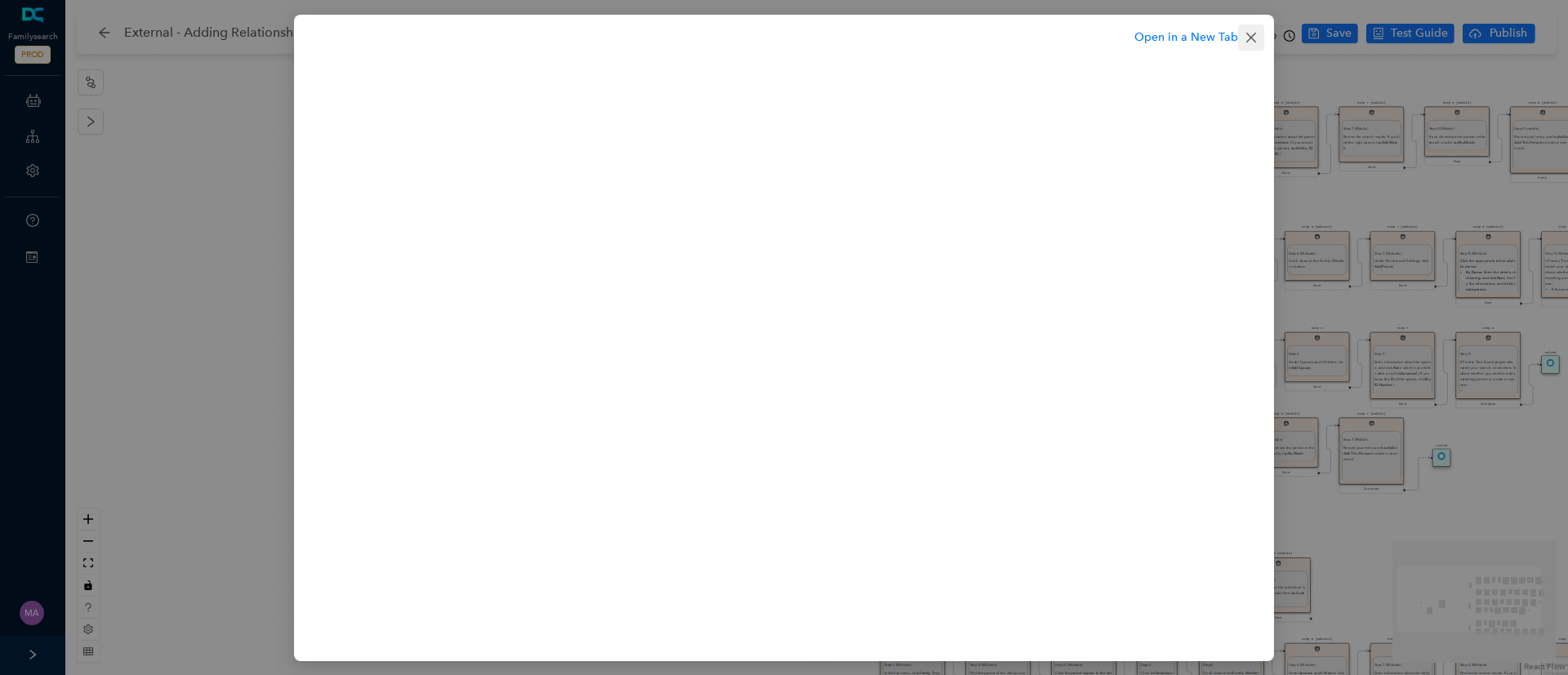 click 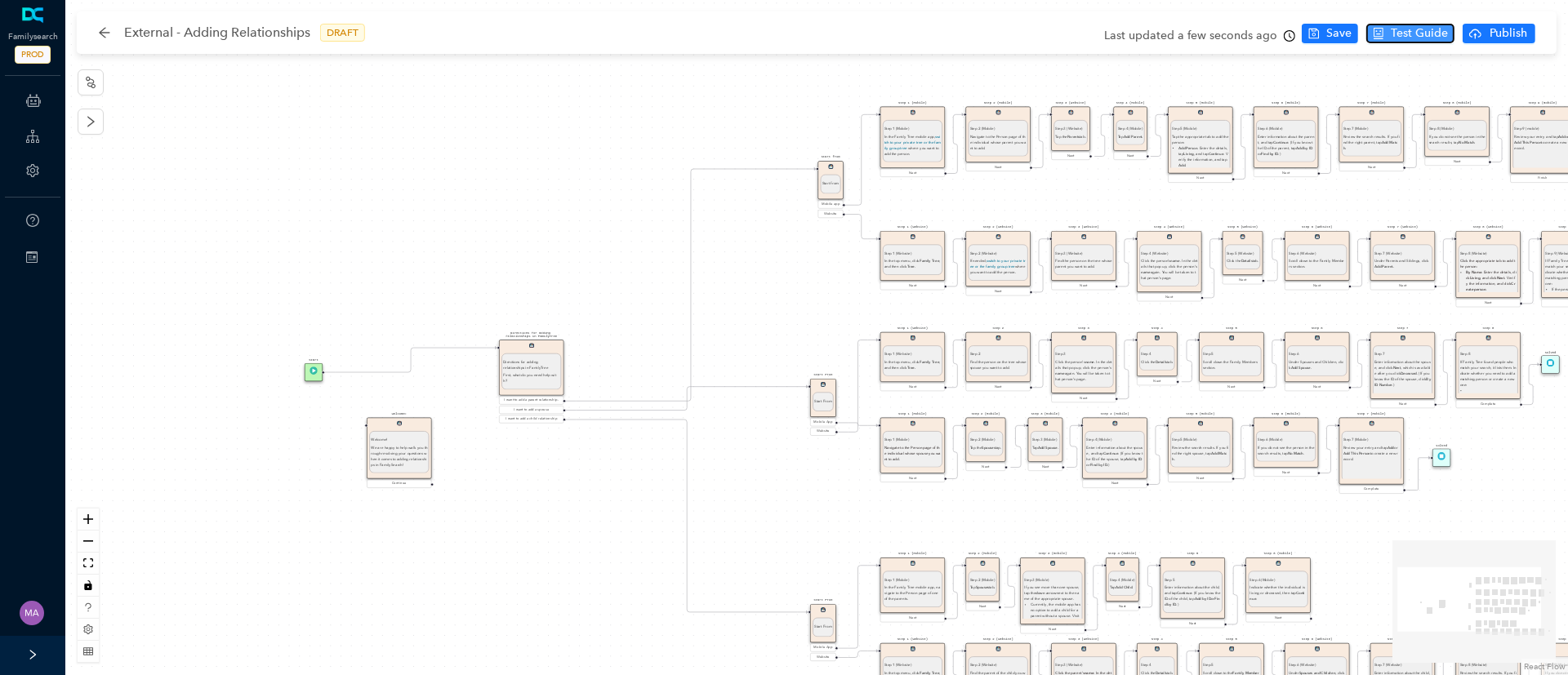 click on "Test Guide" at bounding box center (1419, 33) 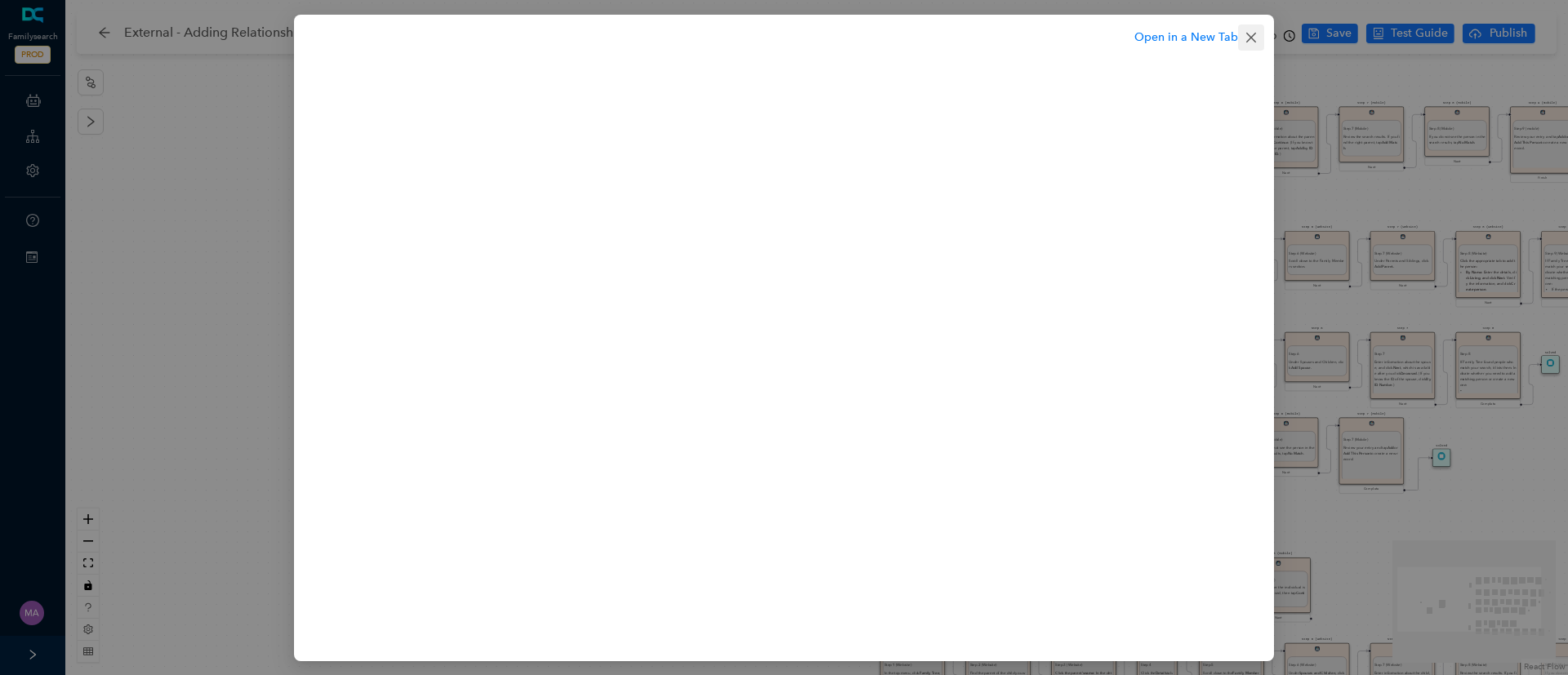 click 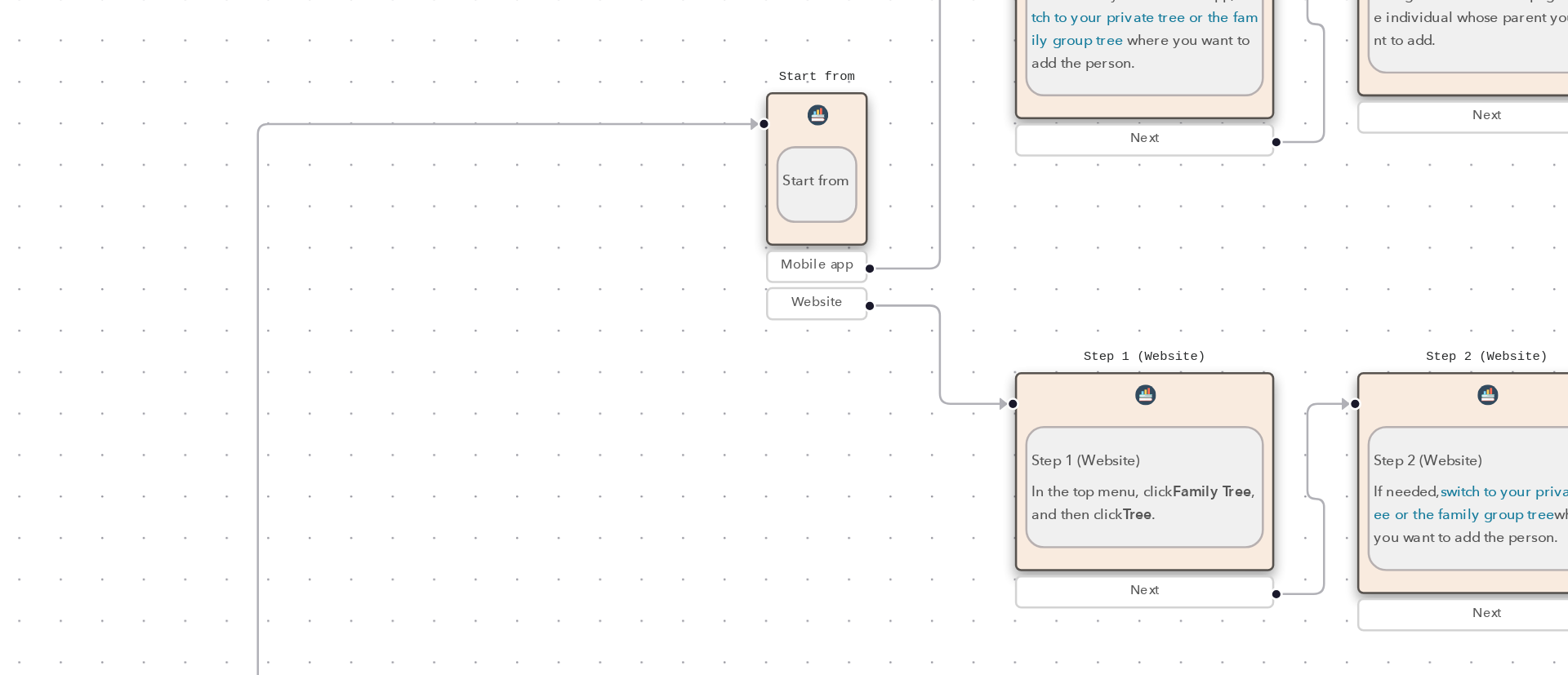 click on "Start from" at bounding box center [831, 184] 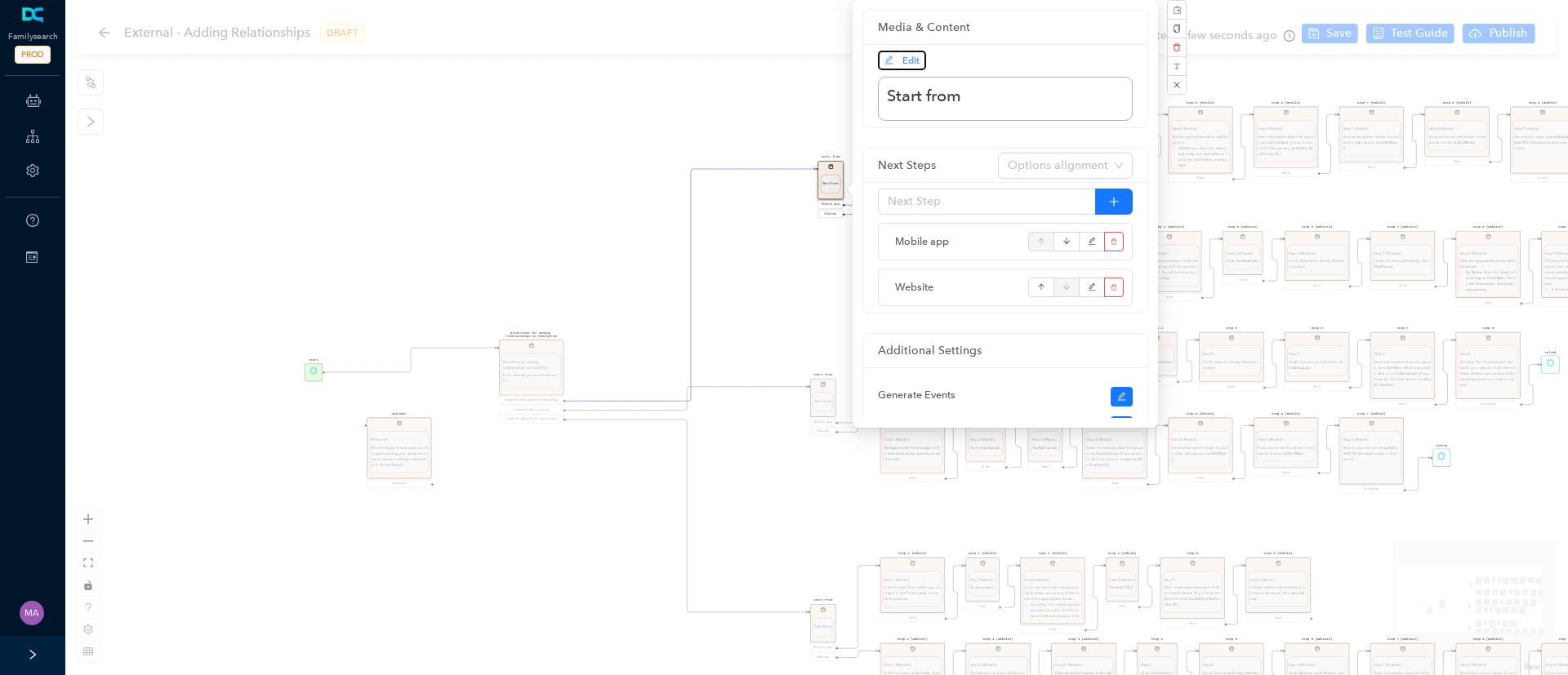 click on "Edit" at bounding box center (911, 60) 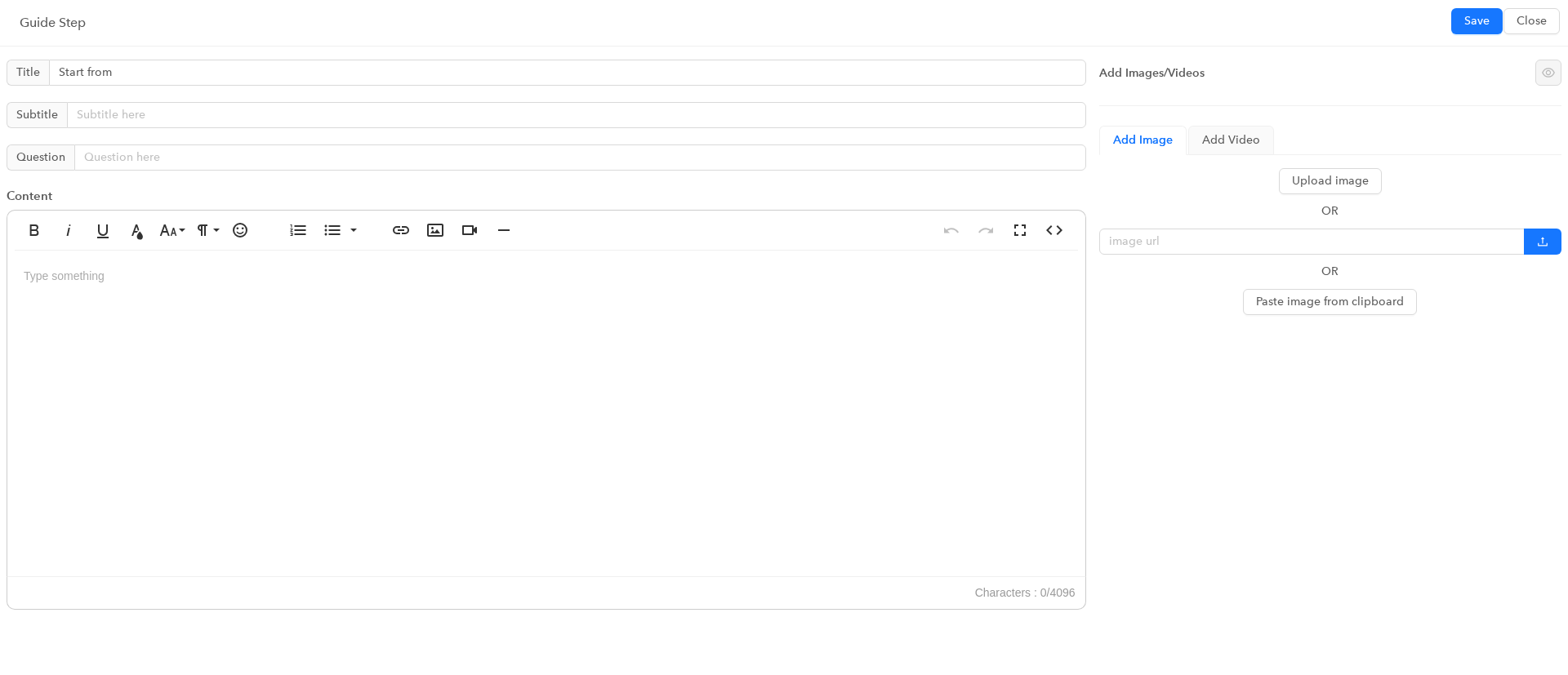 click at bounding box center [546, 414] 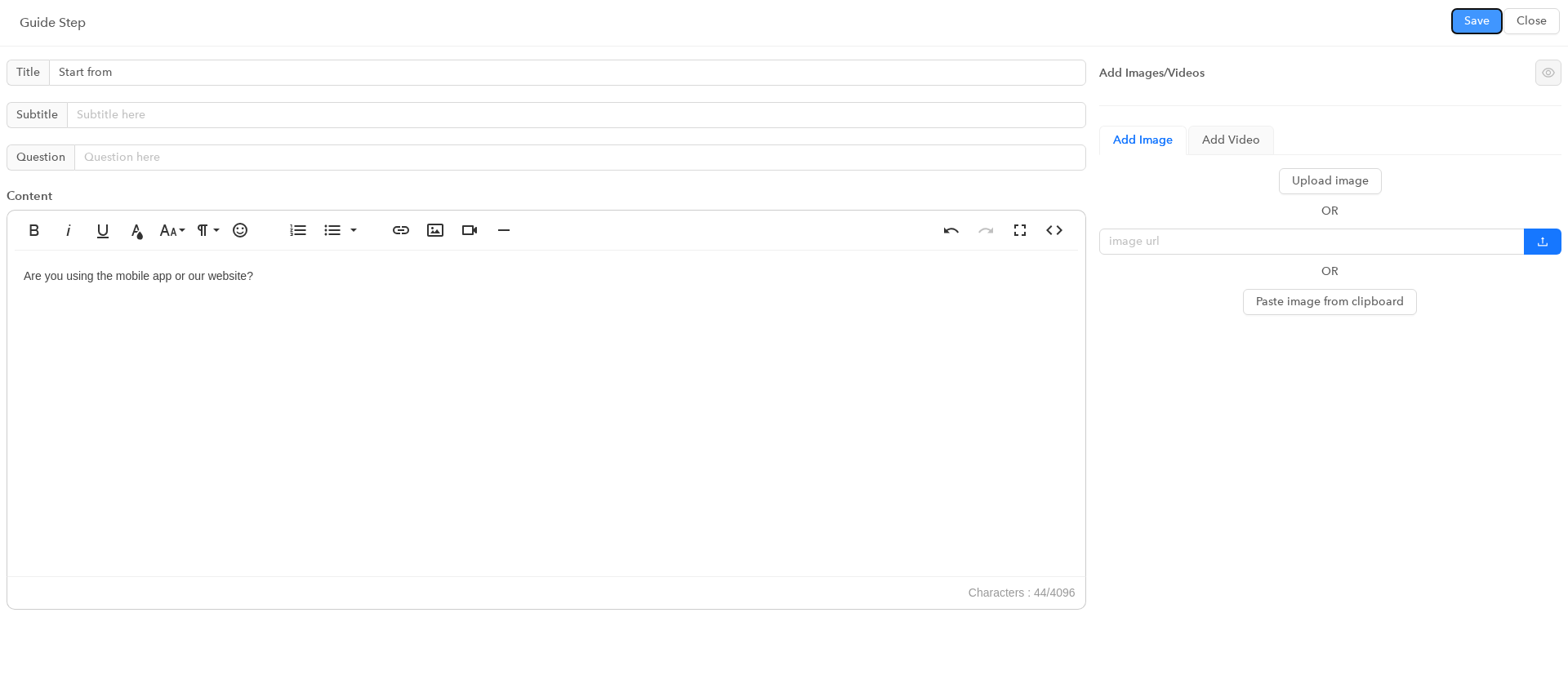 click on "Save" at bounding box center [1477, 21] 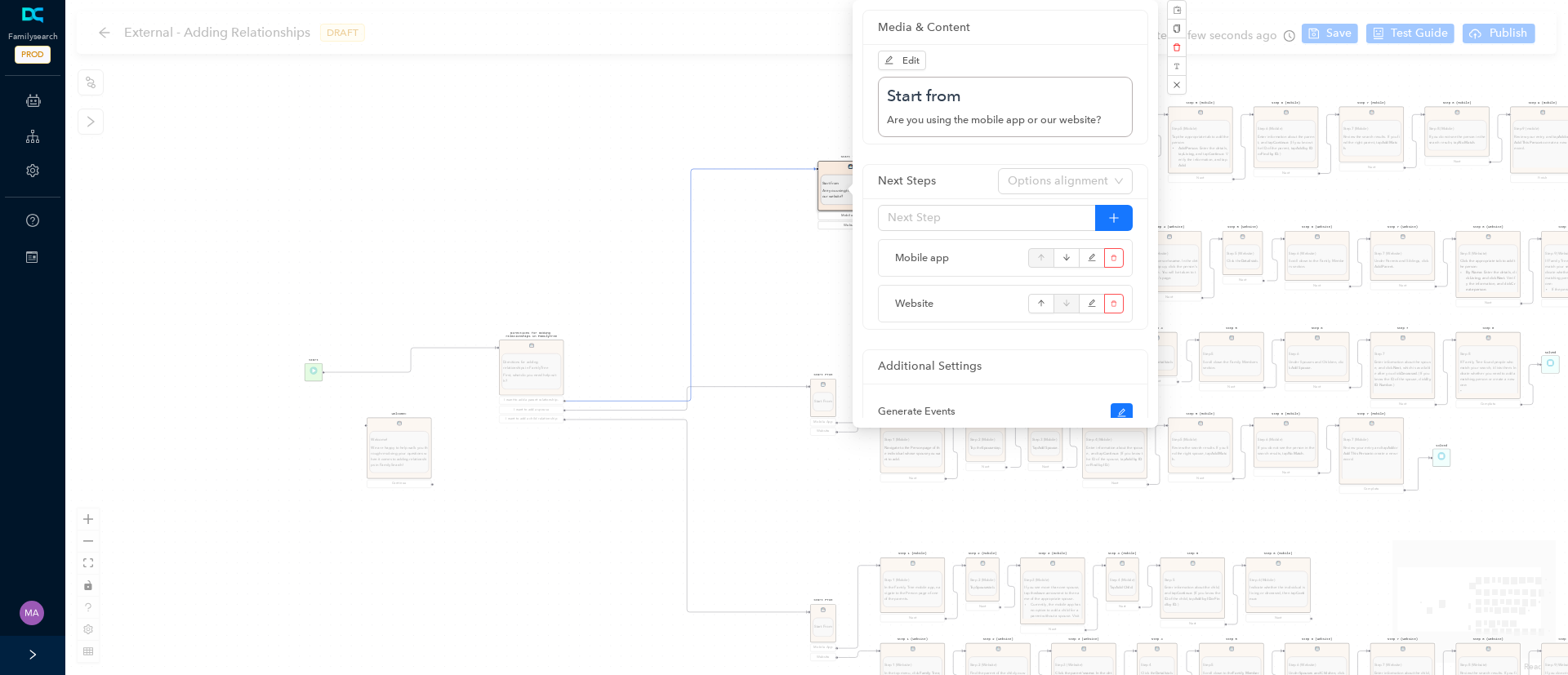 click on "Start From Start From Mobile App Website Start Directions for adding relationships in FamilyTree Directions for adding relationships in FamilyTree First, what do you need help with? I want to add a parent relationship. I want to add a spouse  I want to add a child relationship Step 1 (Website) Step 1 (Website) In the top menu, click  Family Tree , and then click  Tree. Next Step 2 Step 2 Find the person on the tree whose spouse you want to add. Next Step 3 Step 3 Click the person's  name . In the details that pop up, click the person's  name  again. You will be taken to that person's page. Next Step 4 Step 4 Click the  Details  tab. Next Step 5 Step 5 Scroll down the Family Members section. Next Step 6 Step 6 Under Spouses and Children, click  Add Spouse .  Next Step 7 Step 7 Enter information about the spouse, and click  Next , which is available after you click  Deceased . (If you know the ID of the spouse, click  By ID Number .) Next Step 8 Step 8 If the person is already in Family Tree, click  Add Match ." at bounding box center [817, 337] 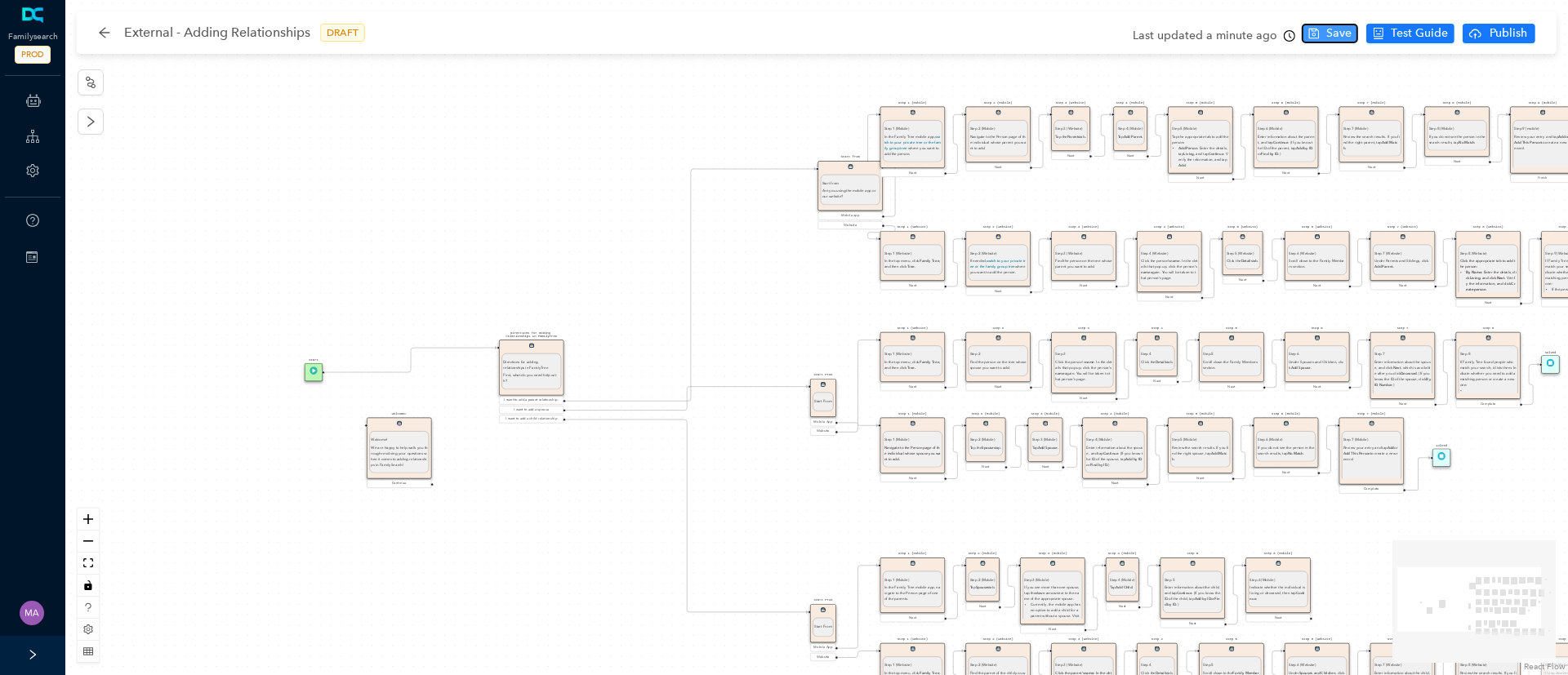 click on "Save" at bounding box center (1339, 33) 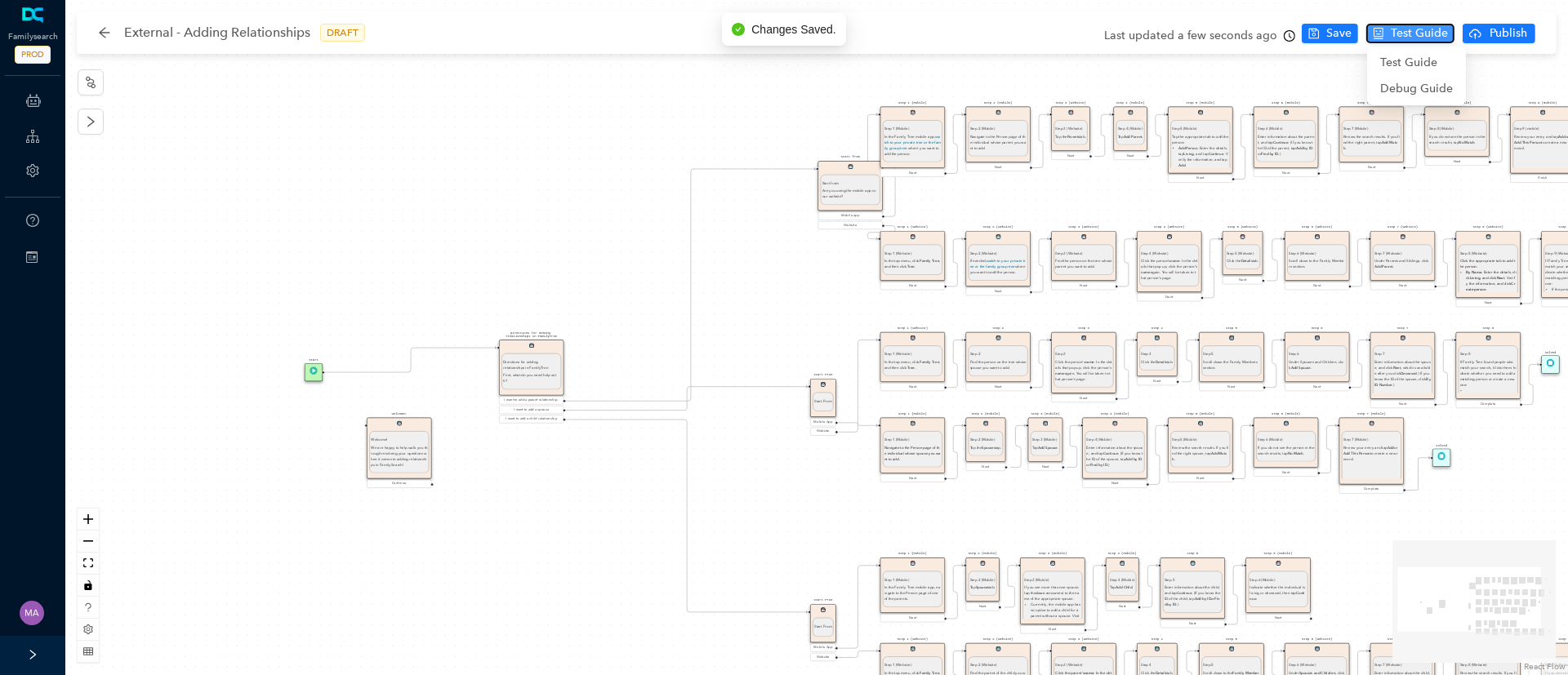click on "Test Guide" at bounding box center (1419, 33) 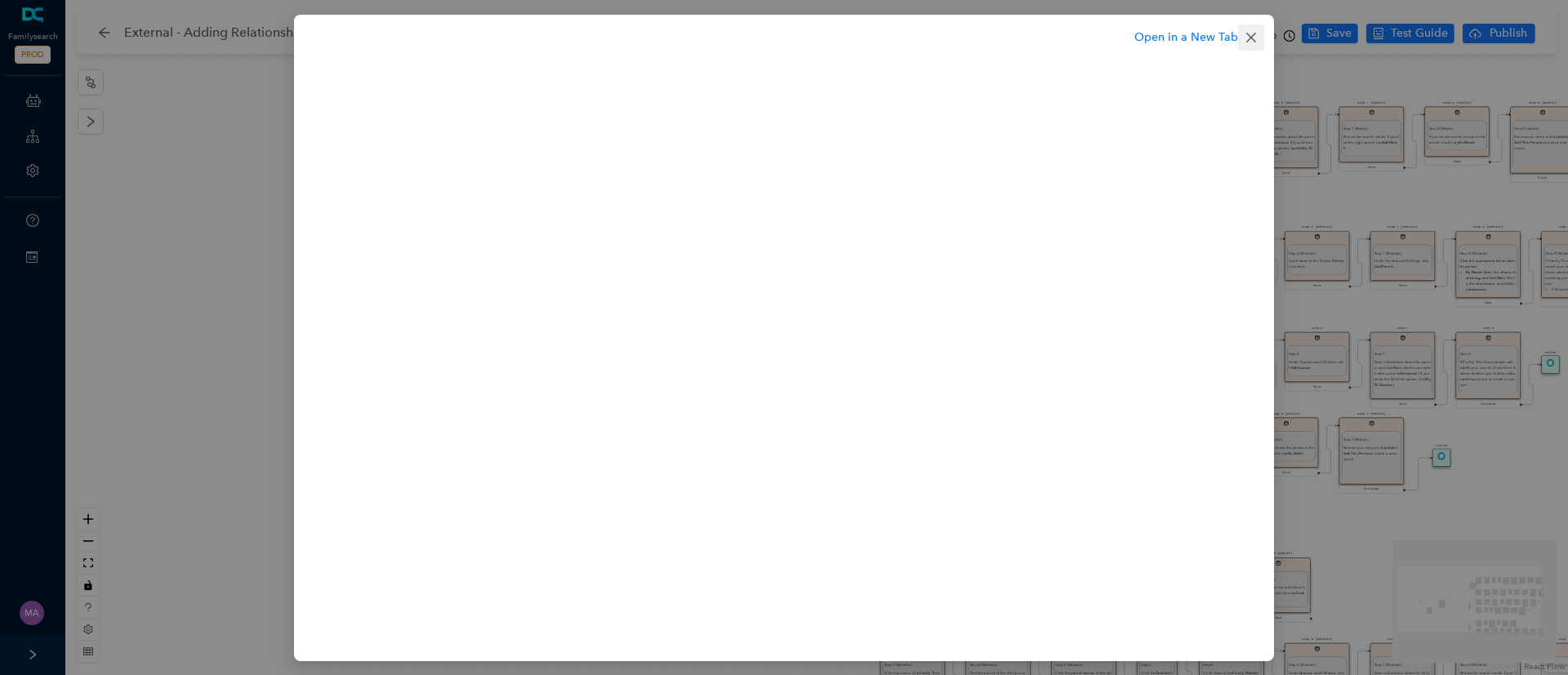 click at bounding box center [1251, 38] 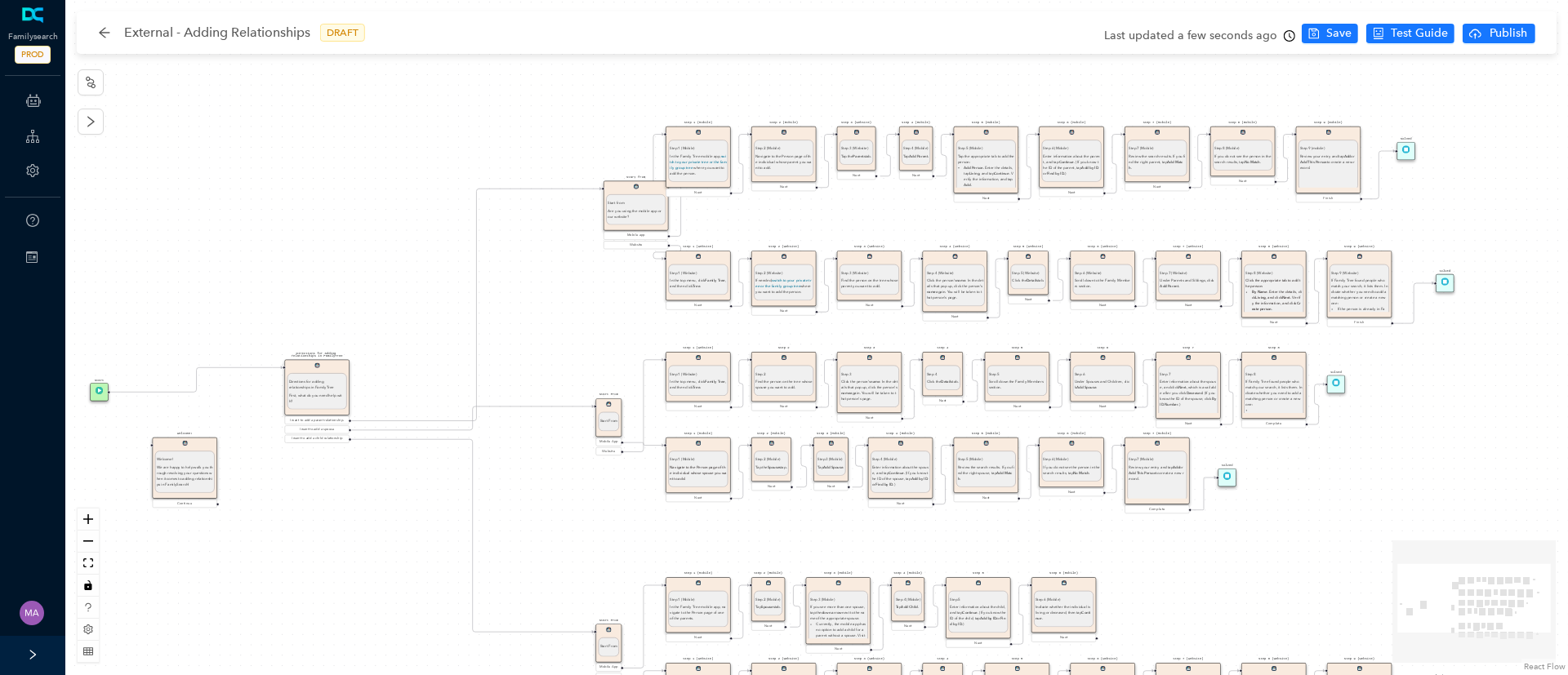drag, startPoint x: 630, startPoint y: 135, endPoint x: 648, endPoint y: 138, distance: 18.24829 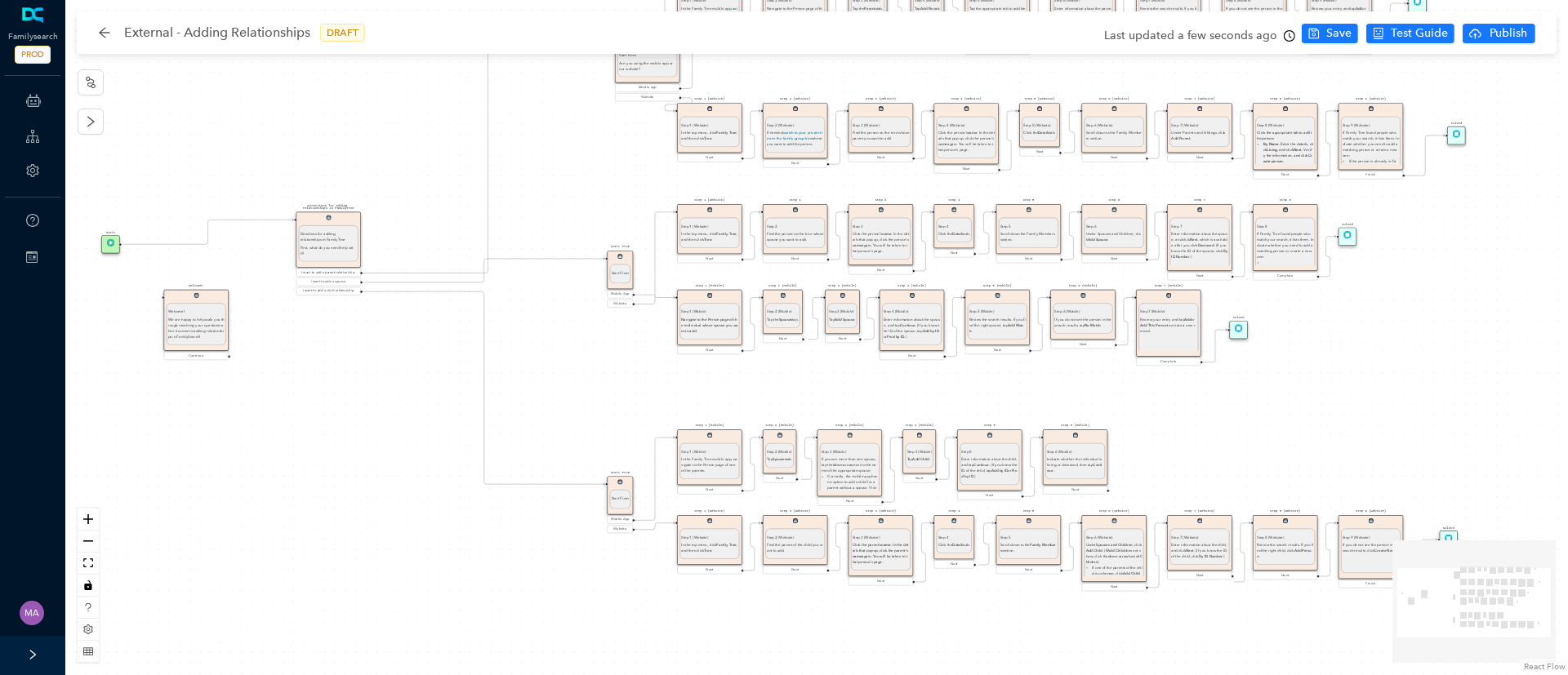 drag, startPoint x: 439, startPoint y: 494, endPoint x: 444, endPoint y: 348, distance: 146.08559 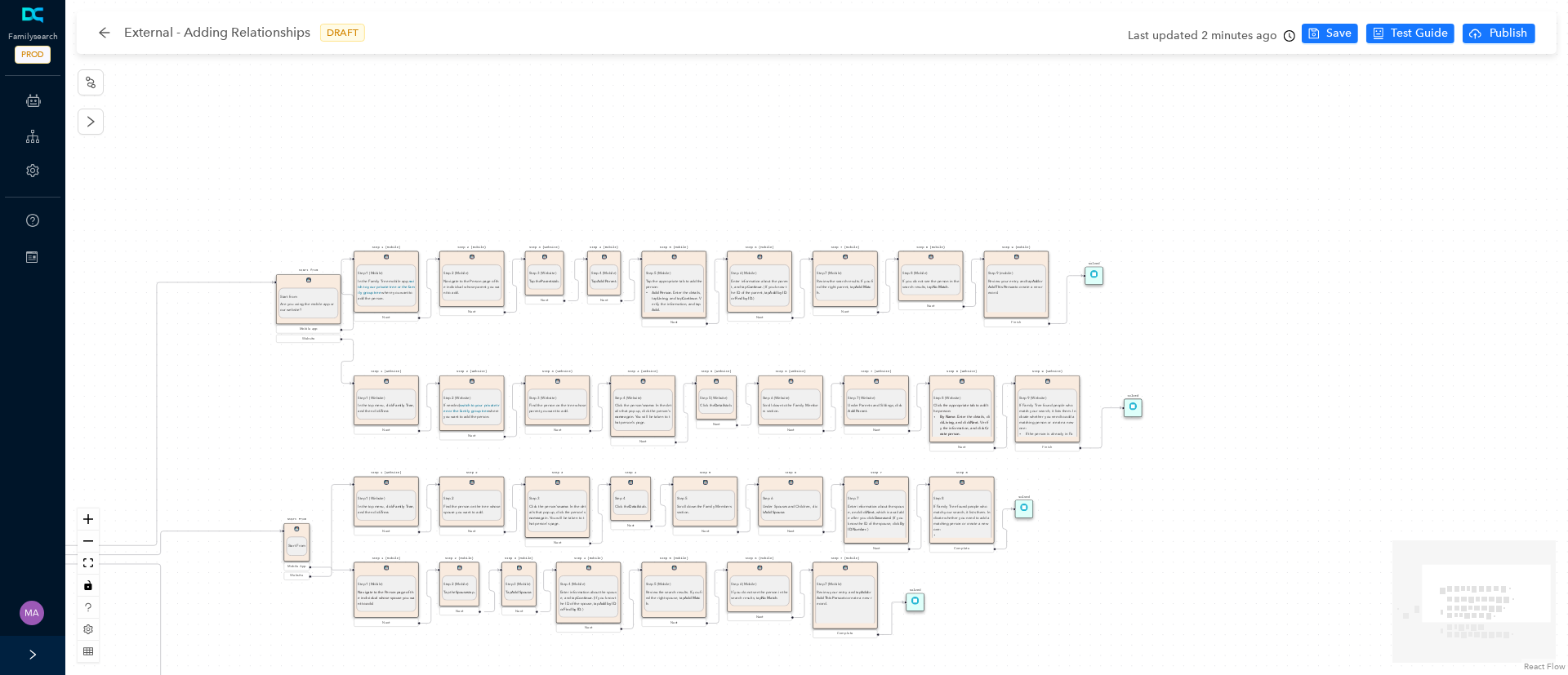 drag, startPoint x: 332, startPoint y: 326, endPoint x: 313, endPoint y: 306, distance: 27.586228 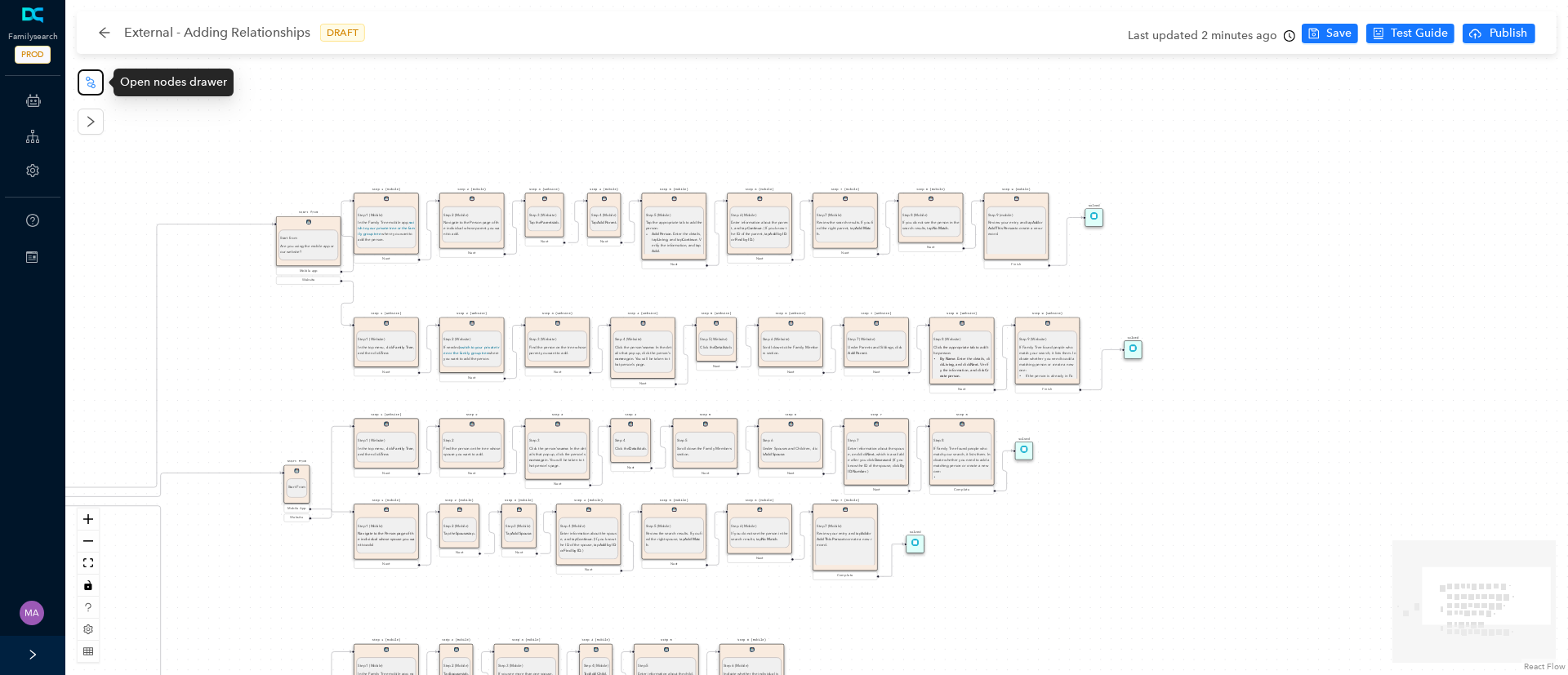 click 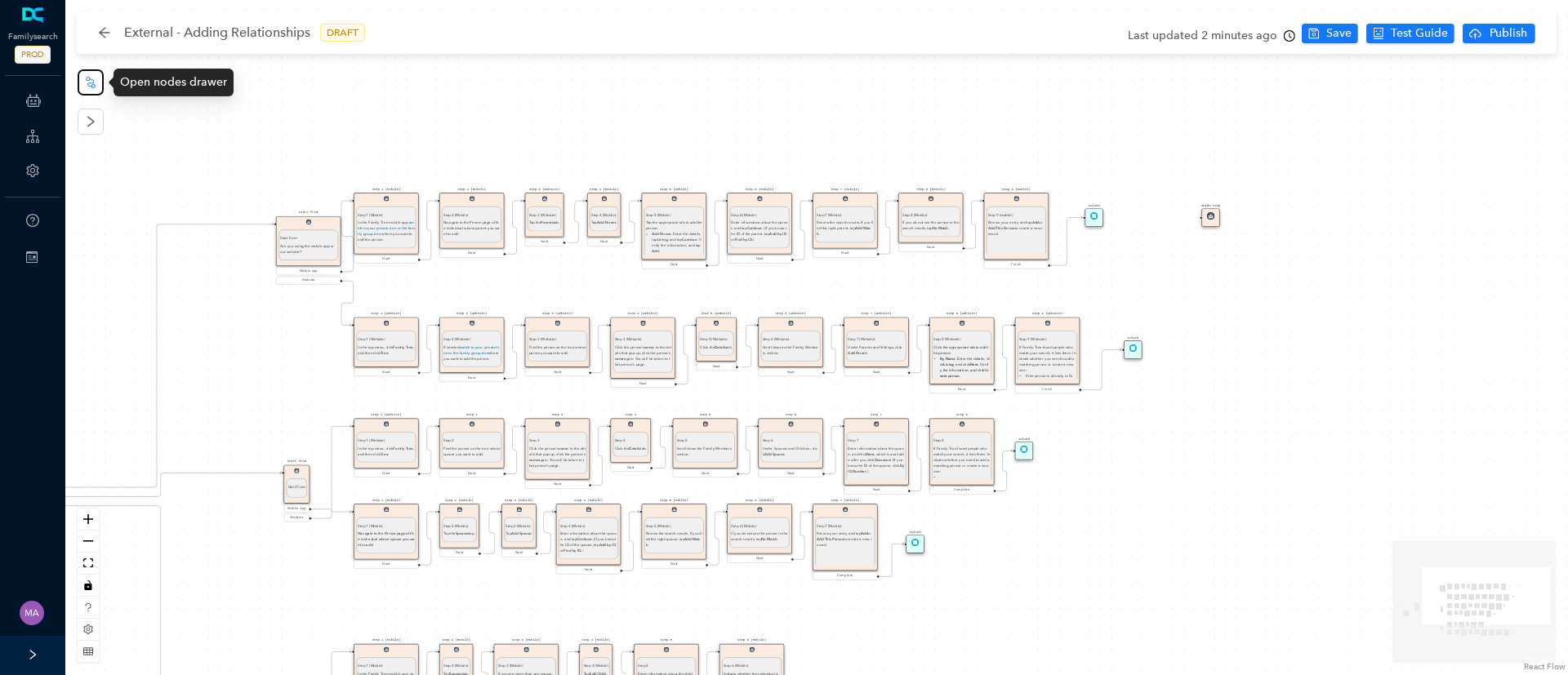 click 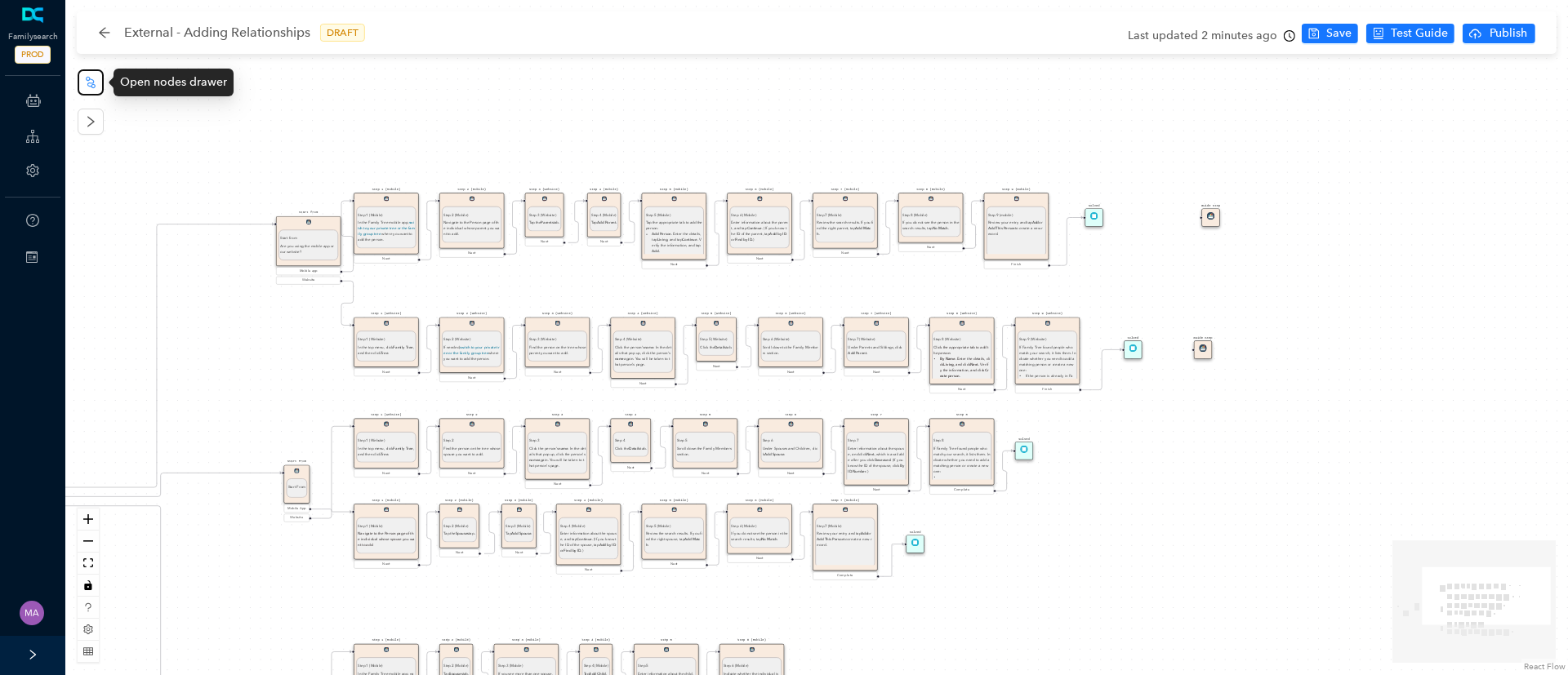 click 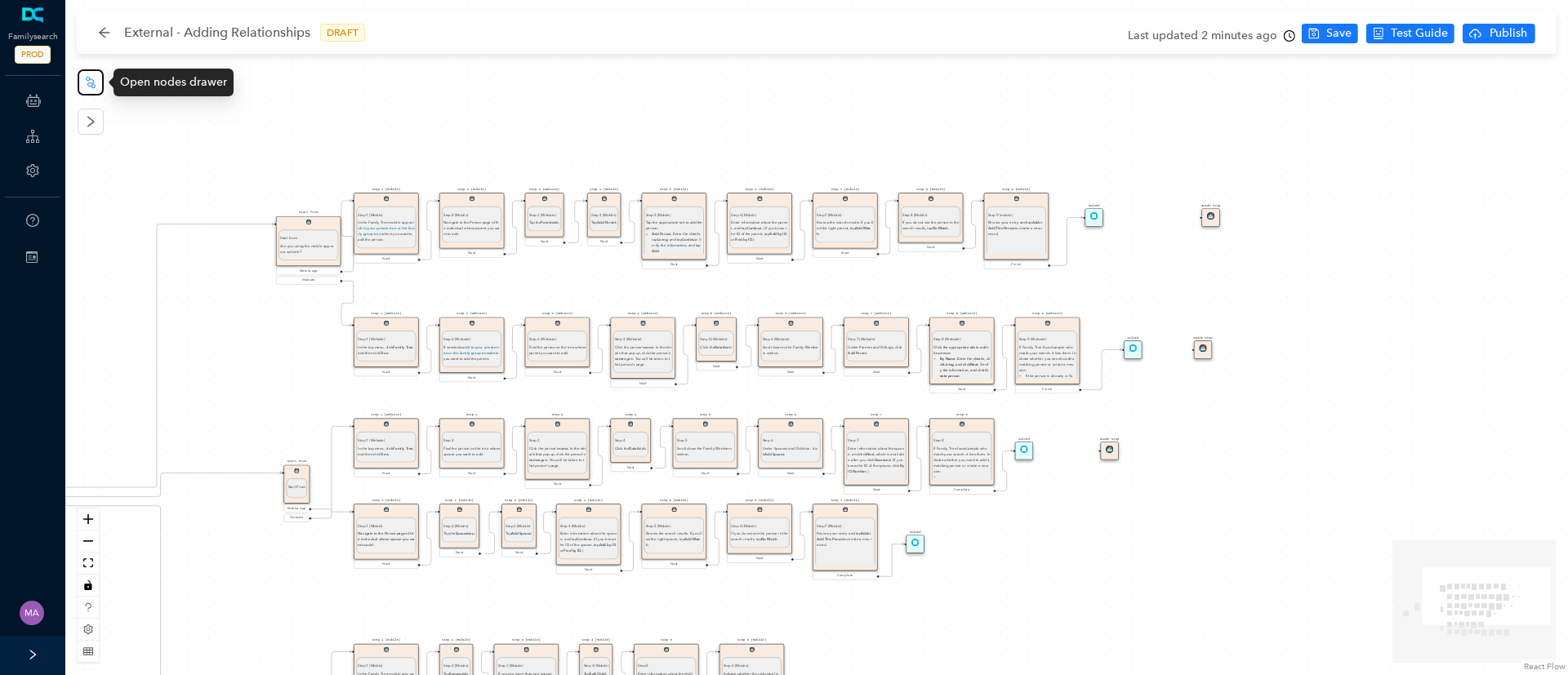 click at bounding box center (91, 82) 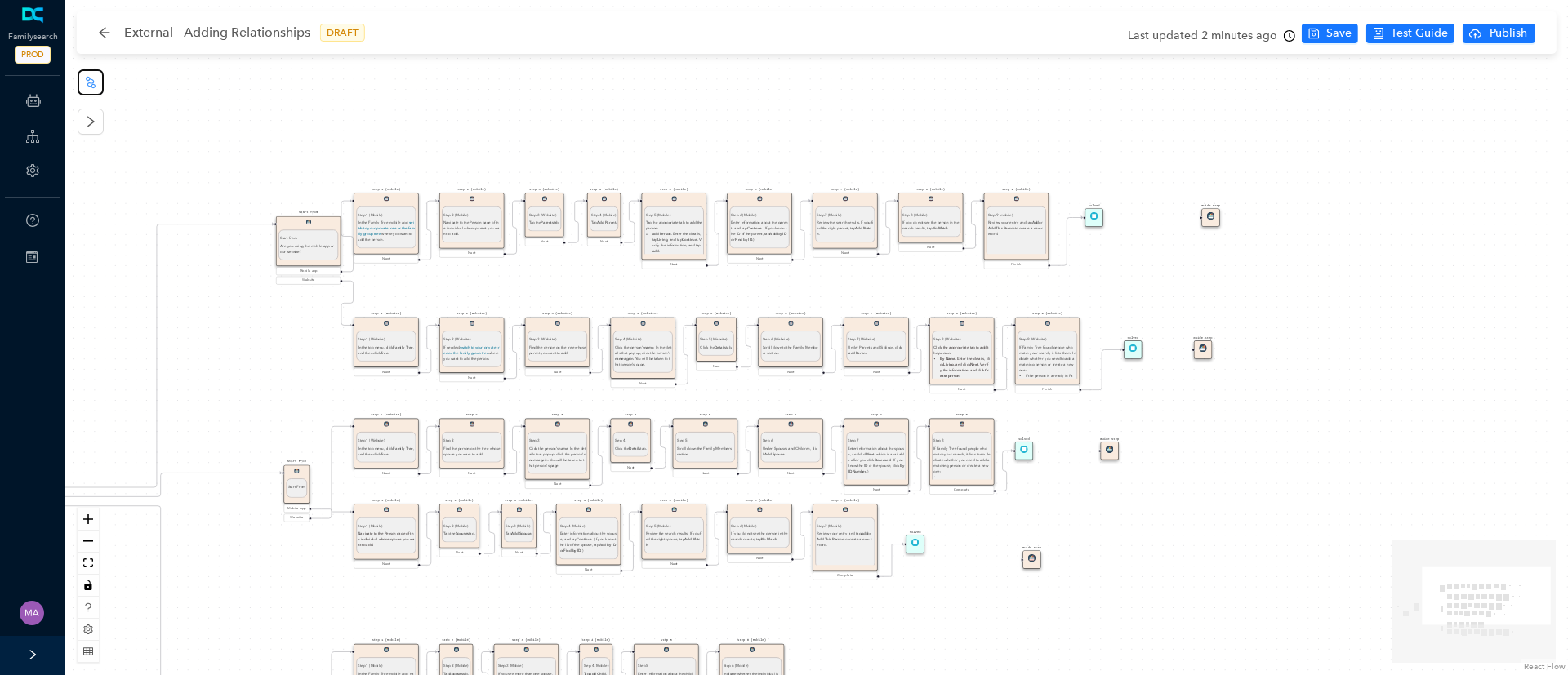 click at bounding box center (91, 82) 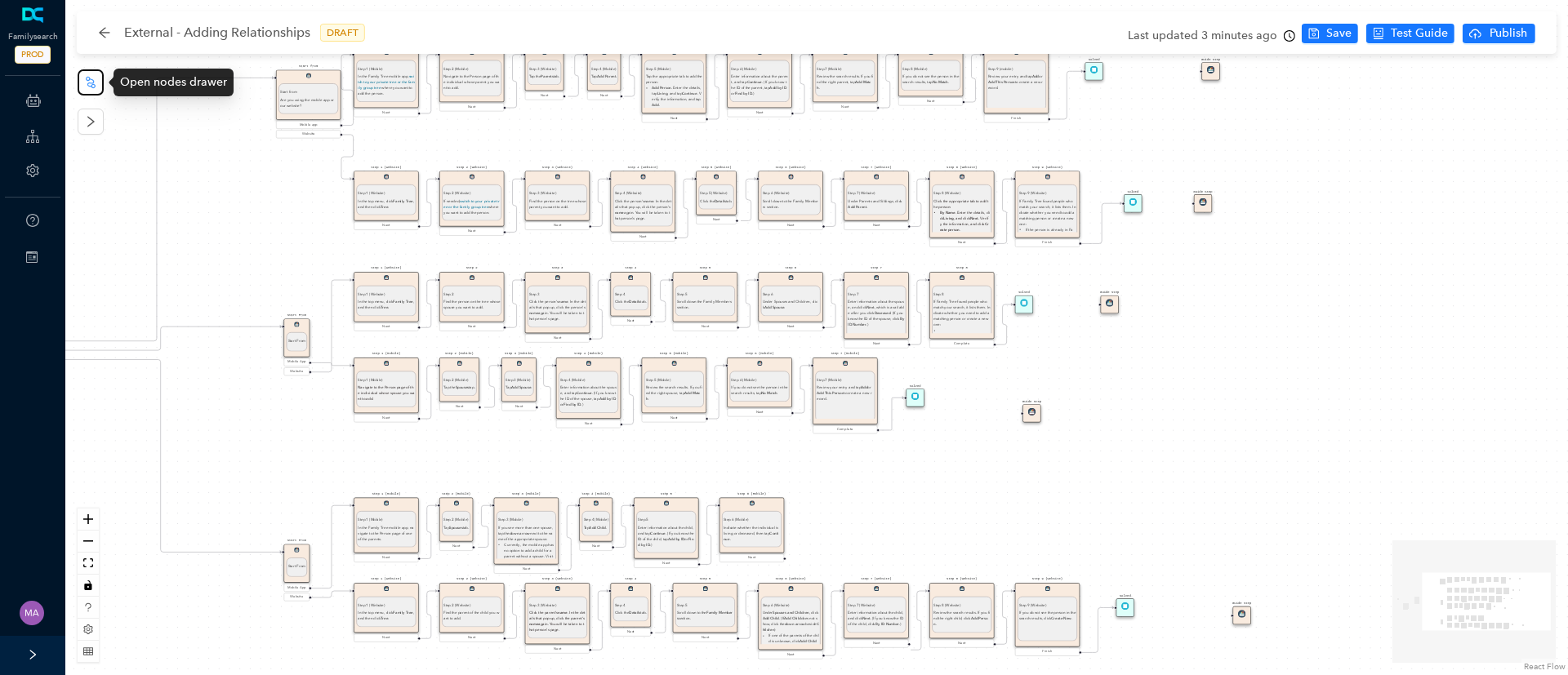 click 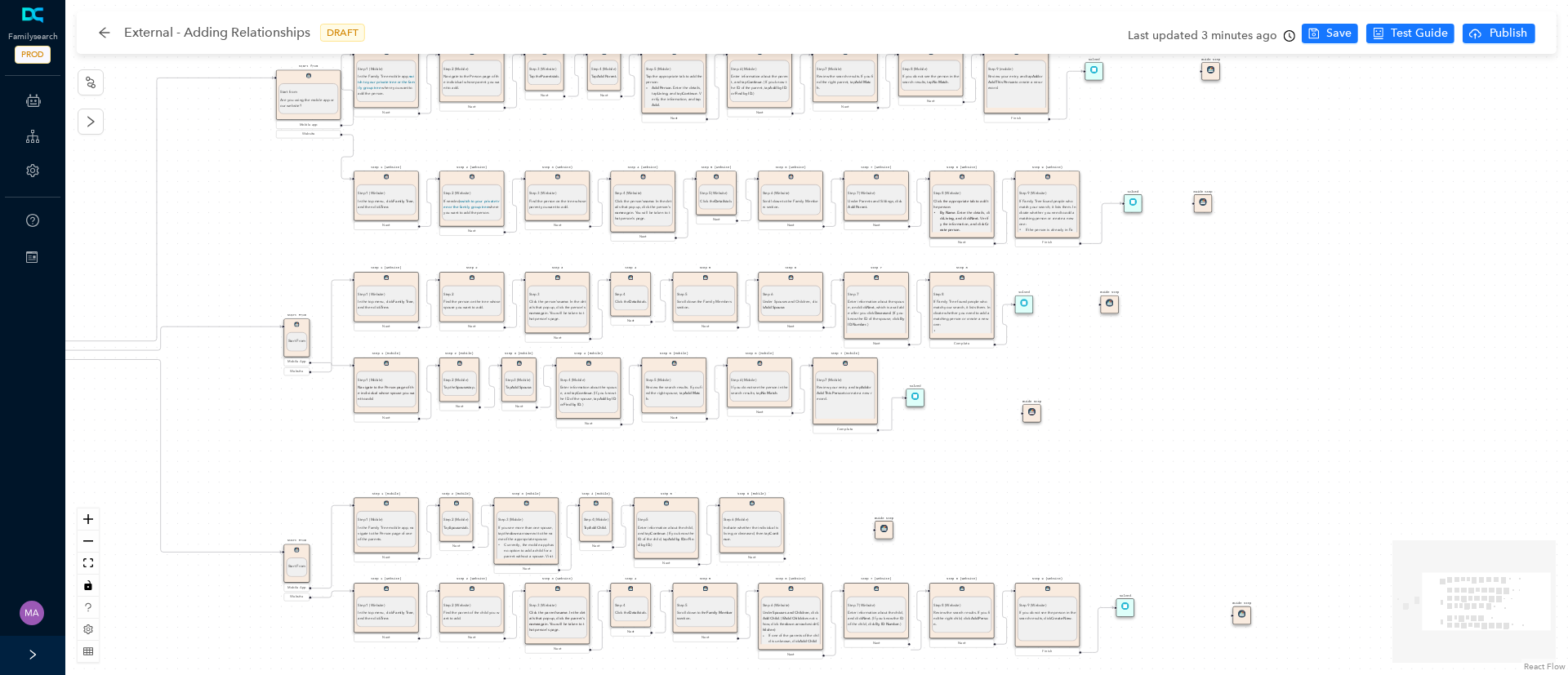 drag, startPoint x: 157, startPoint y: 282, endPoint x: 896, endPoint y: 531, distance: 779.82177 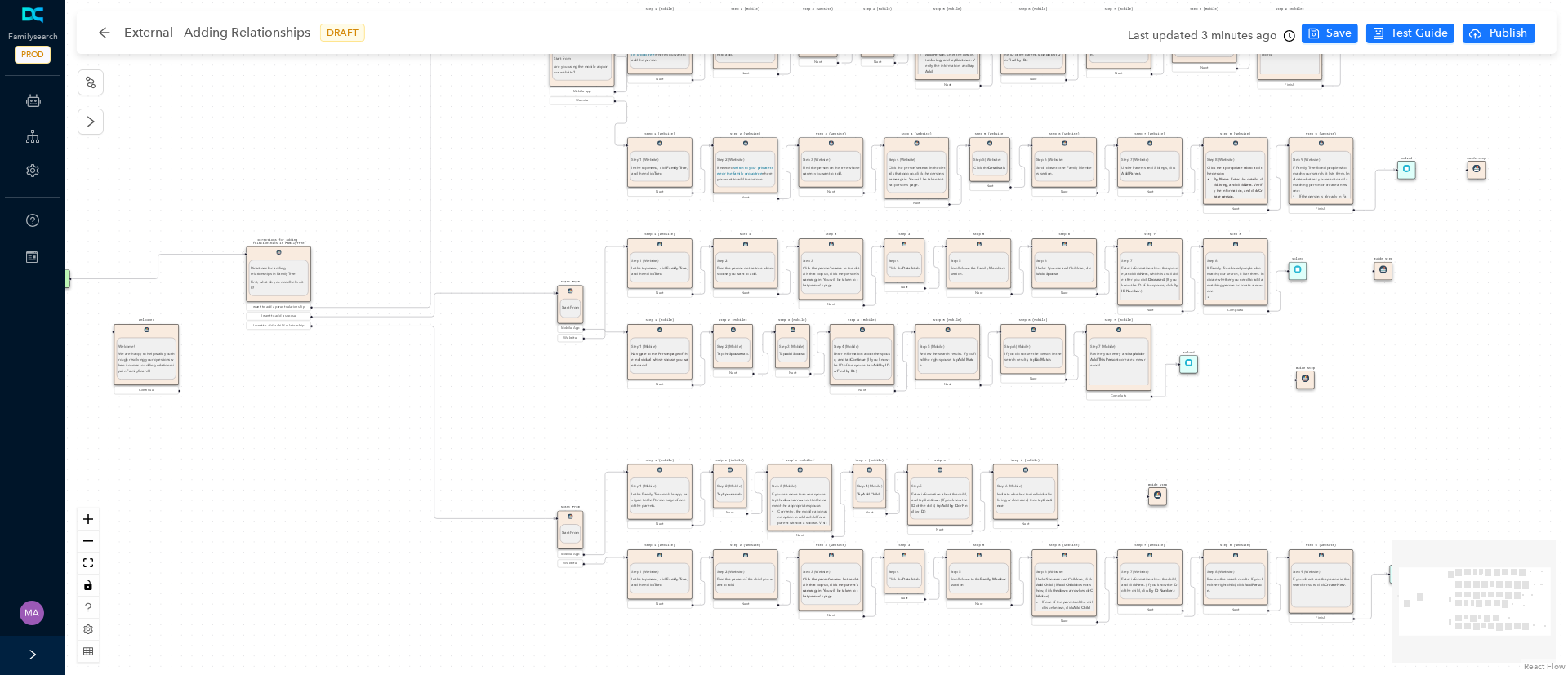 drag, startPoint x: 241, startPoint y: 483, endPoint x: 514, endPoint y: 450, distance: 274.98727 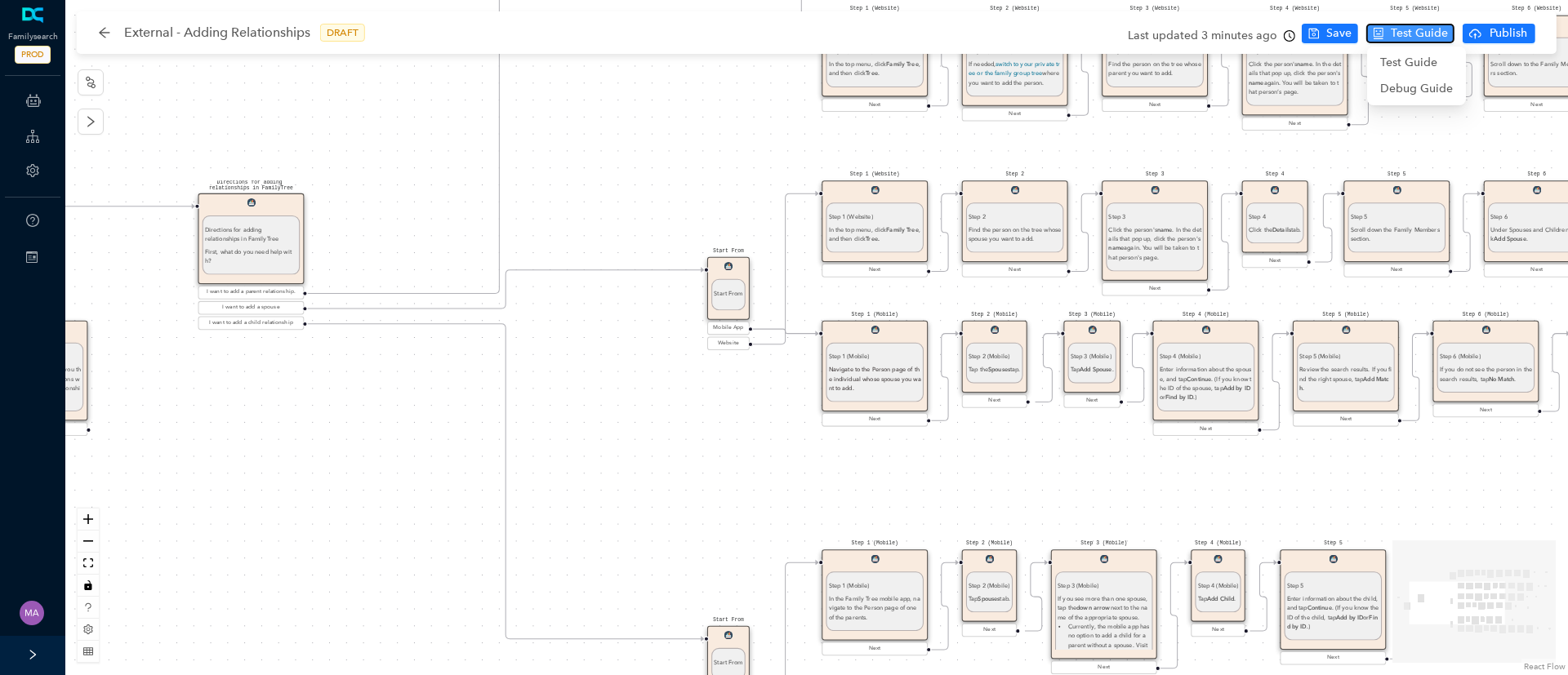 click on "Test Guide" at bounding box center (1419, 33) 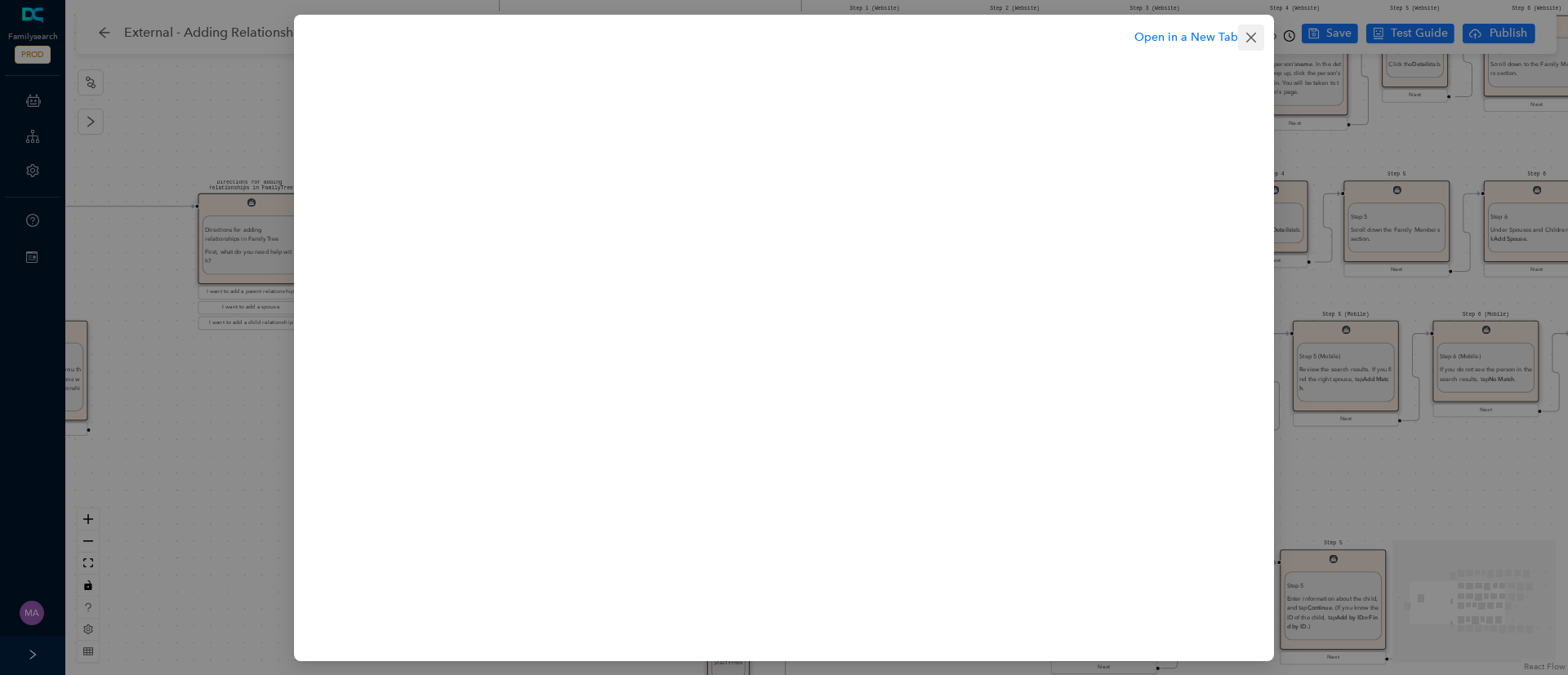 click 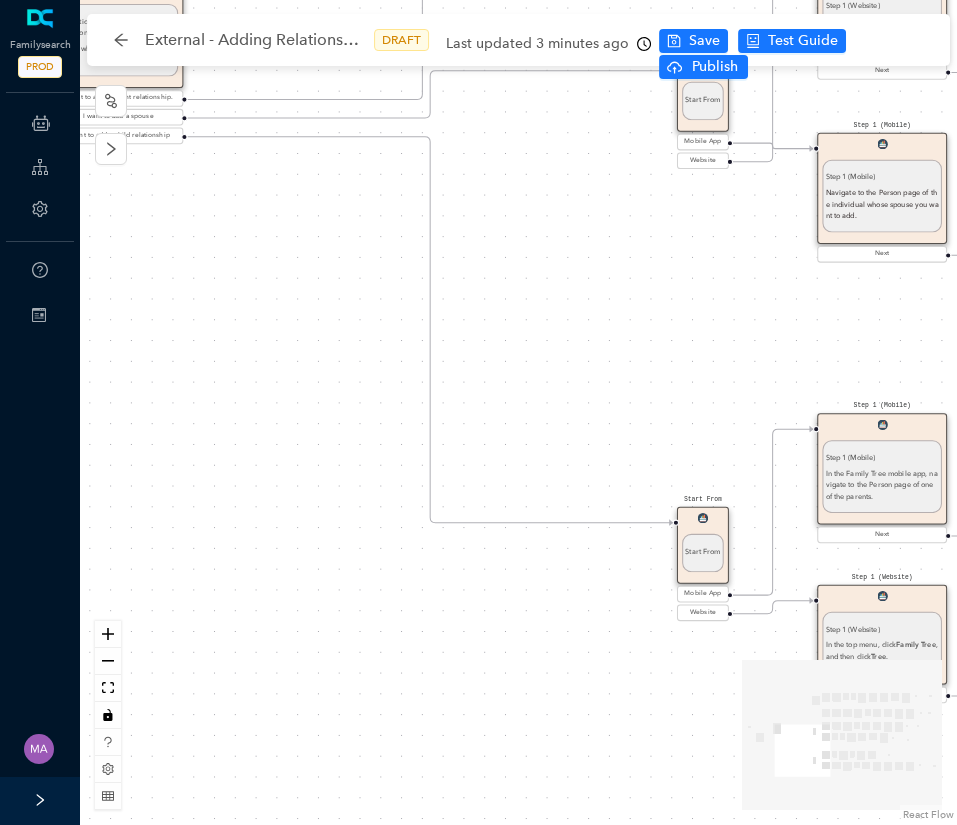 drag, startPoint x: 469, startPoint y: 483, endPoint x: 186, endPoint y: 197, distance: 402.34937 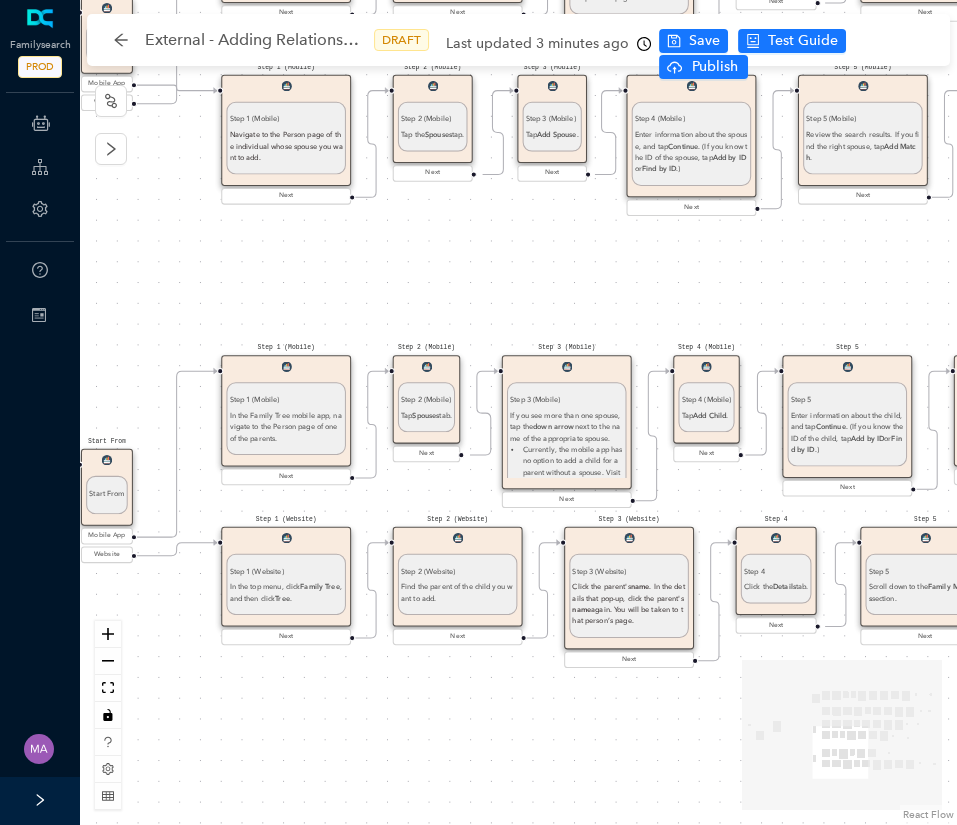 drag, startPoint x: 669, startPoint y: 277, endPoint x: 168, endPoint y: 245, distance: 502.0209 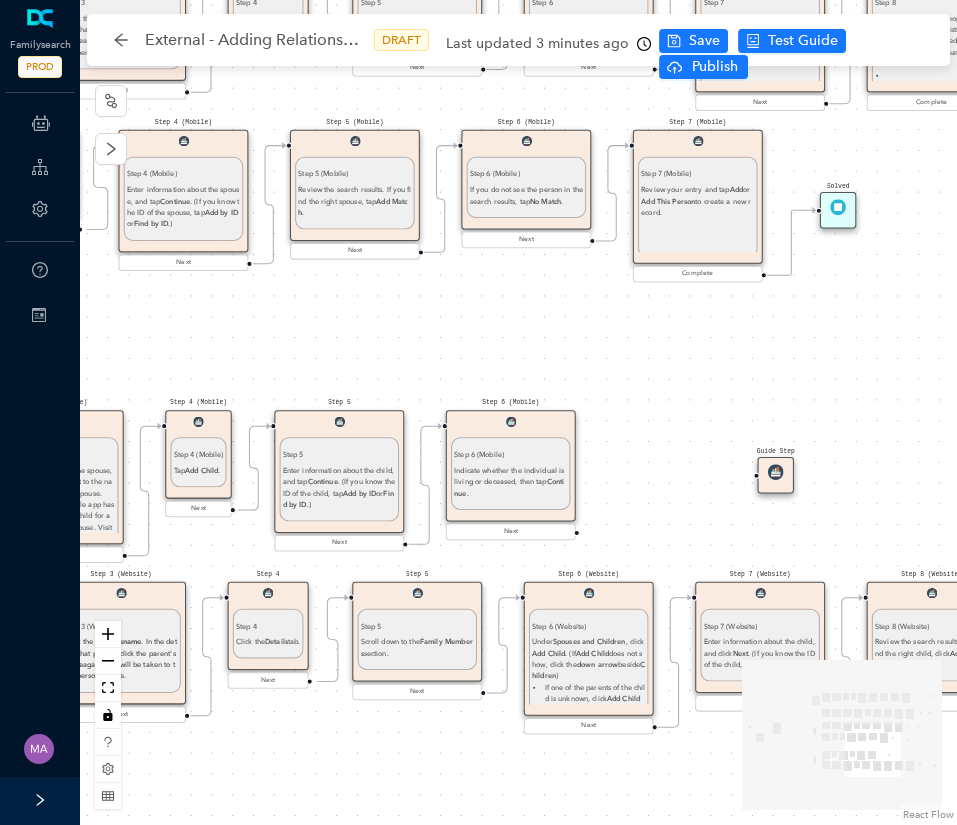 drag, startPoint x: 804, startPoint y: 292, endPoint x: 296, endPoint y: 347, distance: 510.9687 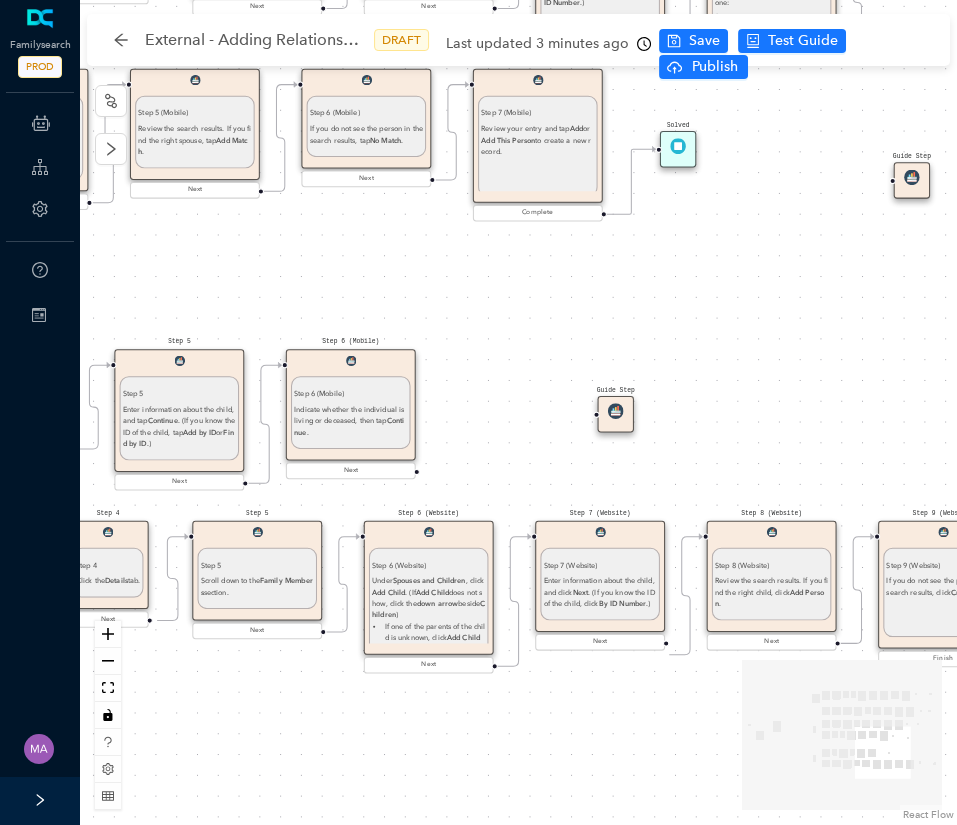 drag, startPoint x: 714, startPoint y: 387, endPoint x: 552, endPoint y: 326, distance: 173.10402 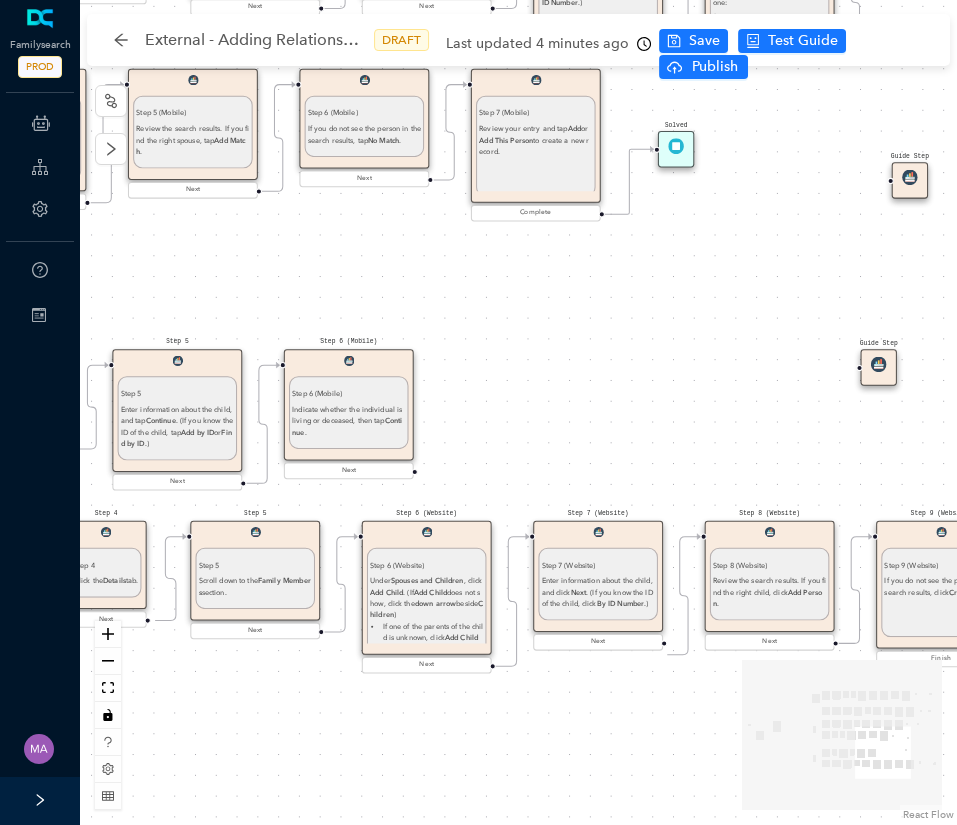 drag, startPoint x: 620, startPoint y: 424, endPoint x: 888, endPoint y: 376, distance: 272.2646 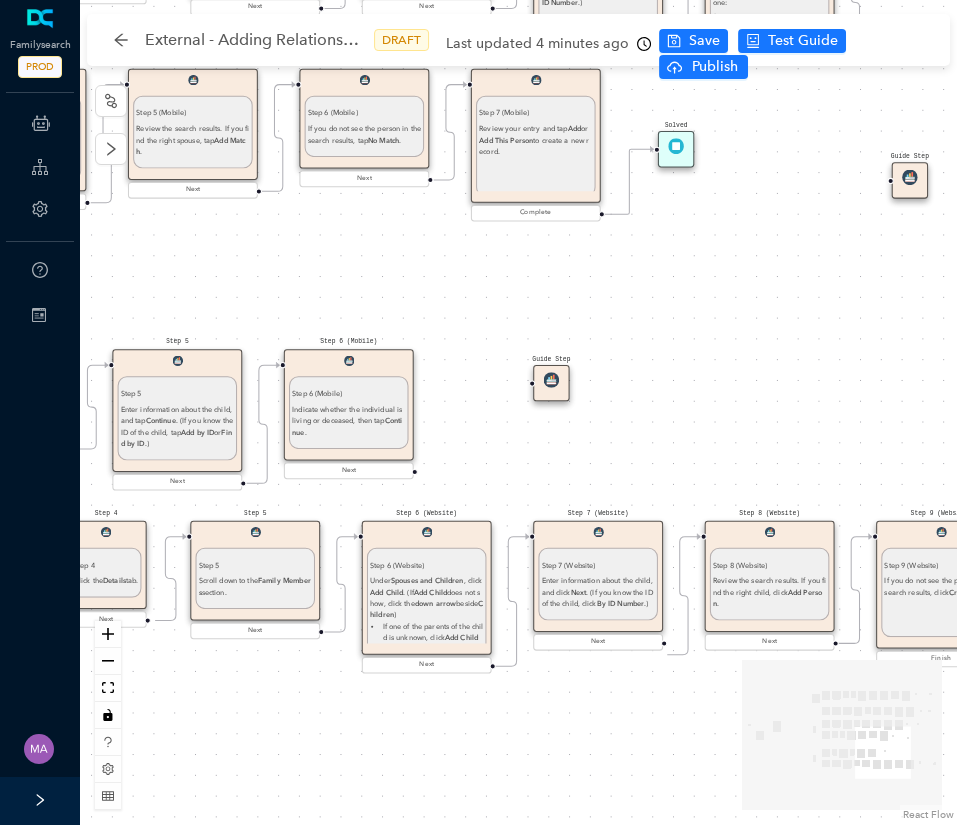 drag, startPoint x: 886, startPoint y: 370, endPoint x: 487, endPoint y: 405, distance: 400.53214 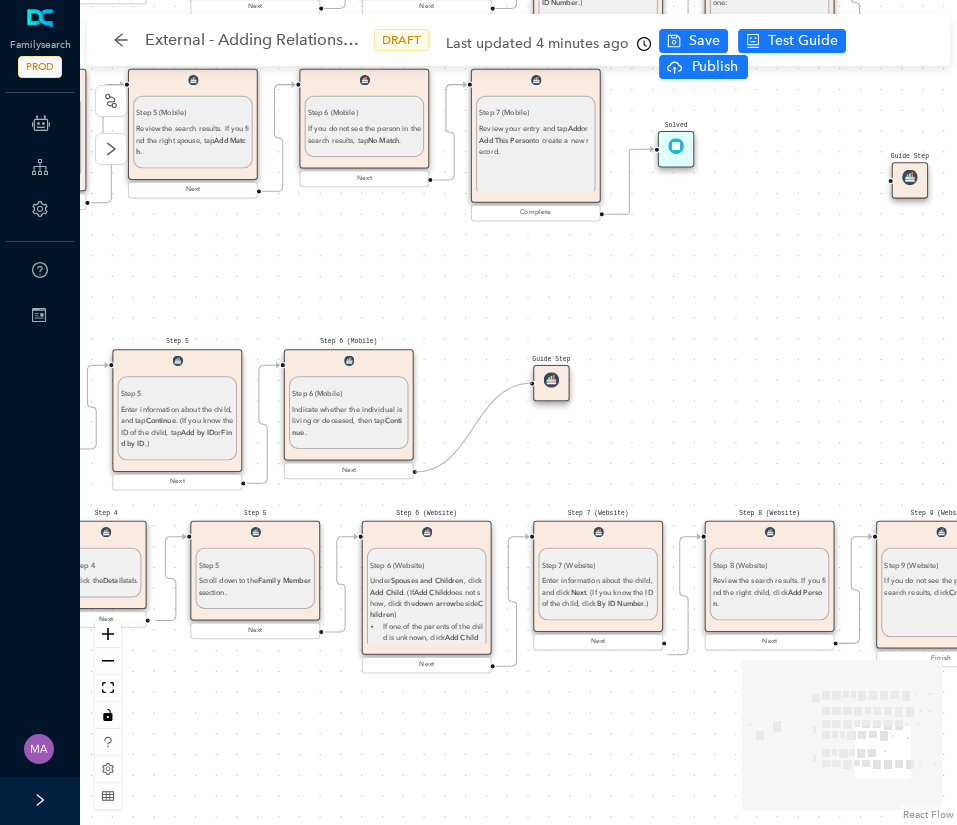 drag, startPoint x: 416, startPoint y: 471, endPoint x: 523, endPoint y: 388, distance: 135.41788 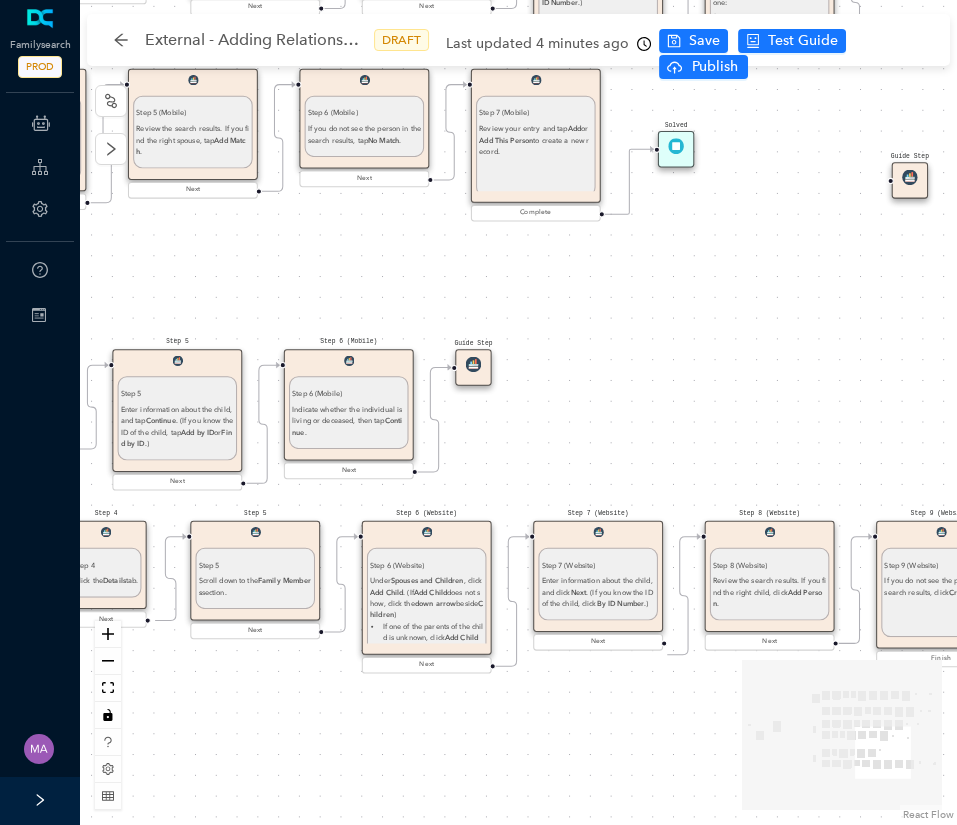 drag, startPoint x: 558, startPoint y: 387, endPoint x: 479, endPoint y: 366, distance: 81.7435 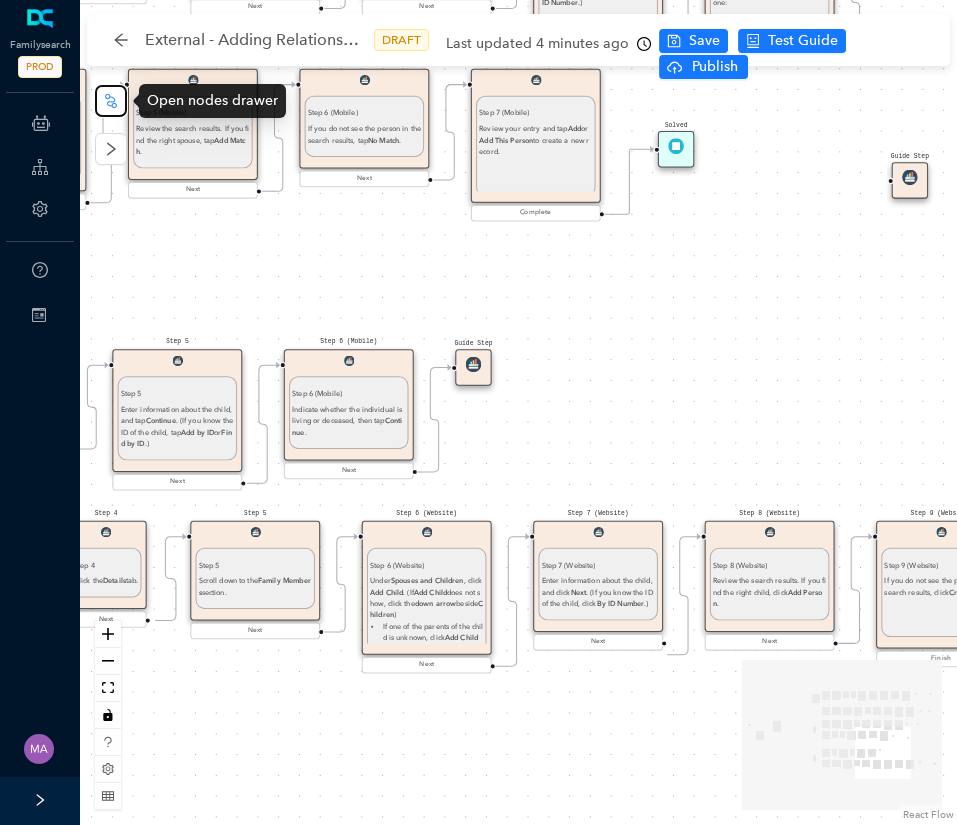 click 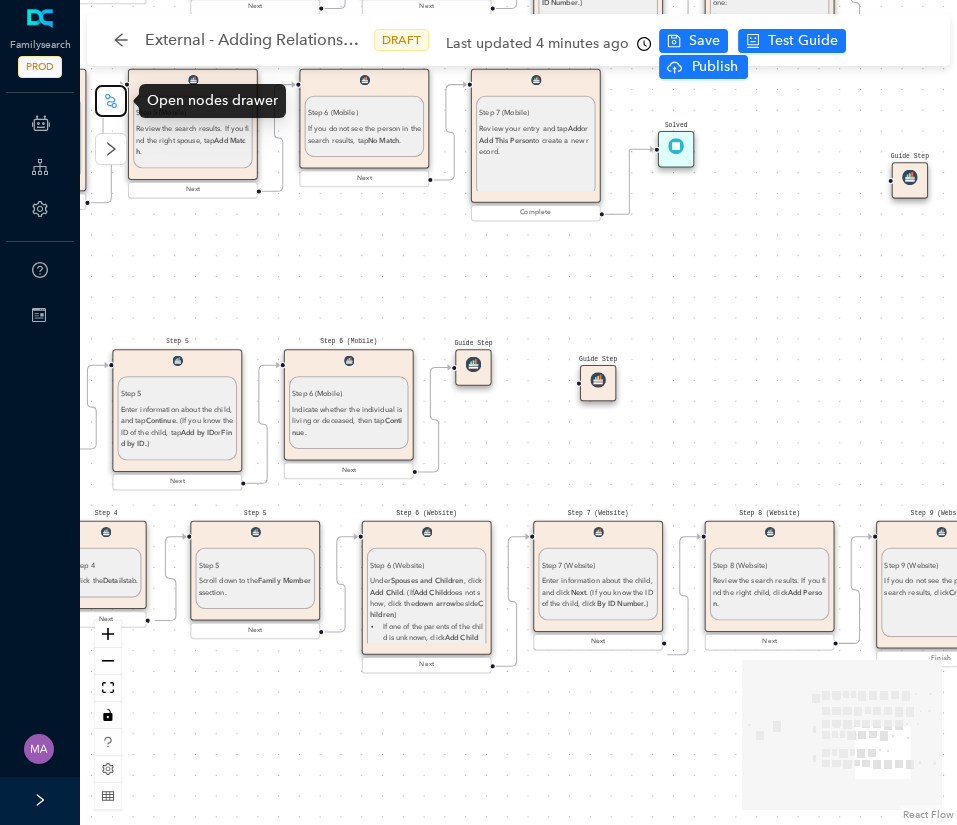click 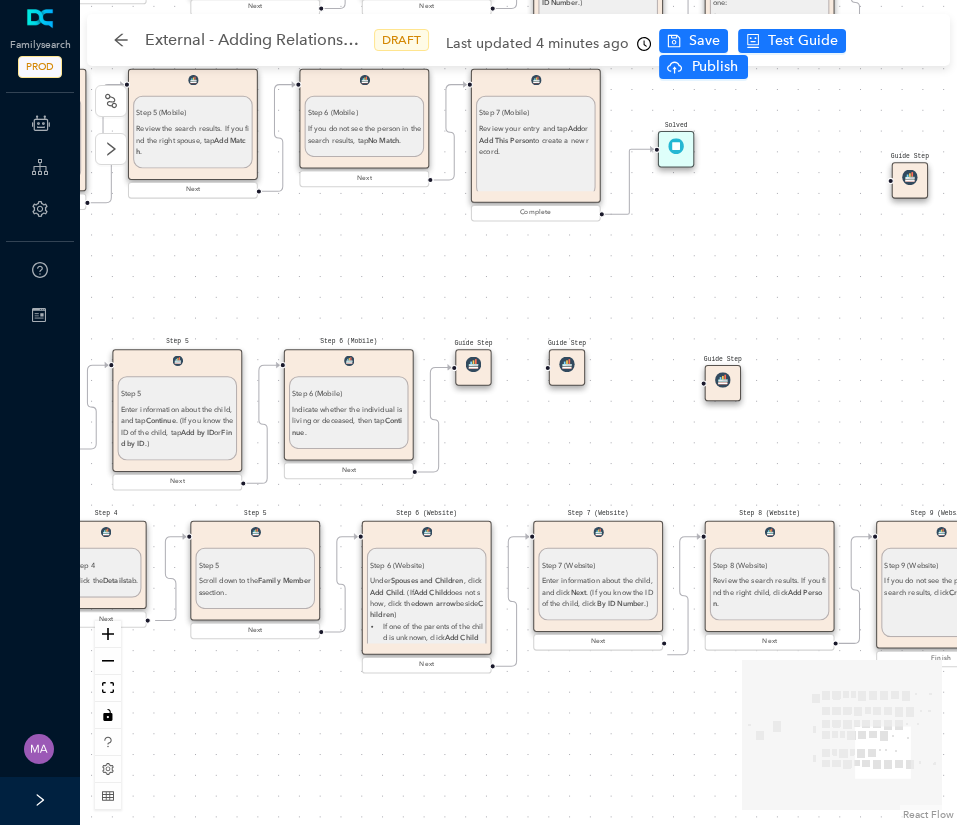 drag, startPoint x: 604, startPoint y: 386, endPoint x: 568, endPoint y: 369, distance: 39.812057 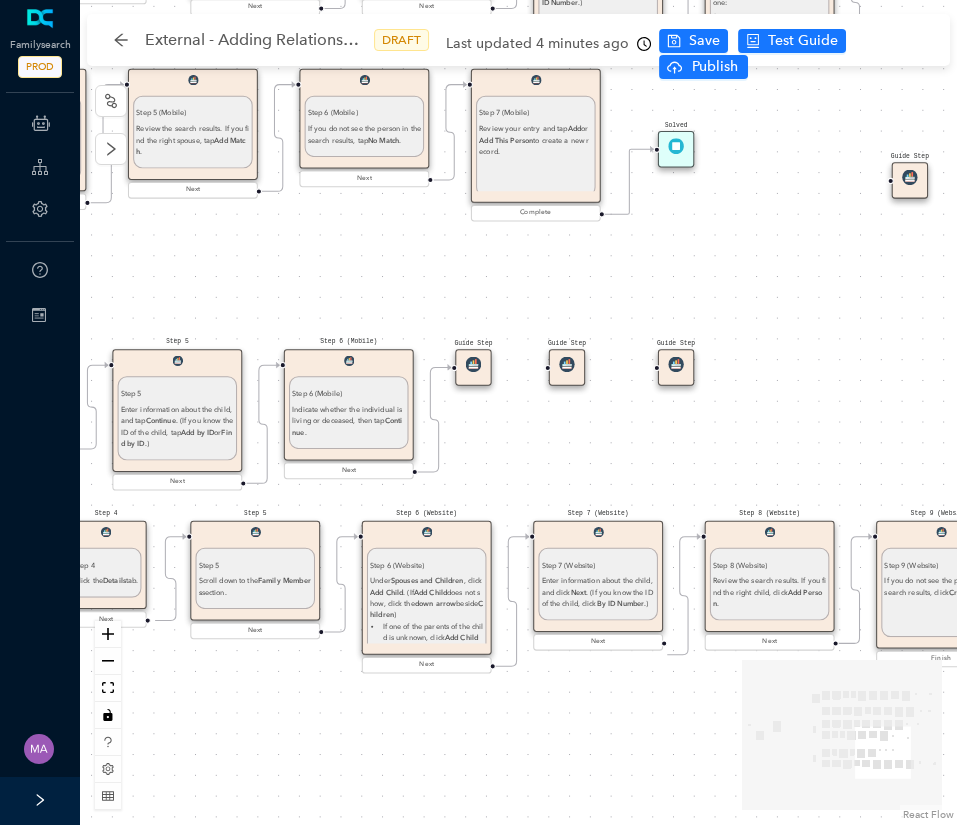 drag, startPoint x: 723, startPoint y: 383, endPoint x: 670, endPoint y: 366, distance: 55.65968 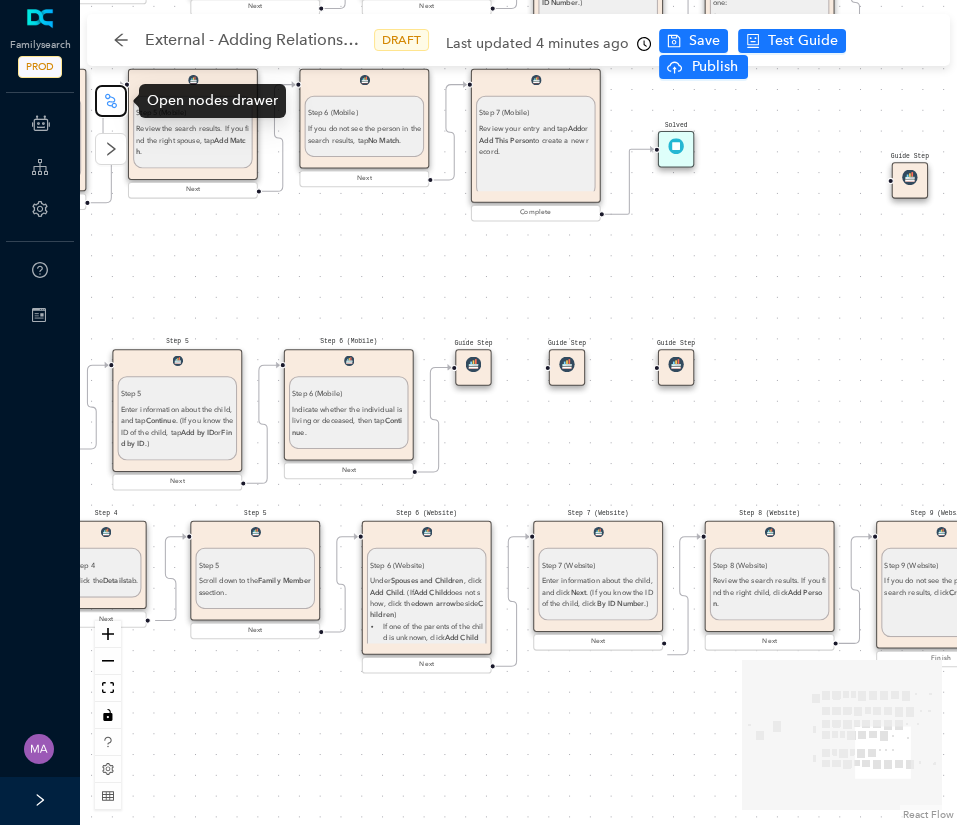 click 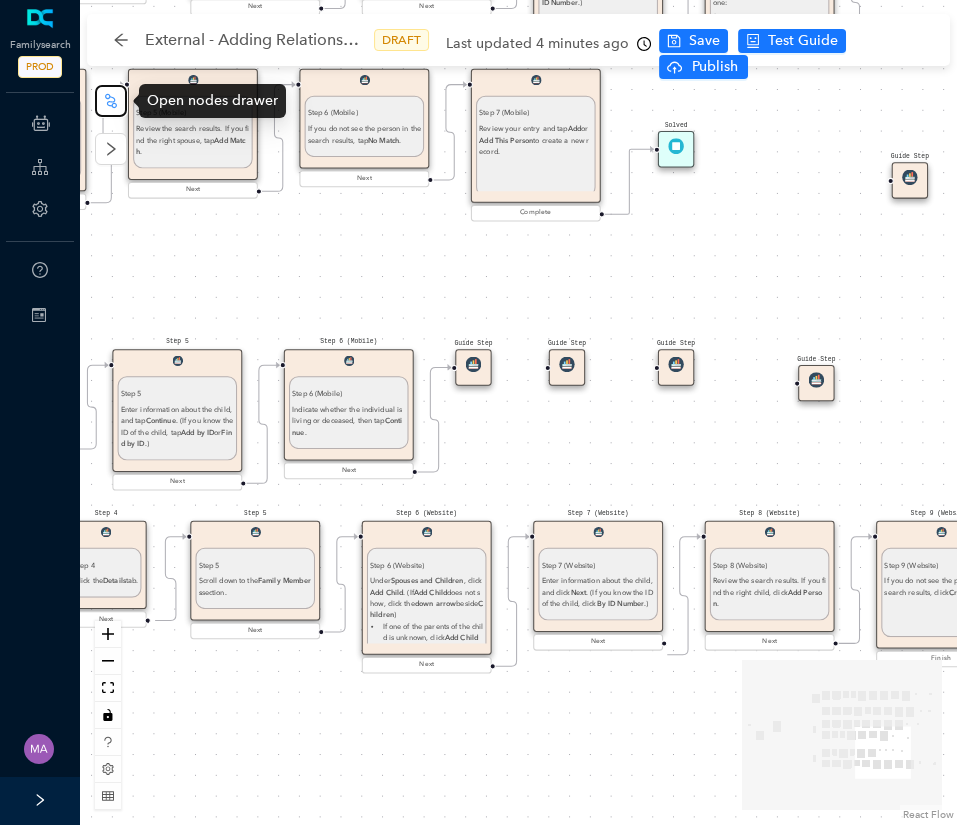 click 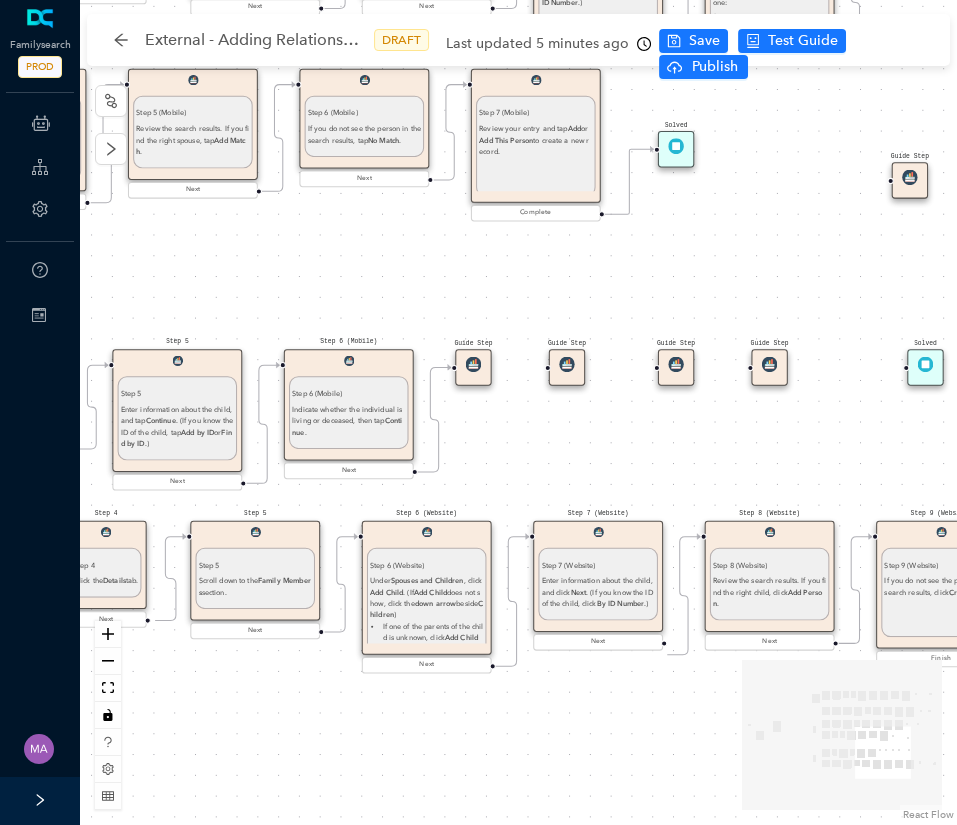 drag, startPoint x: 817, startPoint y: 390, endPoint x: 772, endPoint y: 373, distance: 48.104053 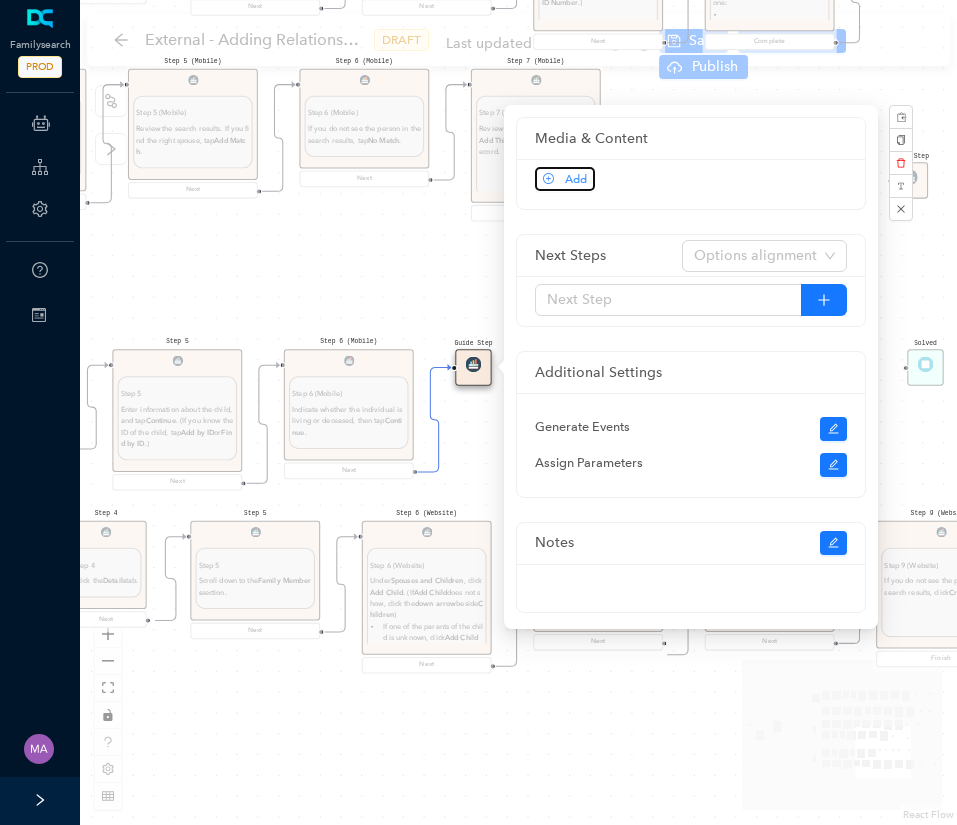 click on "Add" at bounding box center (565, 179) 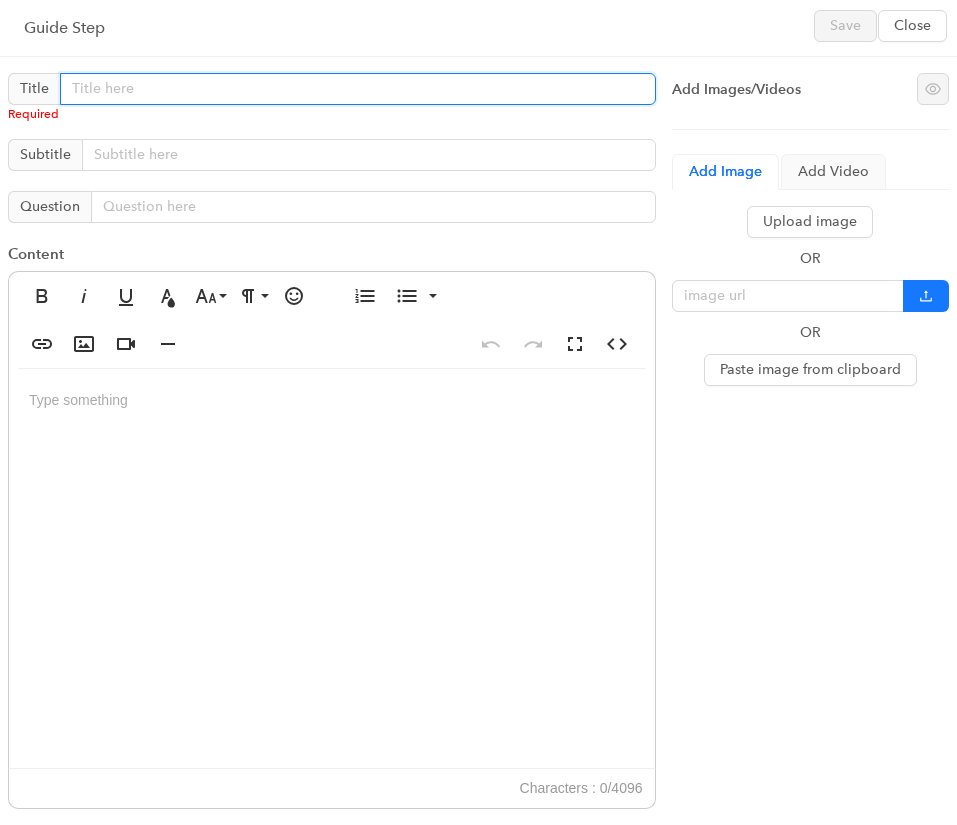 click at bounding box center (358, 89) 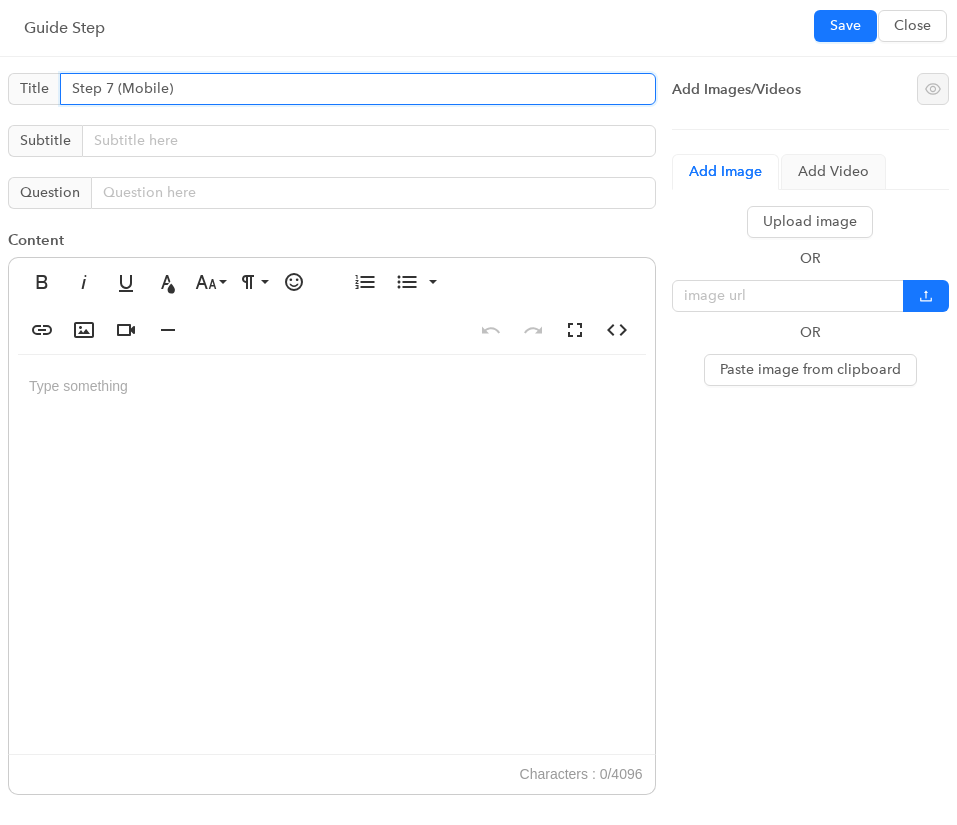 type on "Step 7 (Mobile)" 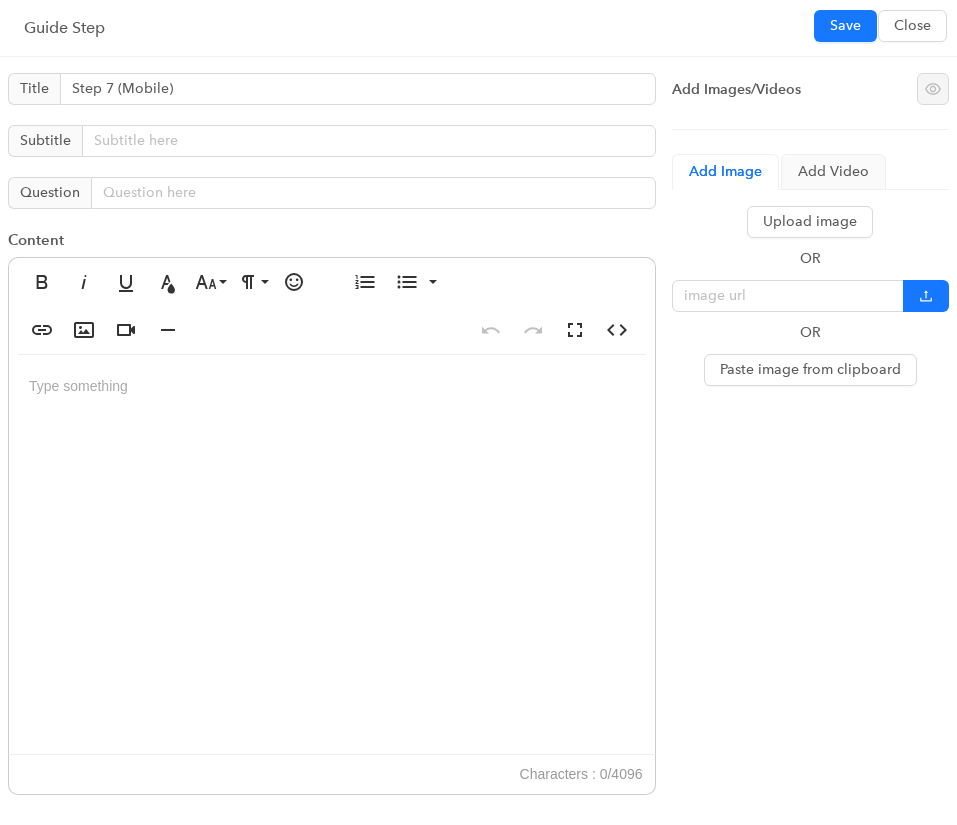click at bounding box center [332, 555] 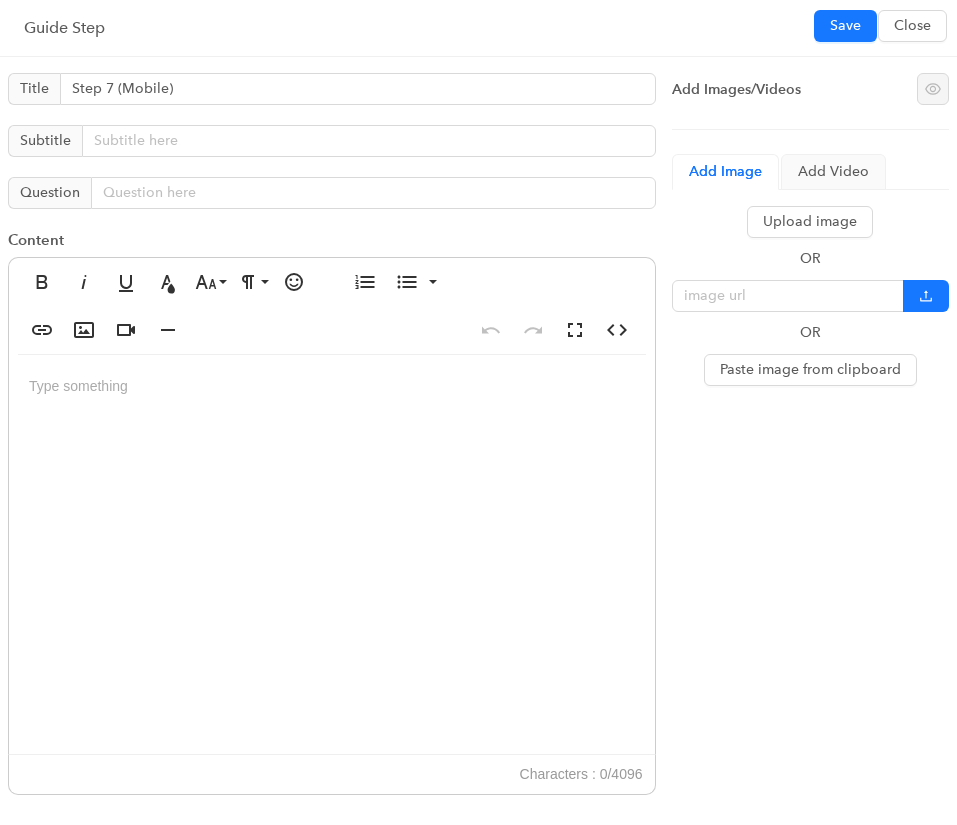 click at bounding box center [332, 555] 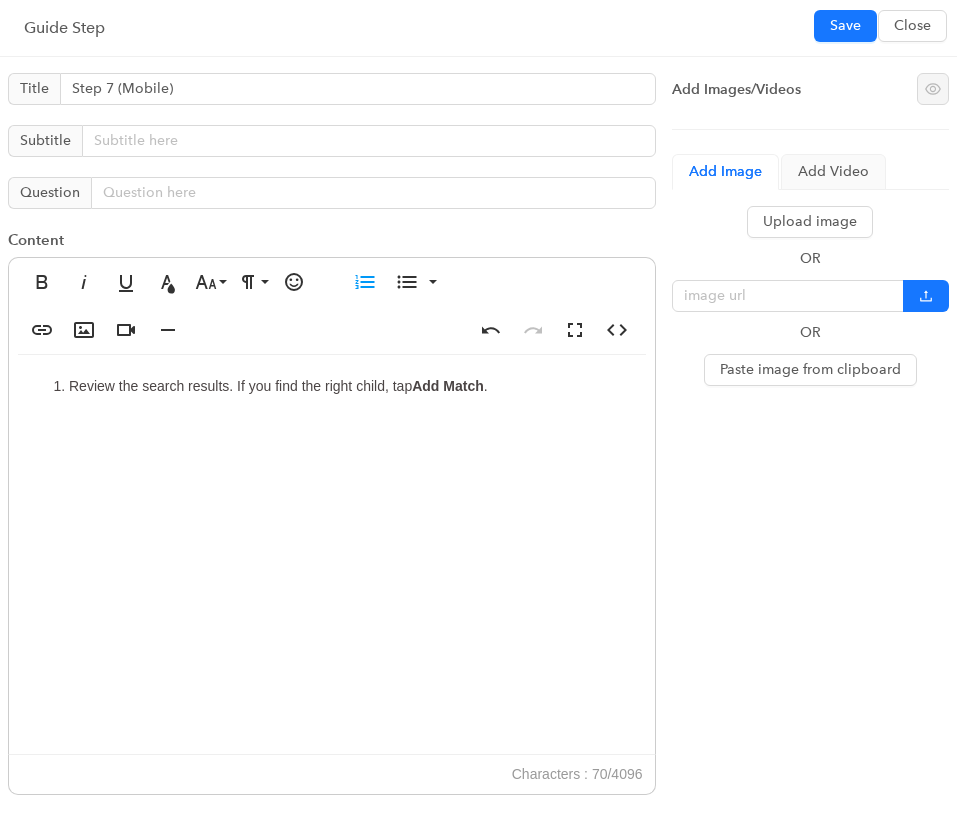 click on "Review the search results. If you find the right child, tap  Add Match ." at bounding box center (352, 386) 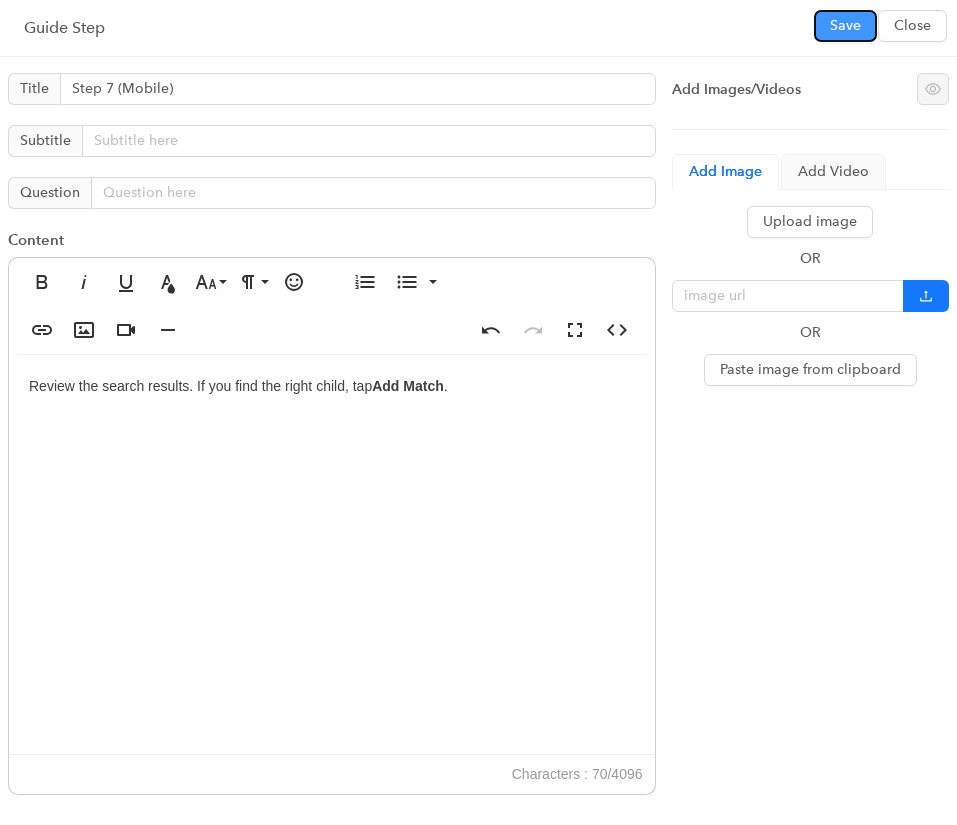 click on "Save" at bounding box center (845, 26) 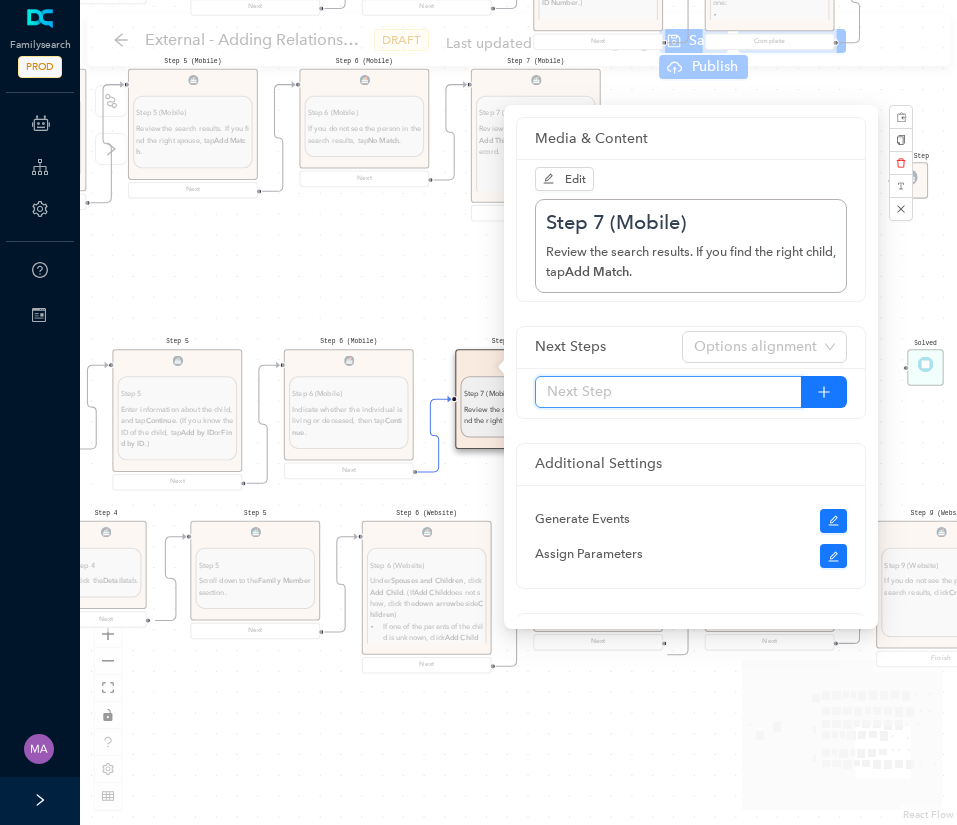 click at bounding box center [668, 392] 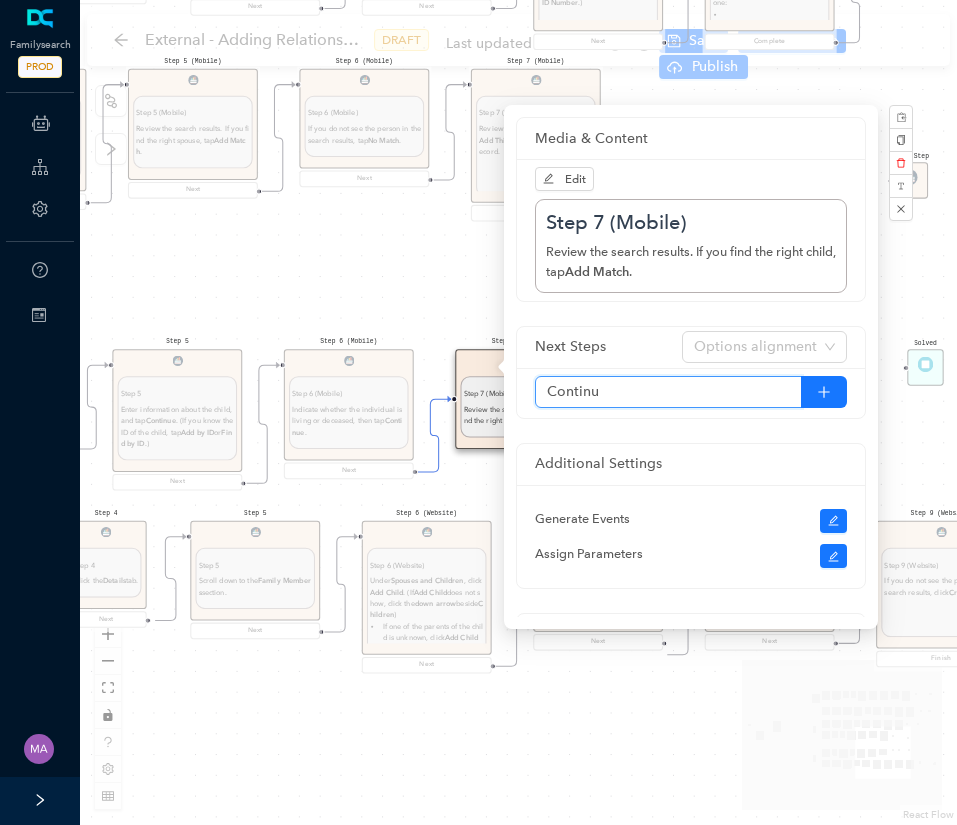 type on "Continue" 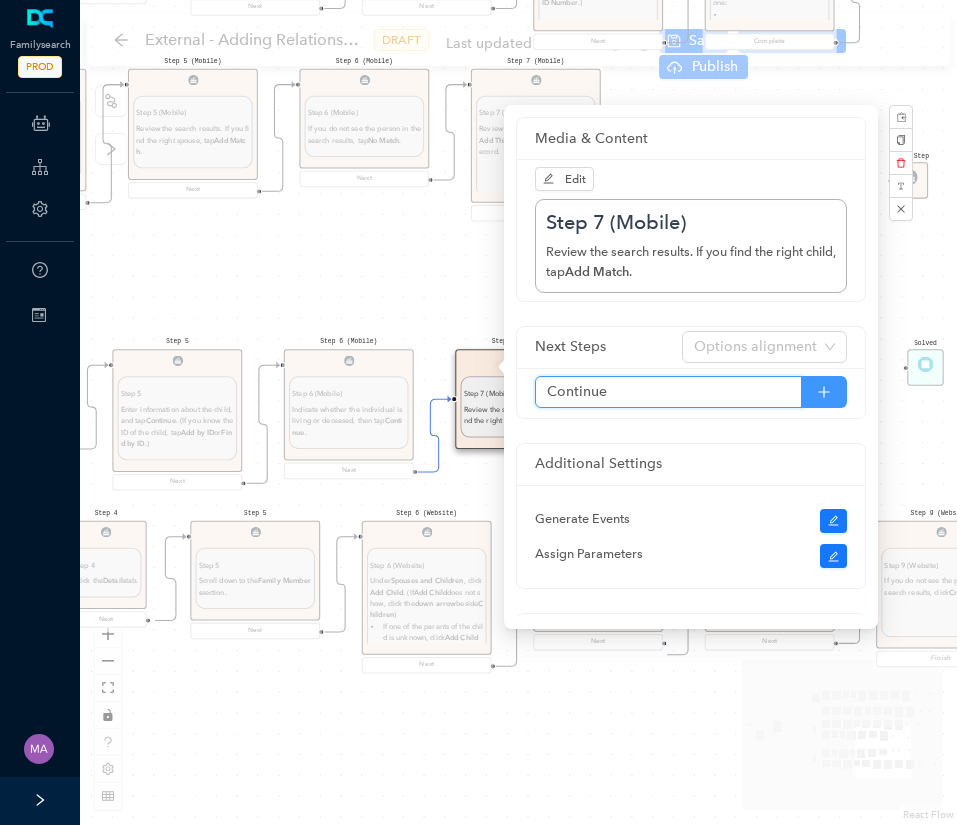 click at bounding box center [824, 392] 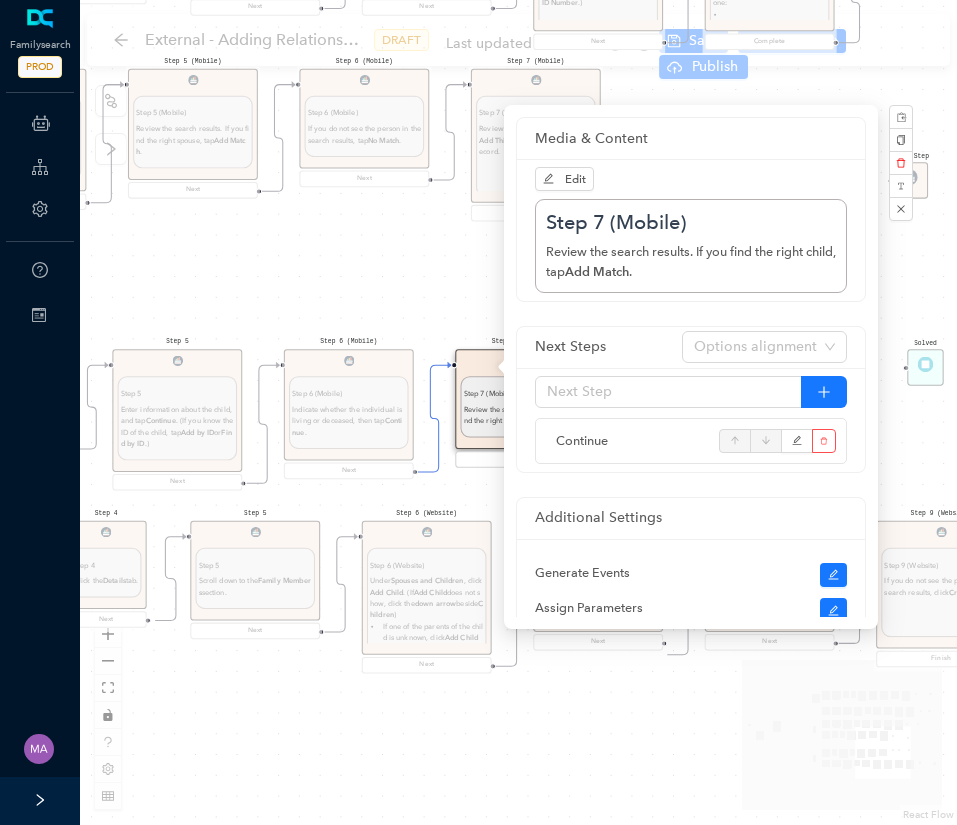 click on "Start From Start From Mobile App Website Start Directions for adding relationships in FamilyTree Directions for adding relationships in FamilyTree First, what do you need help with? I want to add a parent relationship. I want to add a spouse  I want to add a child relationship Step 1 (Website) Step 1 (Website) In the top menu, click  Family Tree , and then click  Tree. Next Step 2 Step 2 Find the person on the tree whose spouse you want to add. Next Step 3 Step 3 Click the person's  name . In the details that pop up, click the person's  name  again. You will be taken to that person's page. Next Step 4 Step 4 Click the  Details  tab. Next Step 5 Step 5 Scroll down the Family Members section. Next Step 6 Step 6 Under Spouses and Children, click  Add Spouse .  Next Step 7 Step 7 Enter information about the spouse, and click  Next , which is available after you click  Deceased . (If you know the ID of the spouse, click  By ID Number .) Next Step 8 Step 8 If the person is already in Family Tree, click  Add Match ." at bounding box center [518, 412] 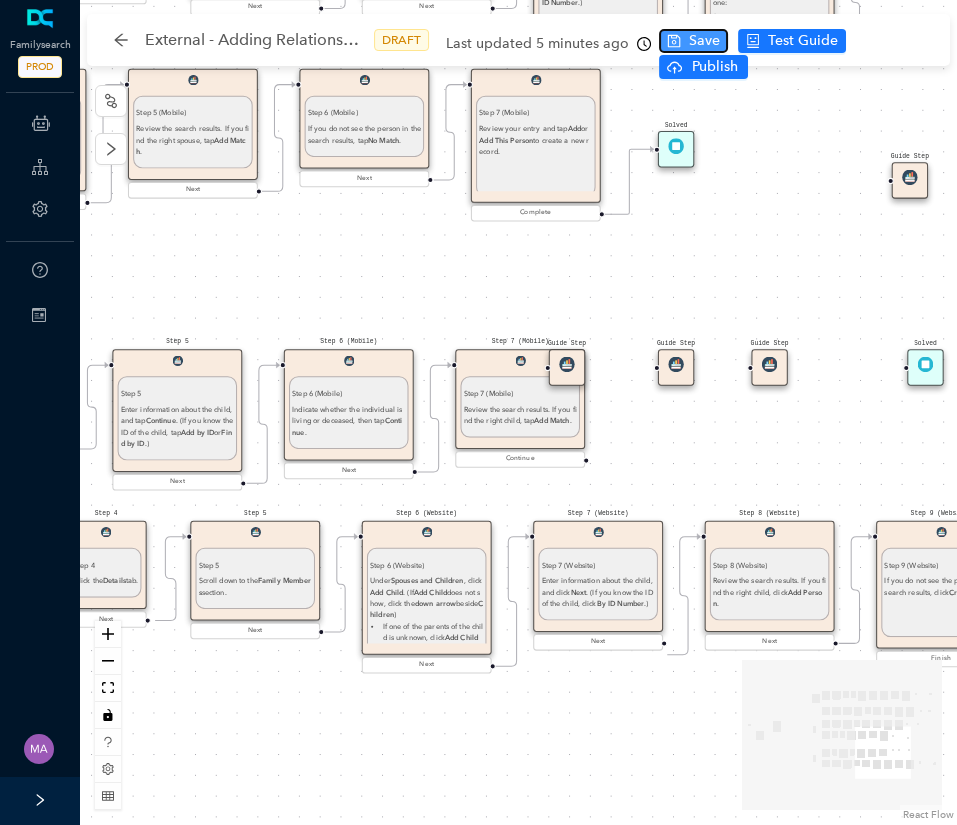 click on "Save" at bounding box center [704, 41] 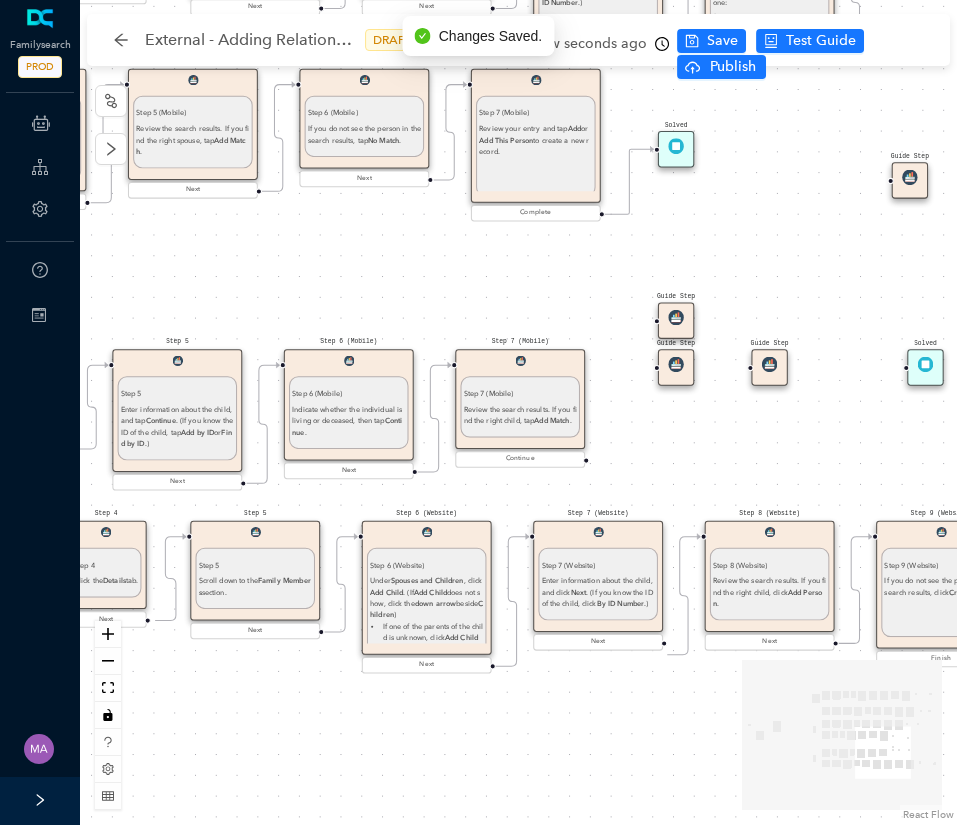 drag, startPoint x: 583, startPoint y: 372, endPoint x: 722, endPoint y: 327, distance: 146.1027 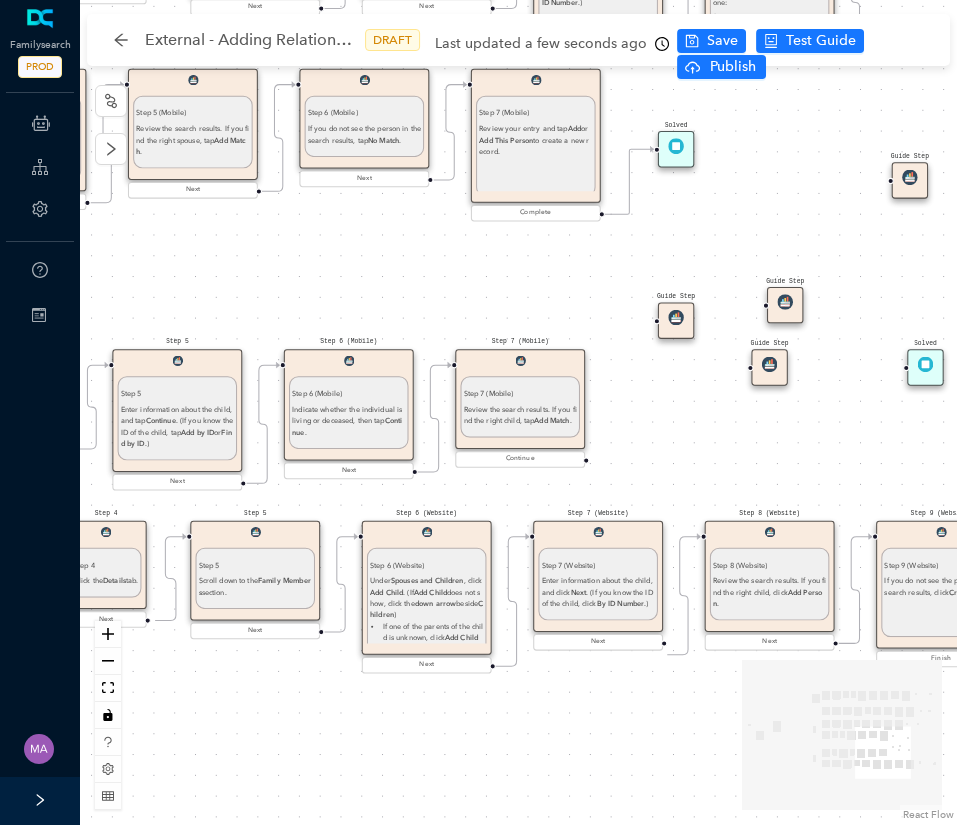drag, startPoint x: 688, startPoint y: 372, endPoint x: 810, endPoint y: 307, distance: 138.2353 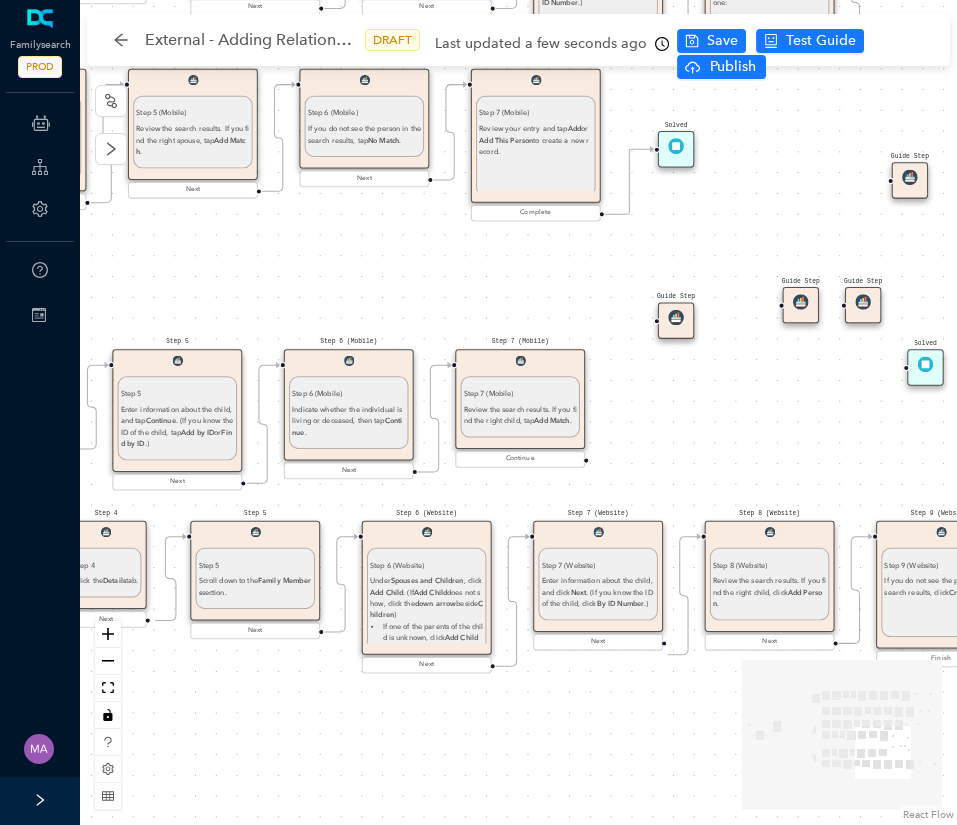 drag, startPoint x: 782, startPoint y: 375, endPoint x: 912, endPoint y: 300, distance: 150.08331 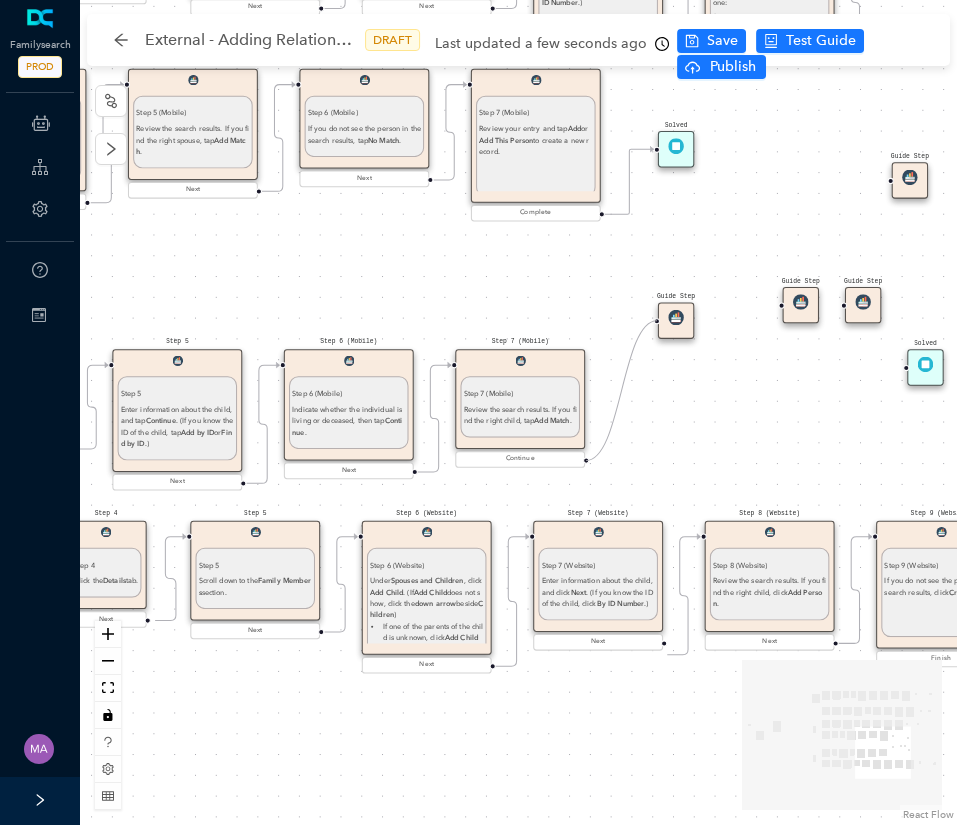 drag, startPoint x: 587, startPoint y: 458, endPoint x: 655, endPoint y: 328, distance: 146.7106 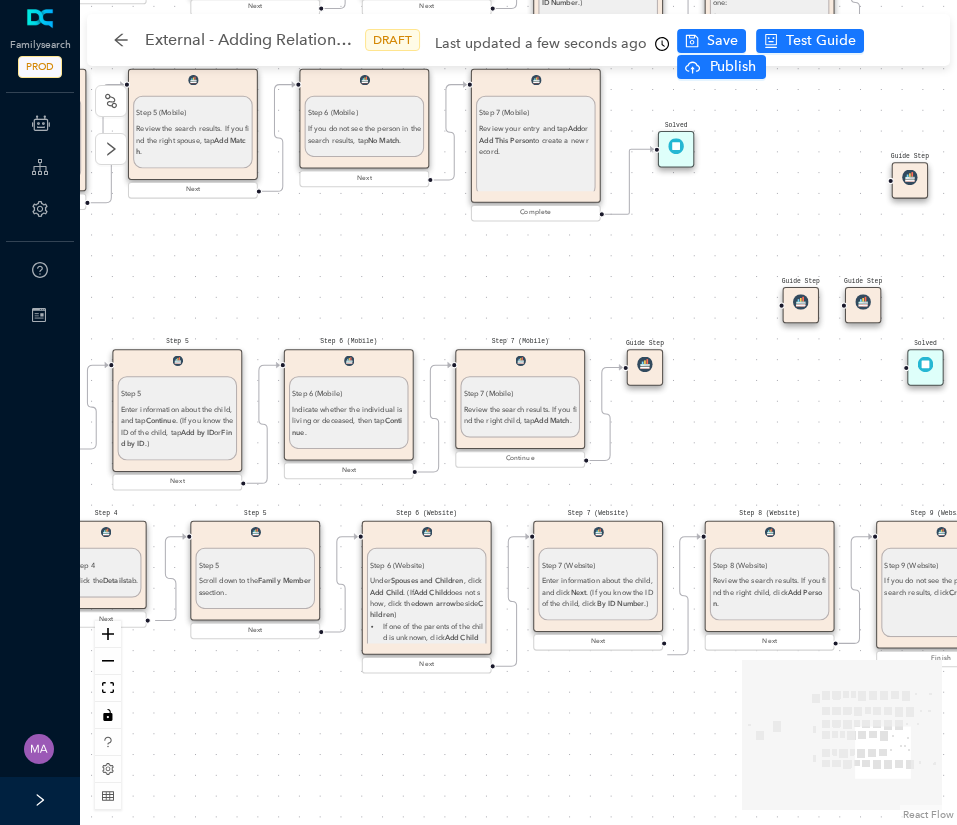 drag, startPoint x: 672, startPoint y: 328, endPoint x: 647, endPoint y: 378, distance: 55.9017 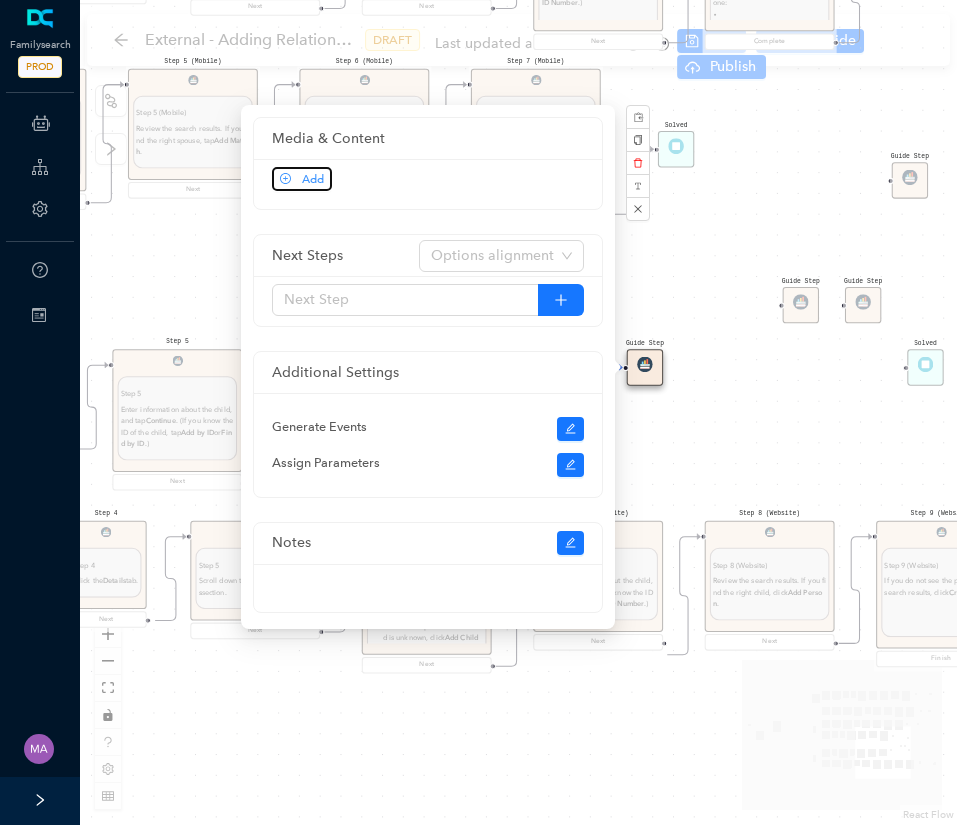 click 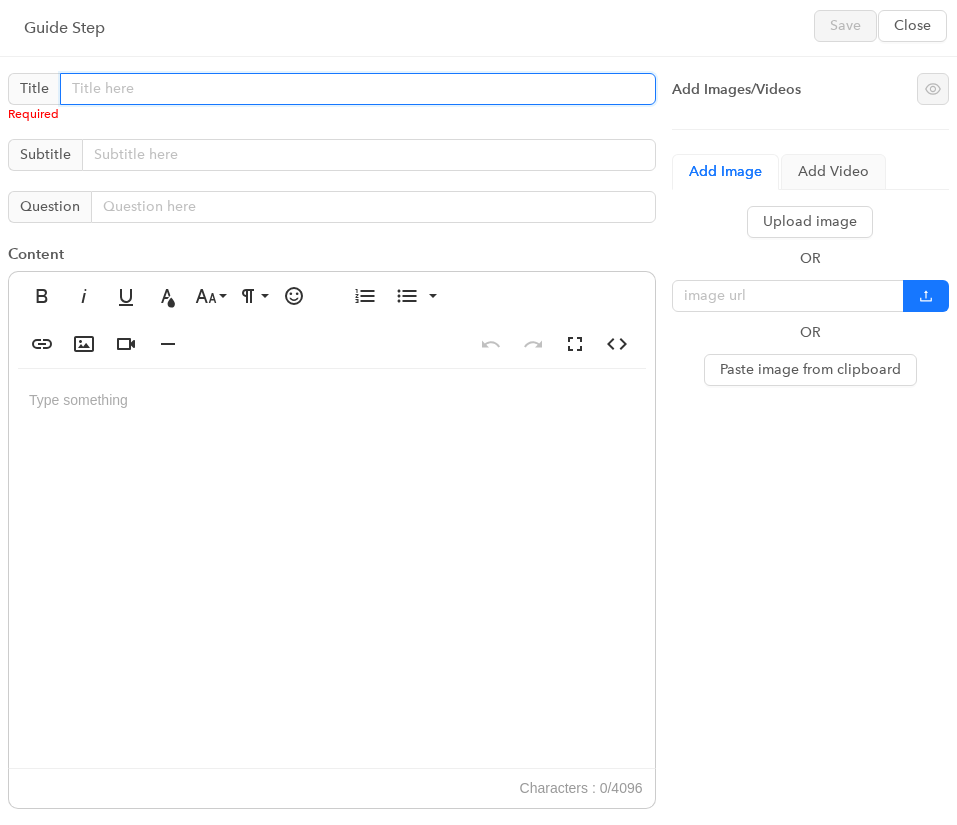 click at bounding box center [358, 89] 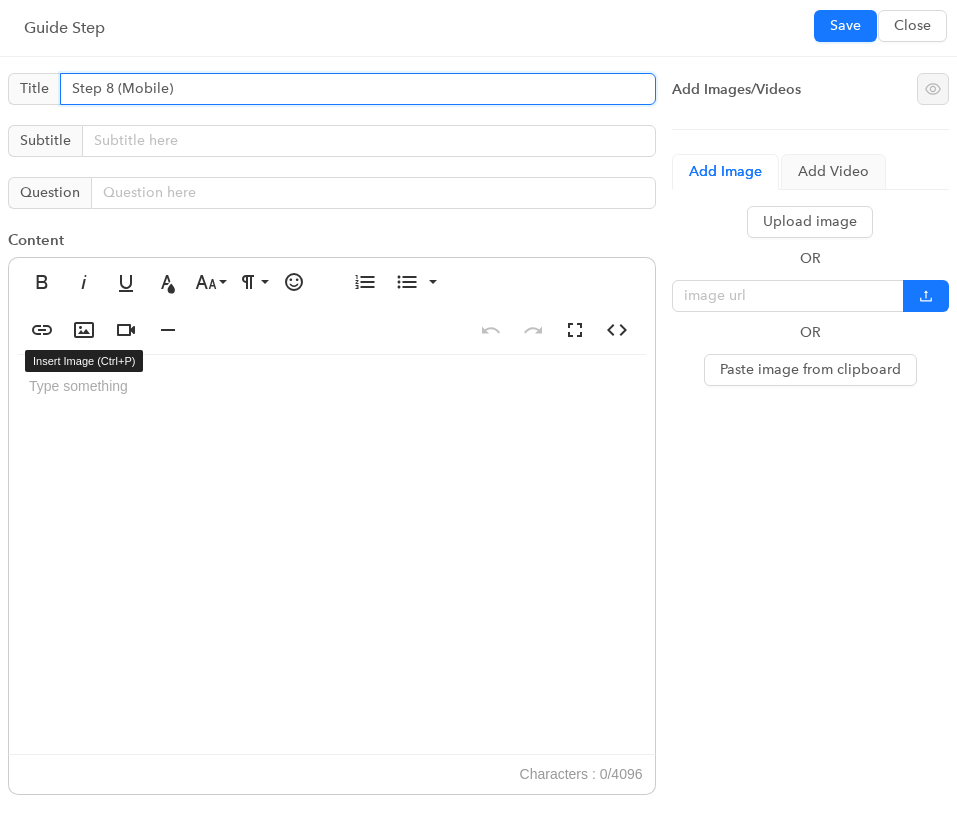 type on "Step 8 (Mobile)" 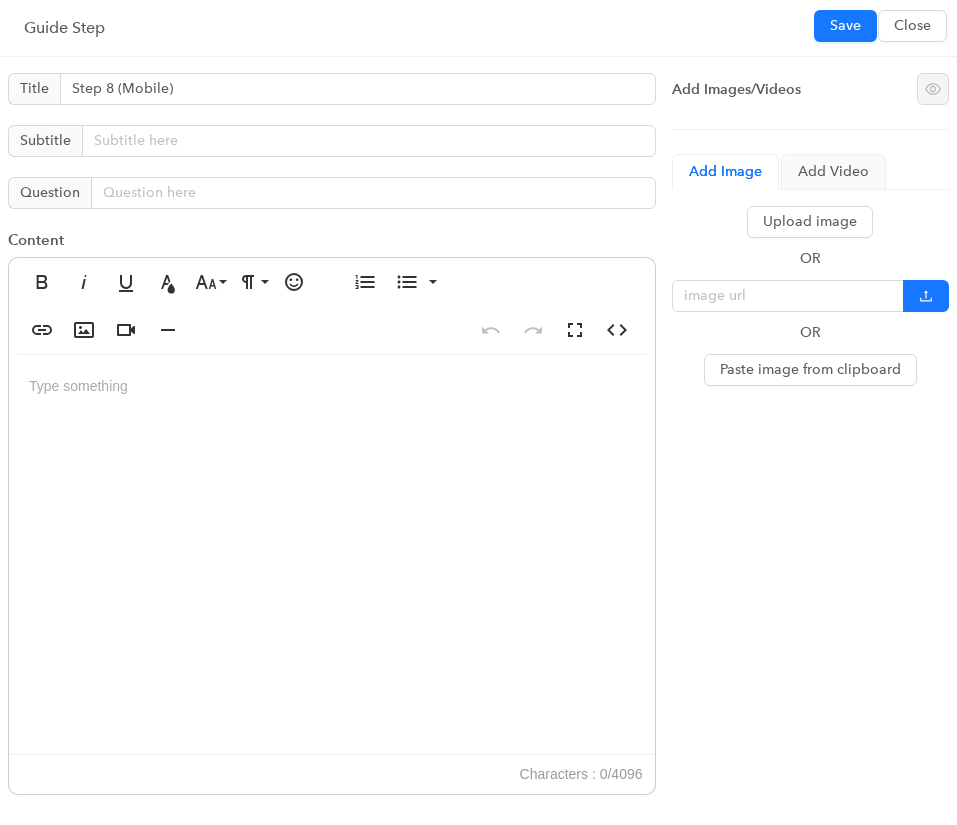 click at bounding box center [332, 555] 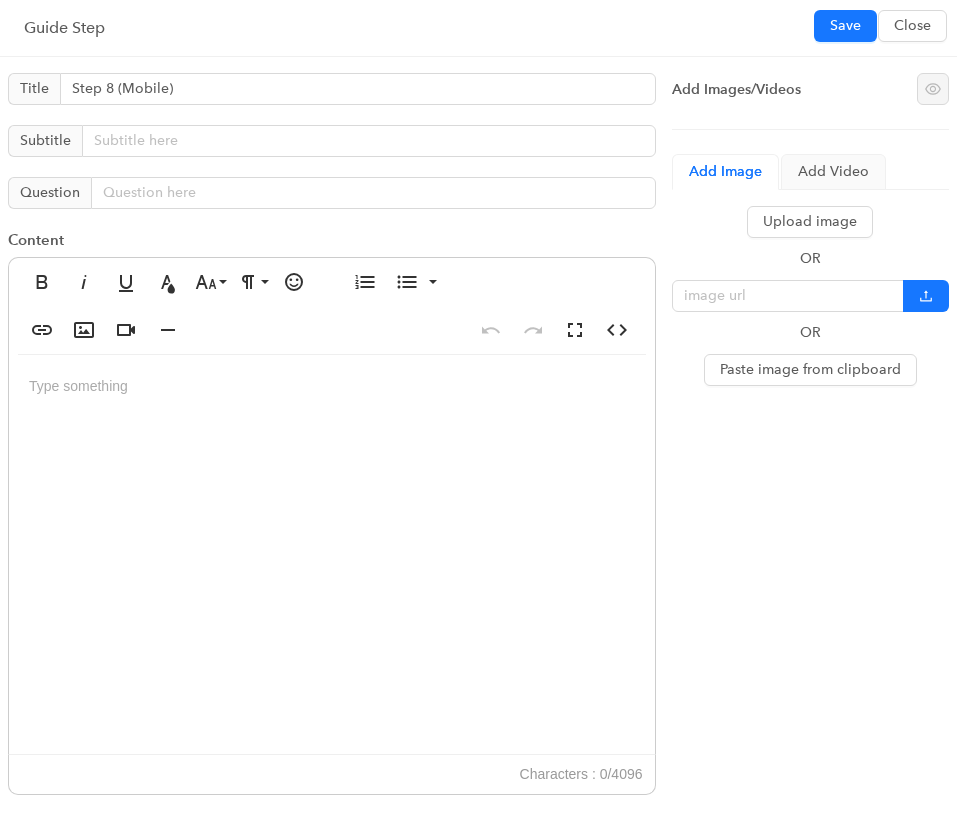 click at bounding box center (332, 555) 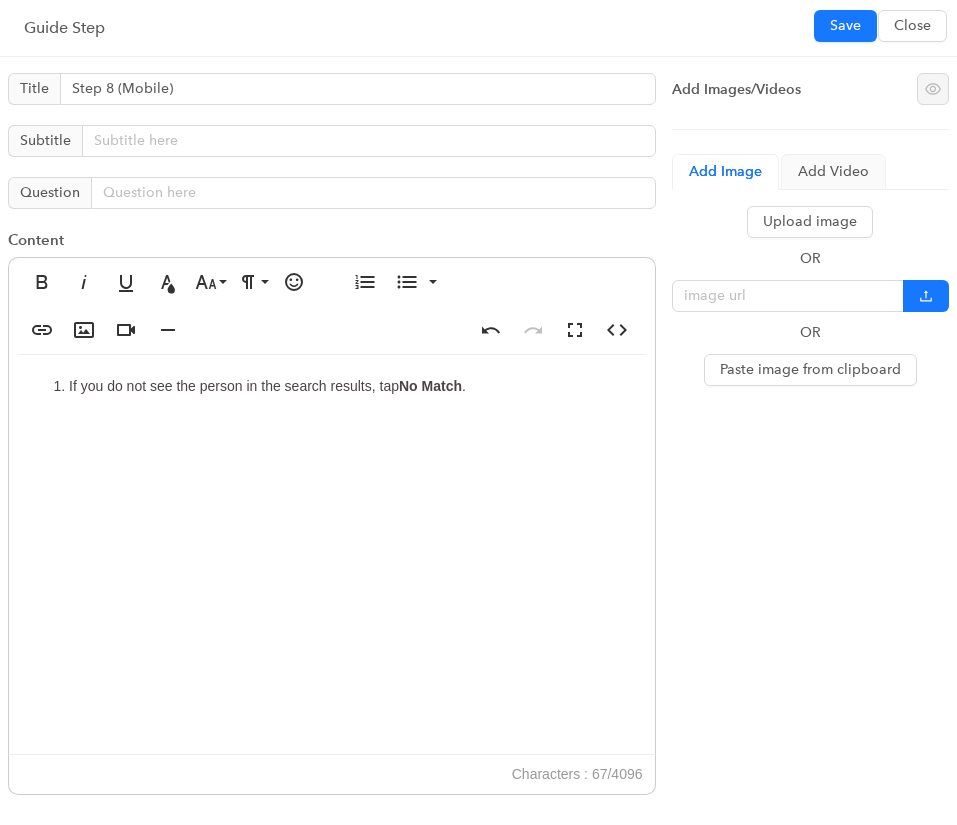 click on "If you do not see the person in the search results, tap  No Match ." at bounding box center [352, 386] 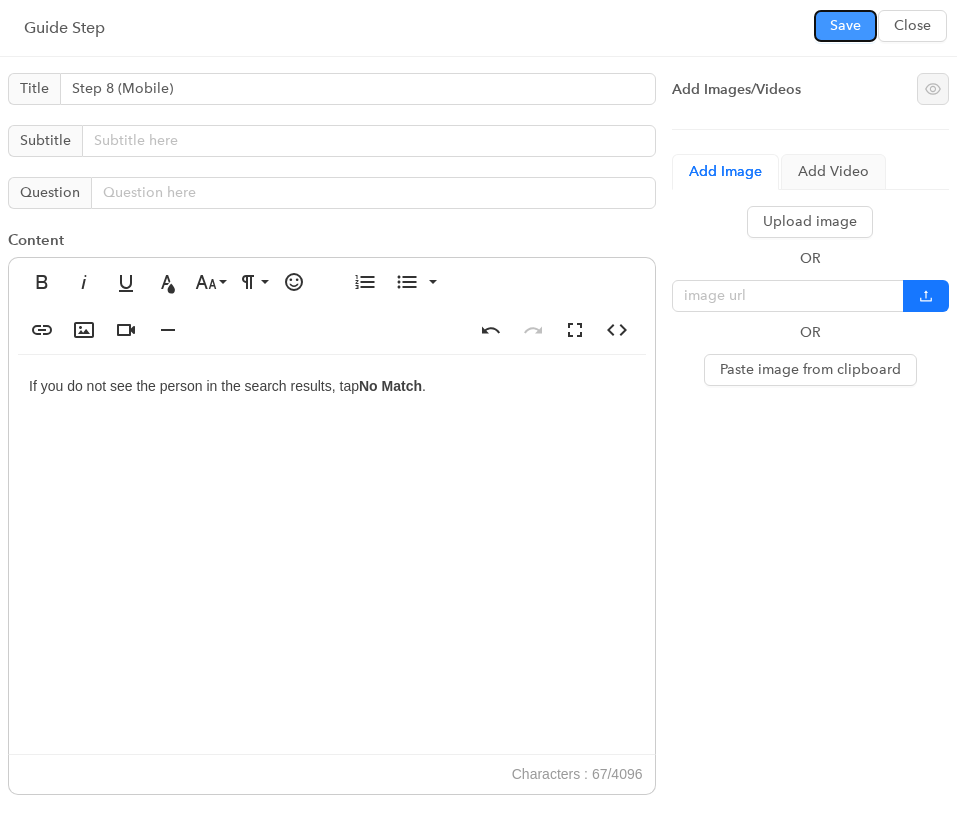 click on "Save" at bounding box center (845, 26) 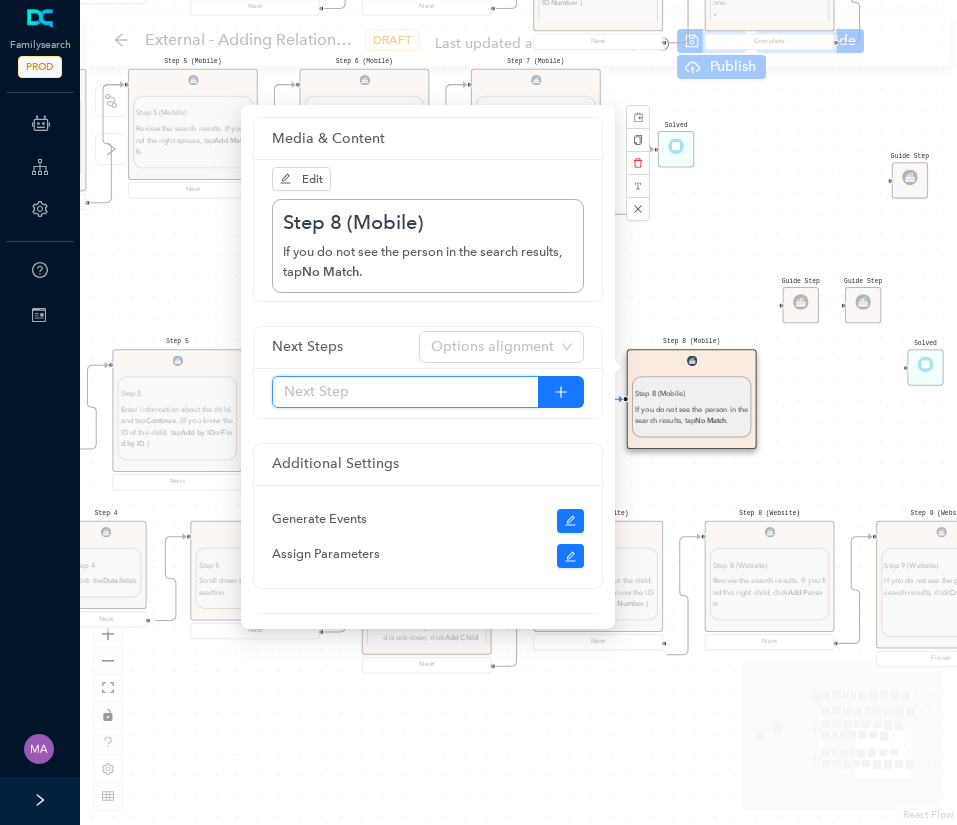 click at bounding box center (405, 392) 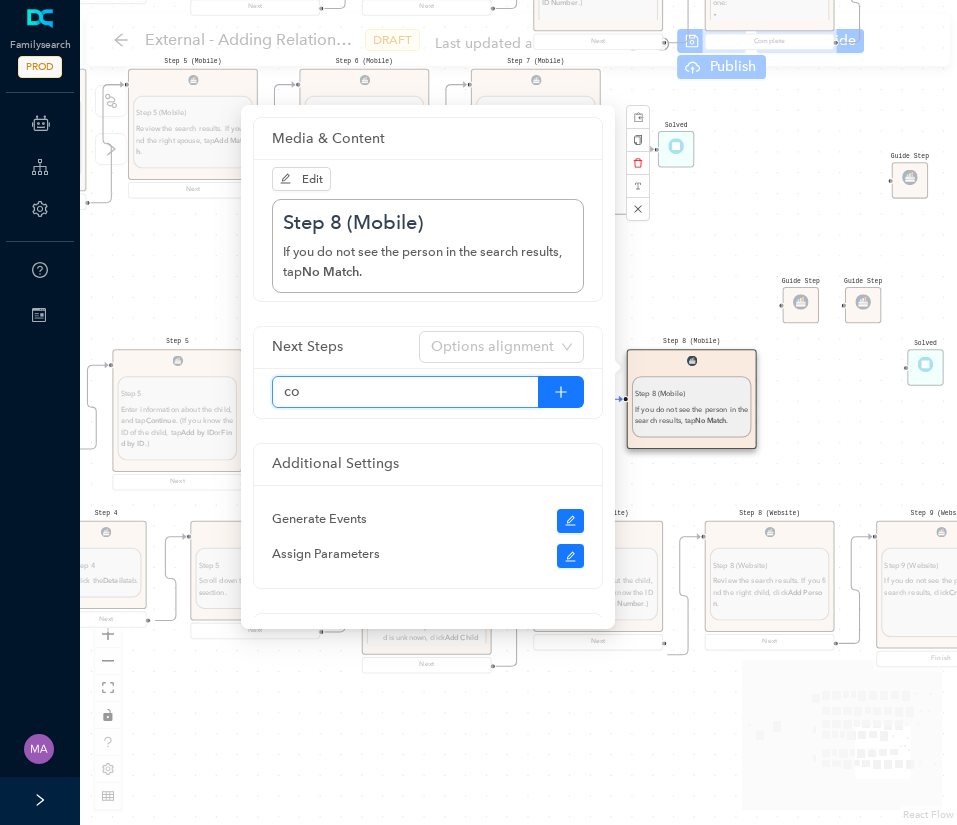 type on "c" 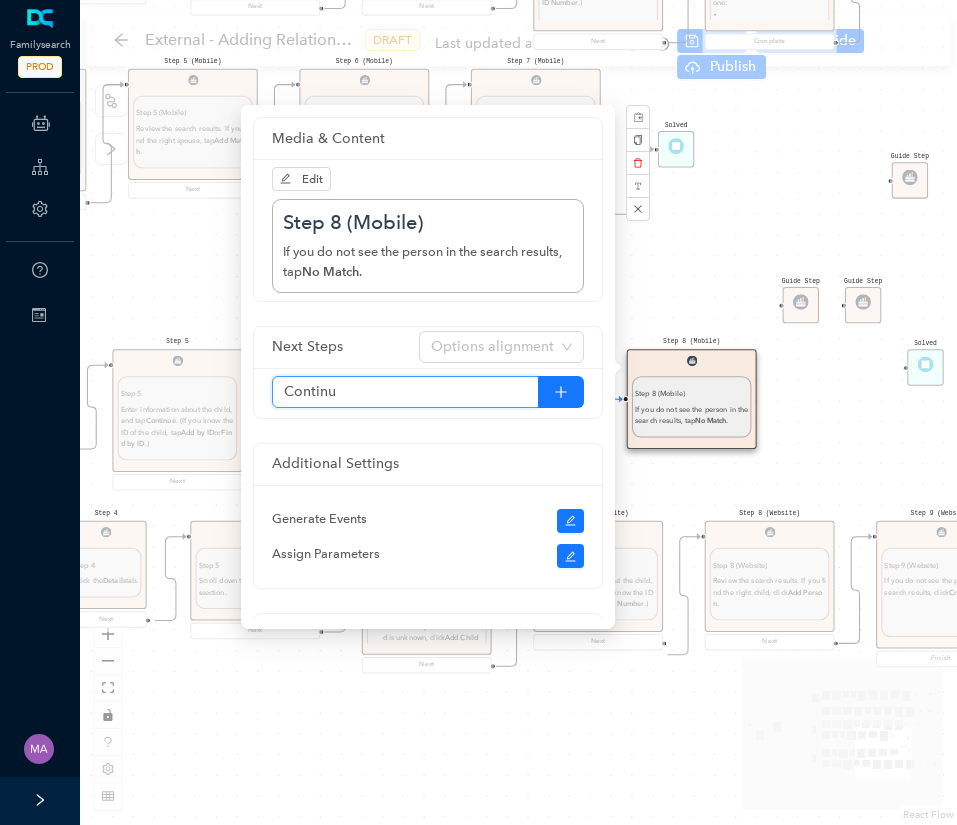 type on "Continue" 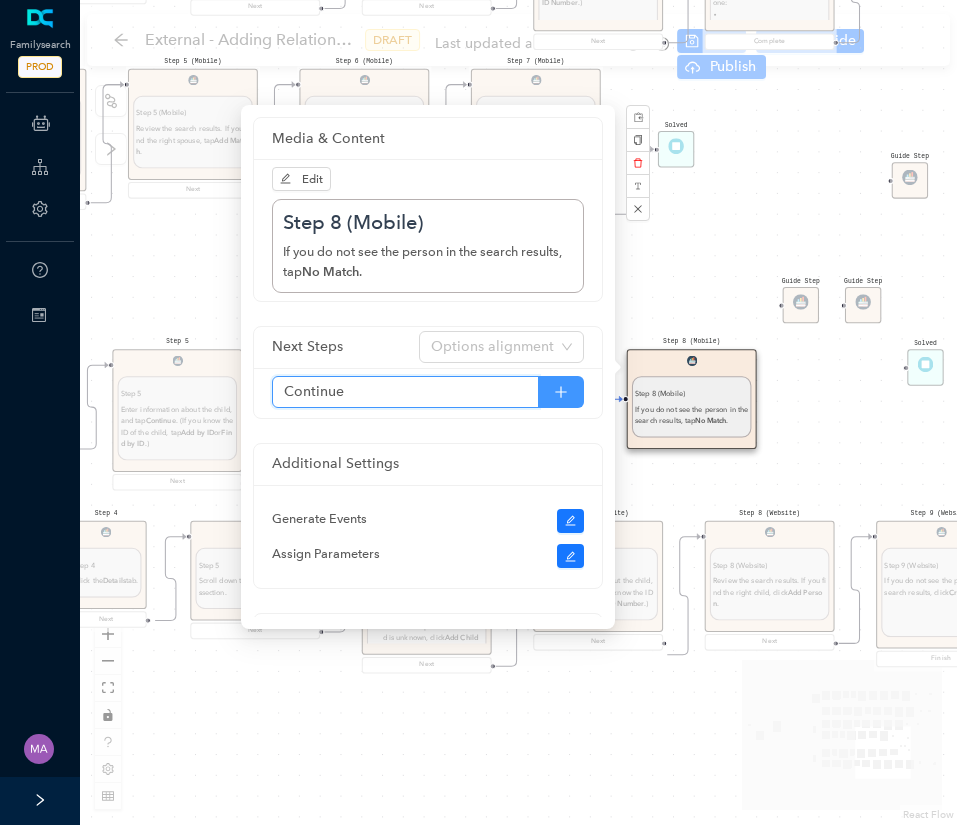 click 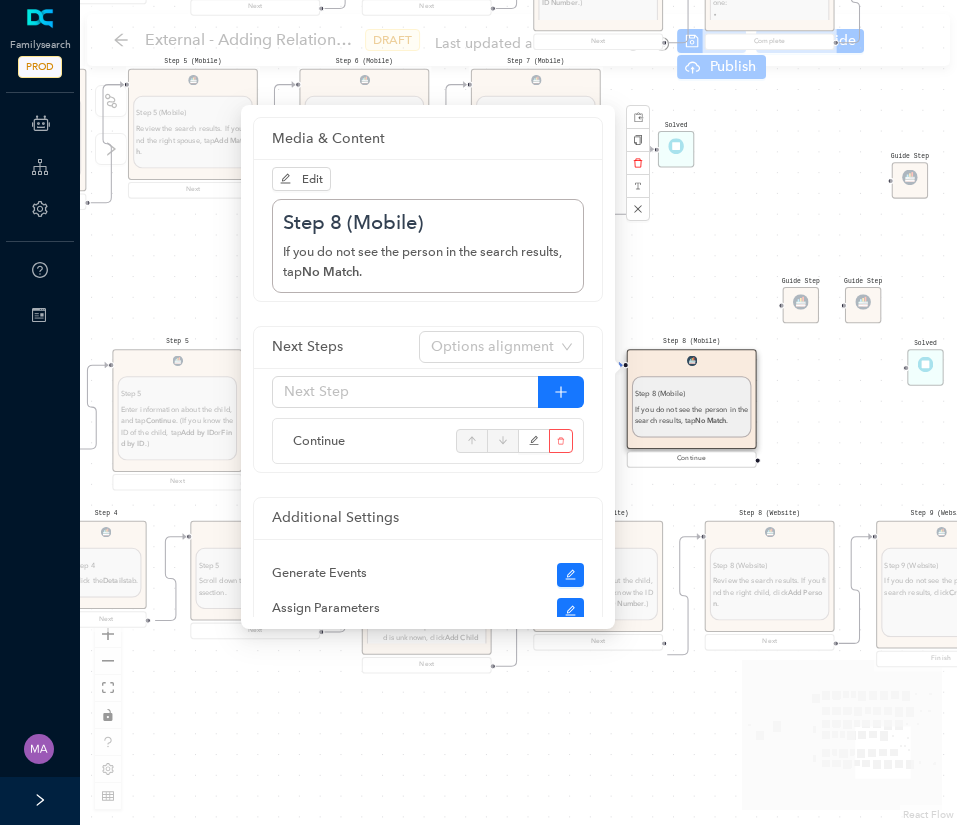 click on "Start From Start From Mobile App Website Start Directions for adding relationships in FamilyTree Directions for adding relationships in FamilyTree First, what do you need help with? I want to add a parent relationship. I want to add a spouse  I want to add a child relationship Step 1 (Website) Step 1 (Website) In the top menu, click  Family Tree , and then click  Tree. Next Step 2 Step 2 Find the person on the tree whose spouse you want to add. Next Step 3 Step 3 Click the person's  name . In the details that pop up, click the person's  name  again. You will be taken to that person's page. Next Step 4 Step 4 Click the  Details  tab. Next Step 5 Step 5 Scroll down the Family Members section. Next Step 6 Step 6 Under Spouses and Children, click  Add Spouse .  Next Step 7 Step 7 Enter information about the spouse, and click  Next , which is available after you click  Deceased . (If you know the ID of the spouse, click  By ID Number .) Next Step 8 Step 8 If the person is already in Family Tree, click  Add Match ." at bounding box center [518, 412] 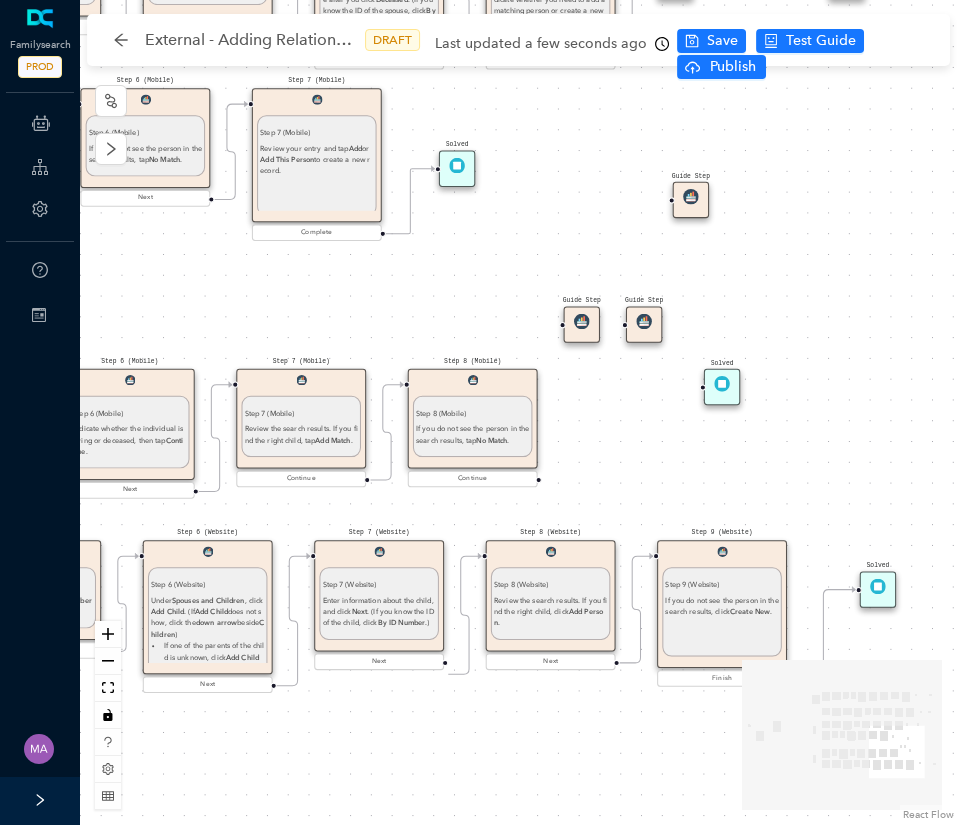 drag, startPoint x: 715, startPoint y: 391, endPoint x: 885, endPoint y: 378, distance: 170.49634 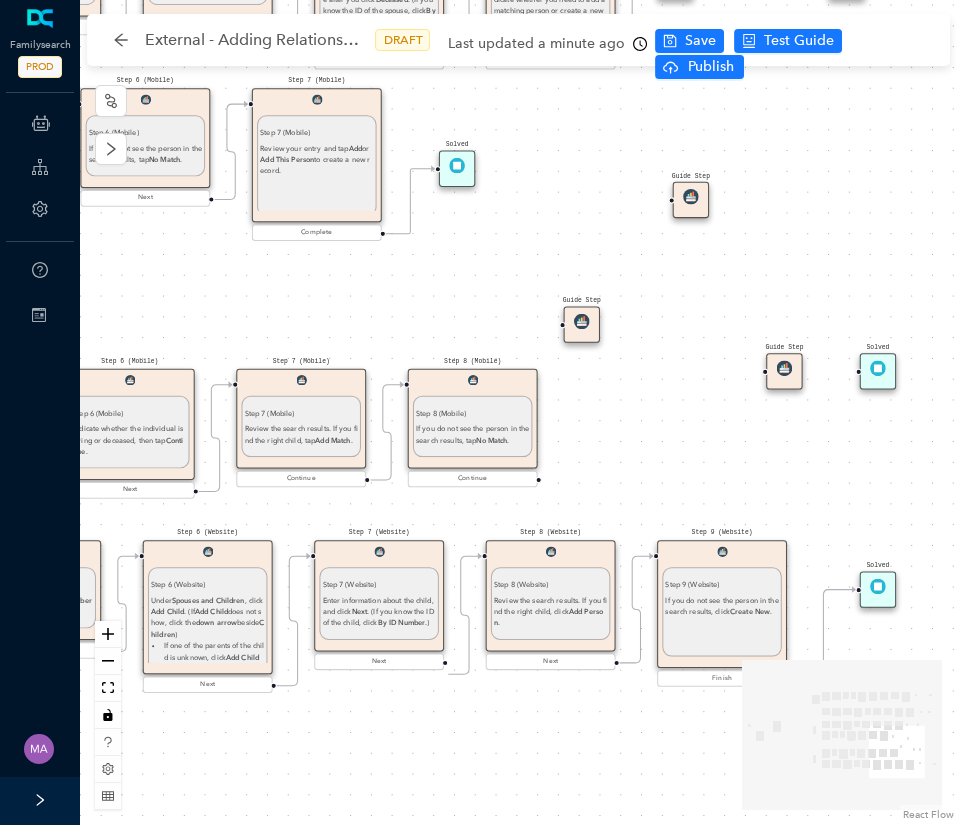 drag, startPoint x: 648, startPoint y: 341, endPoint x: 790, endPoint y: 393, distance: 151.2217 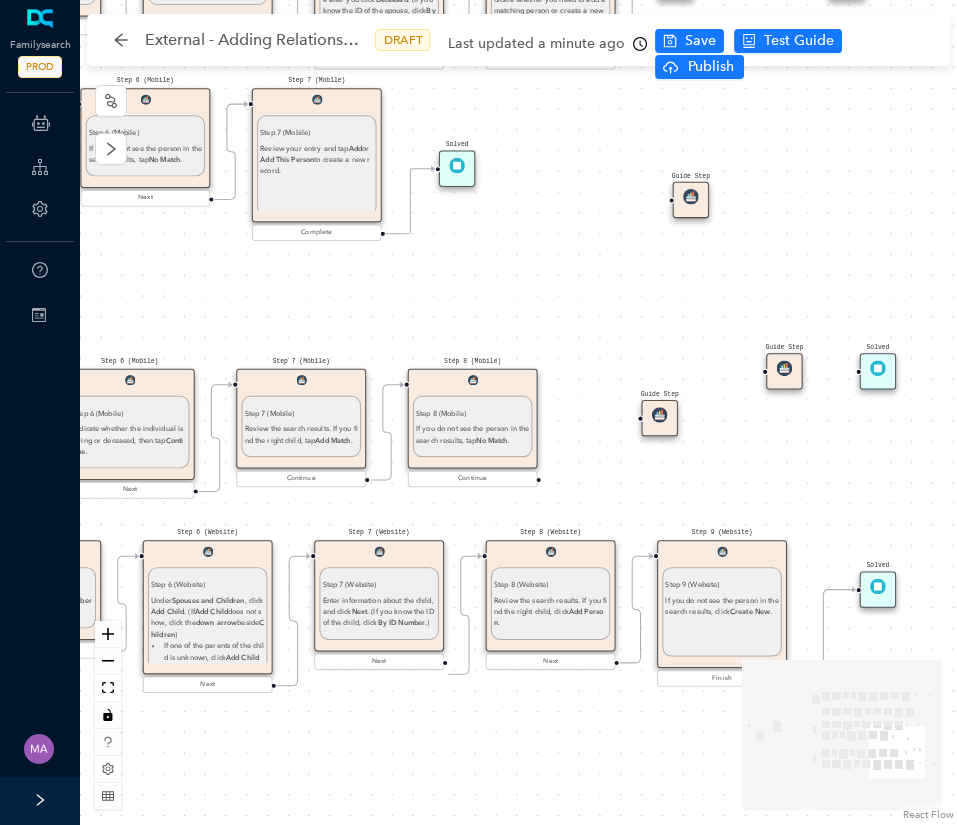 drag, startPoint x: 584, startPoint y: 333, endPoint x: 594, endPoint y: 405, distance: 72.691124 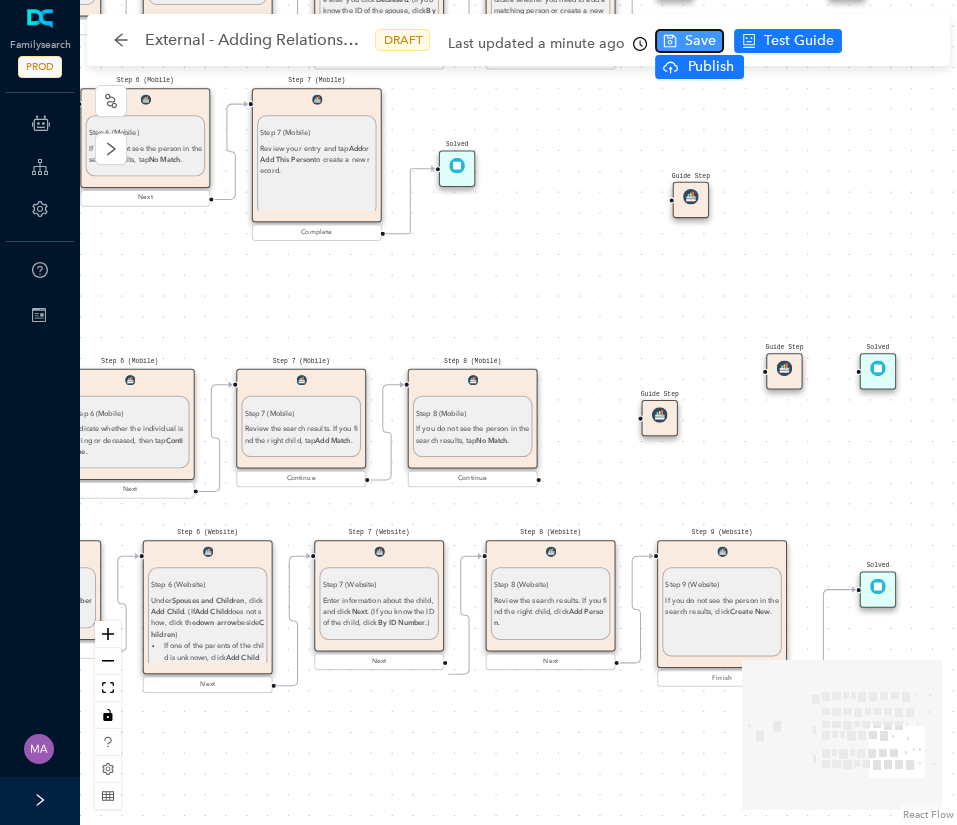 click on "Save" at bounding box center (689, 41) 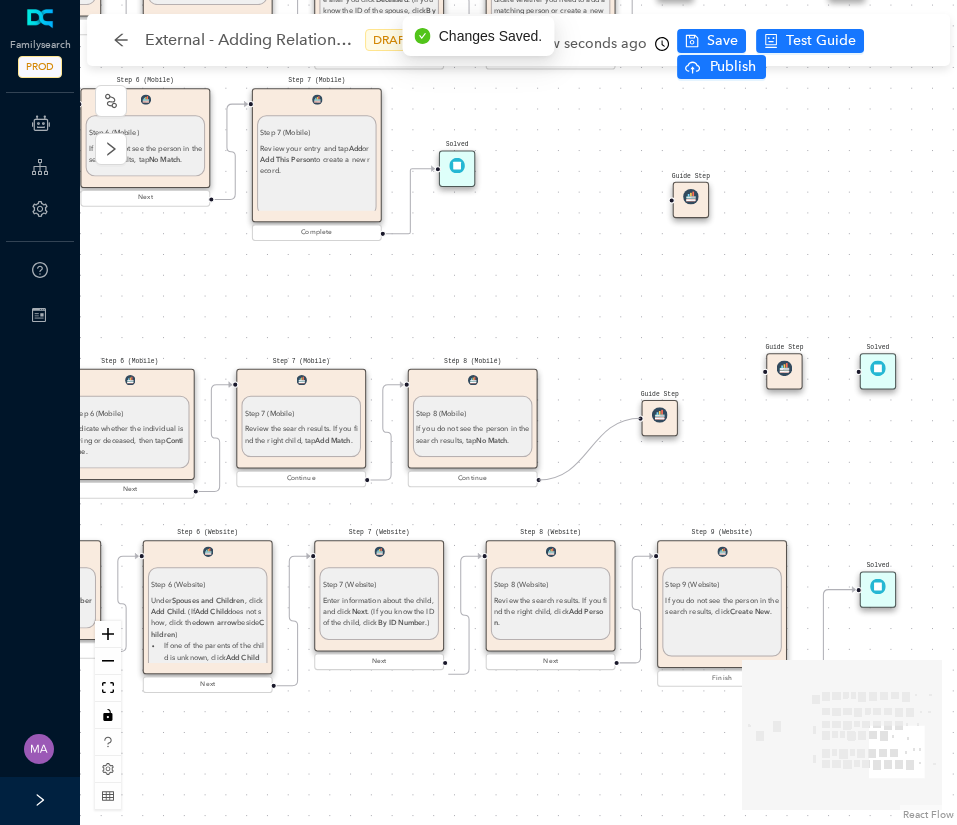 drag, startPoint x: 539, startPoint y: 479, endPoint x: 647, endPoint y: 406, distance: 130.35721 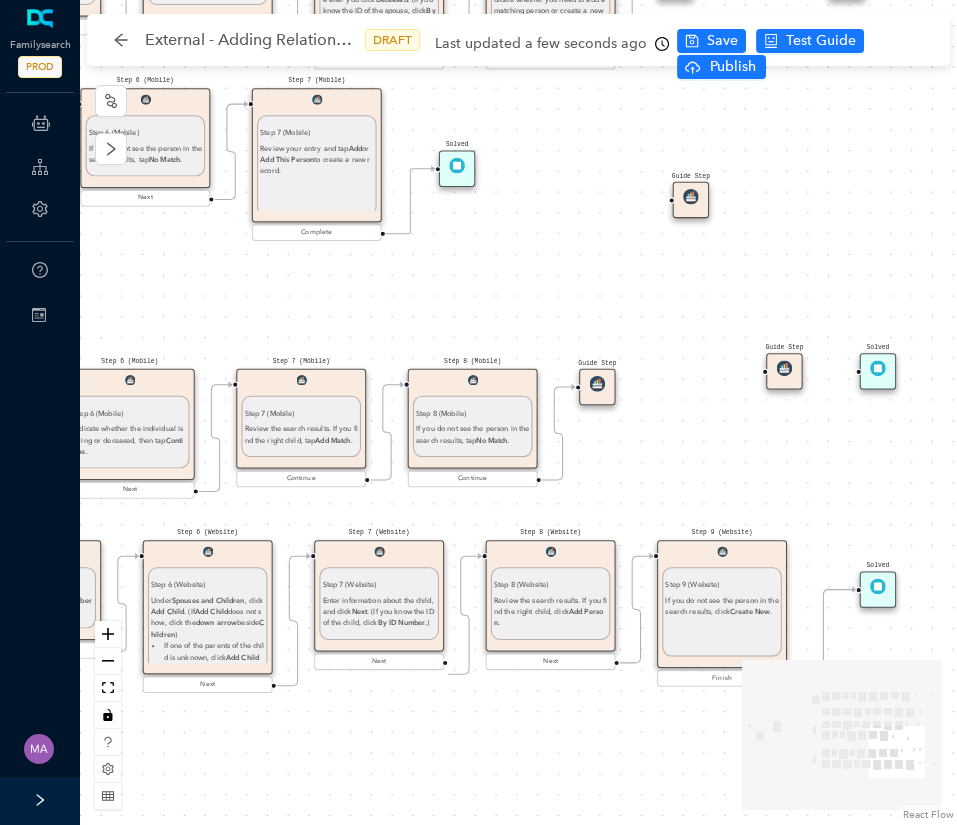 drag, startPoint x: 665, startPoint y: 418, endPoint x: 596, endPoint y: 389, distance: 74.84651 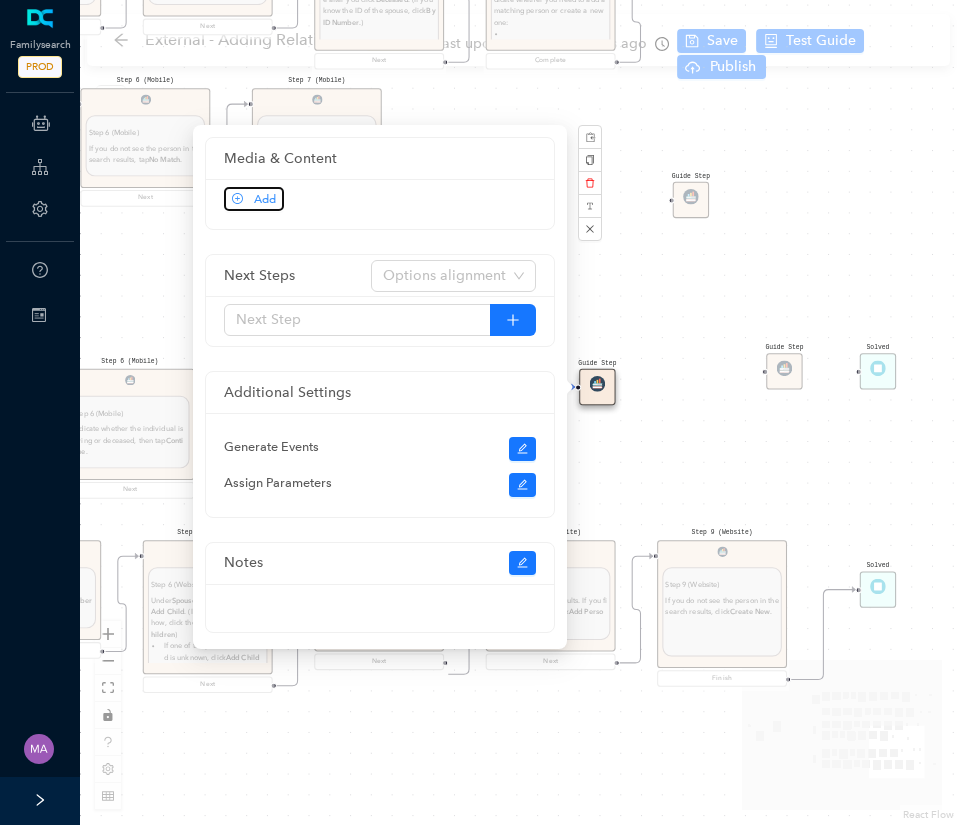 click on "Add" at bounding box center [265, 199] 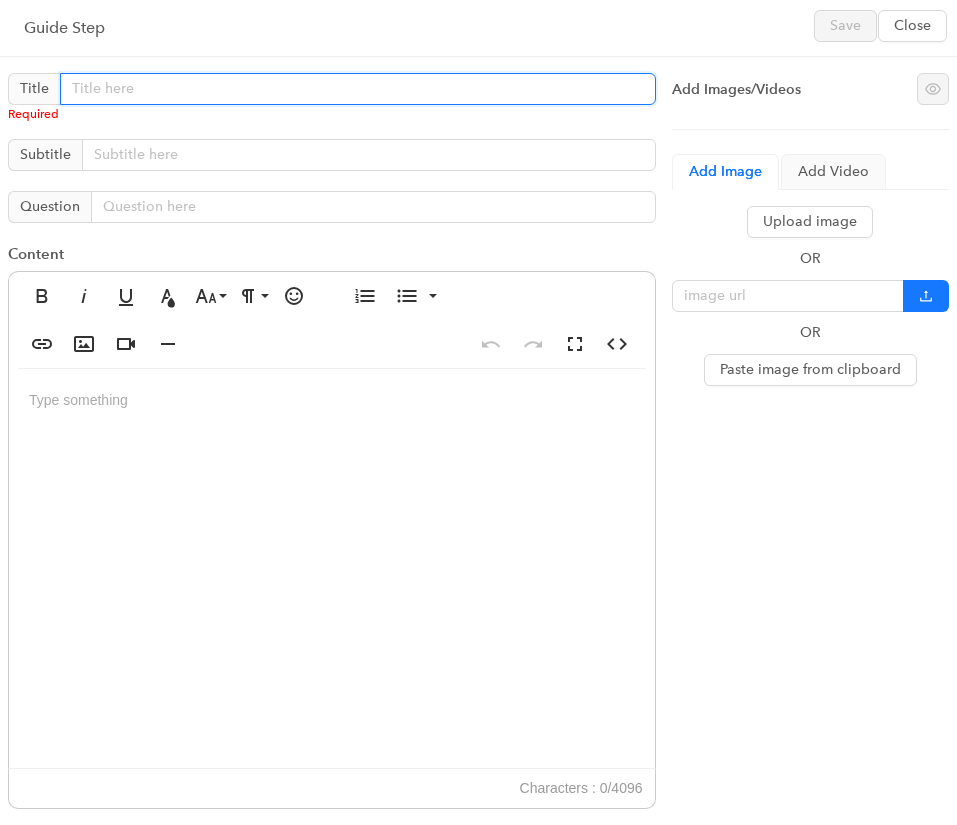 click at bounding box center (358, 89) 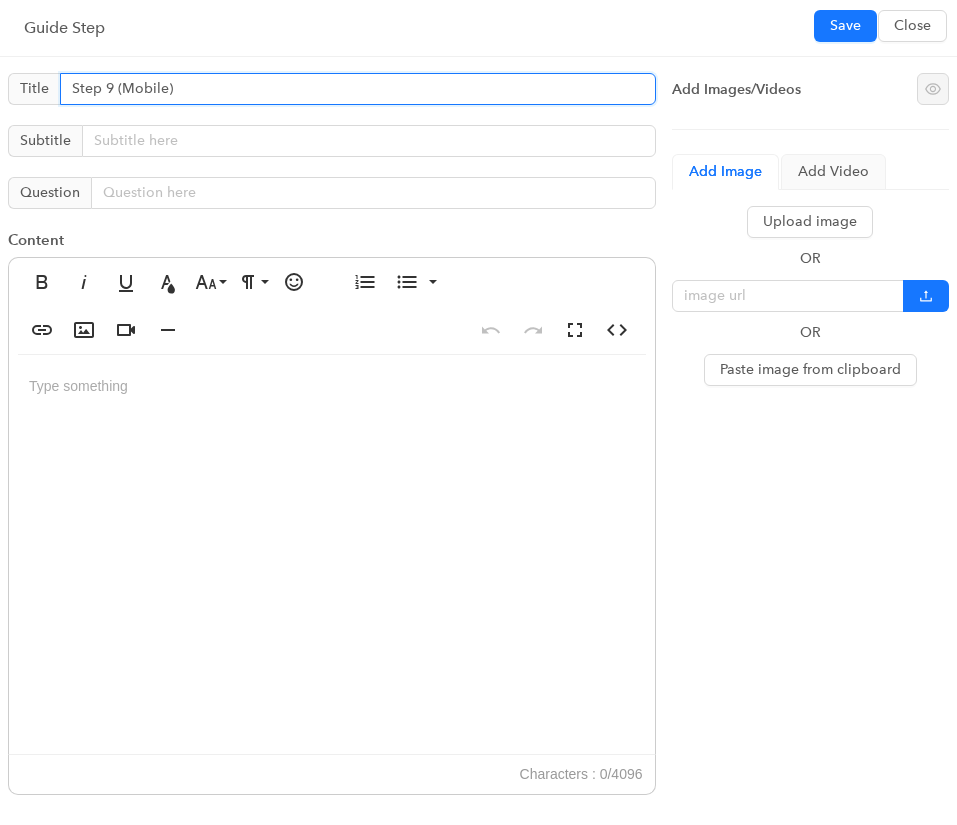 type on "Step 9 (Mobile)" 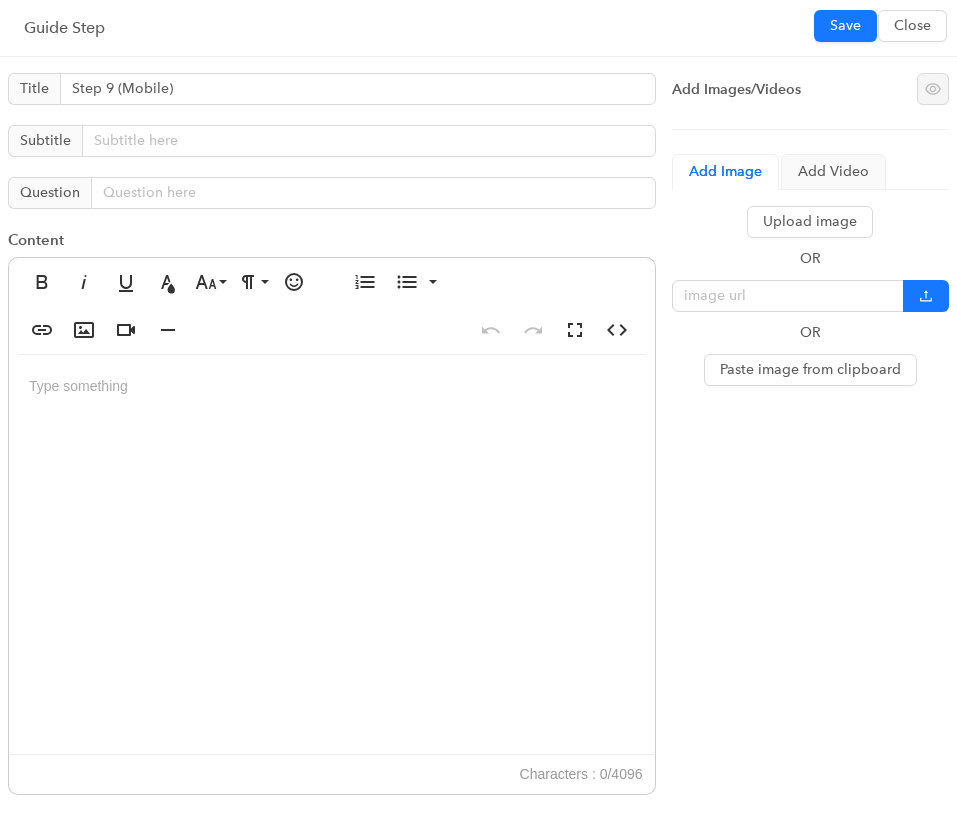 click at bounding box center (332, 555) 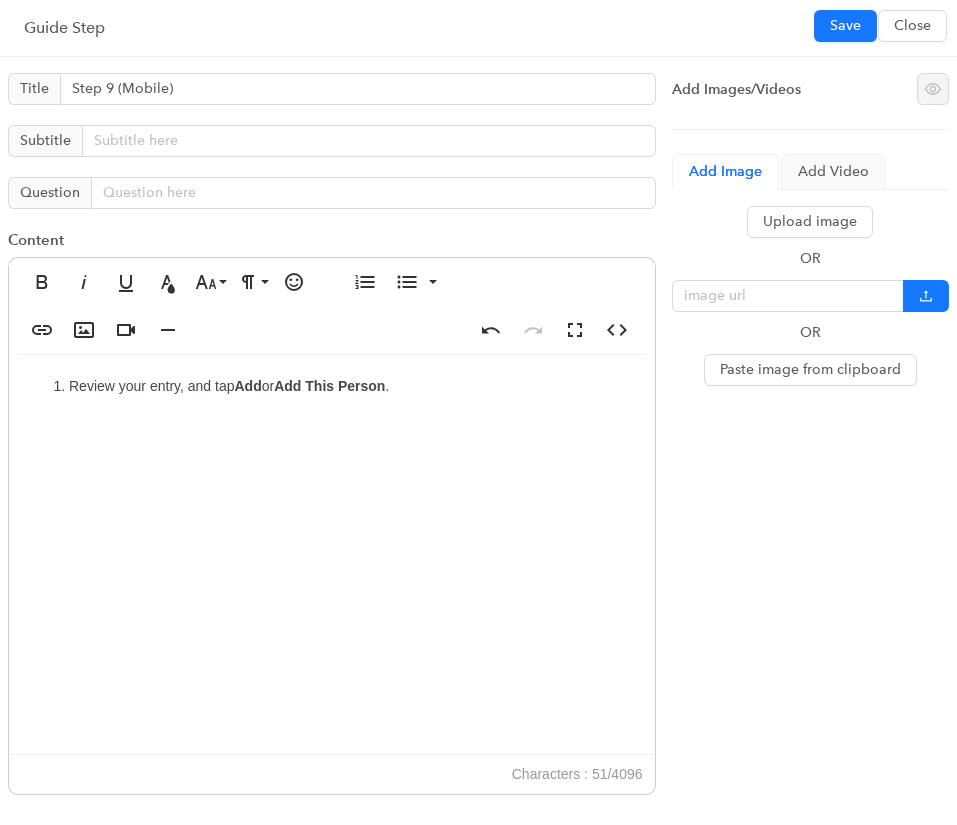 click on "Review your entry, and tap  Add  or  Add This Person ." at bounding box center (352, 386) 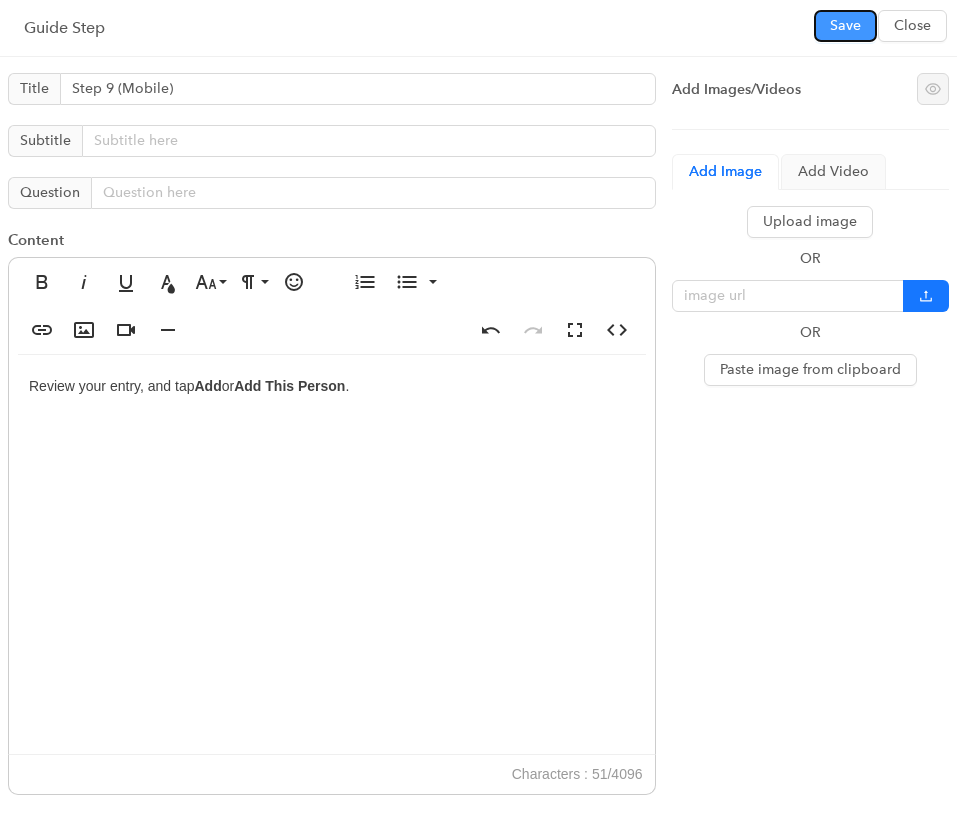 click on "Save" at bounding box center (845, 26) 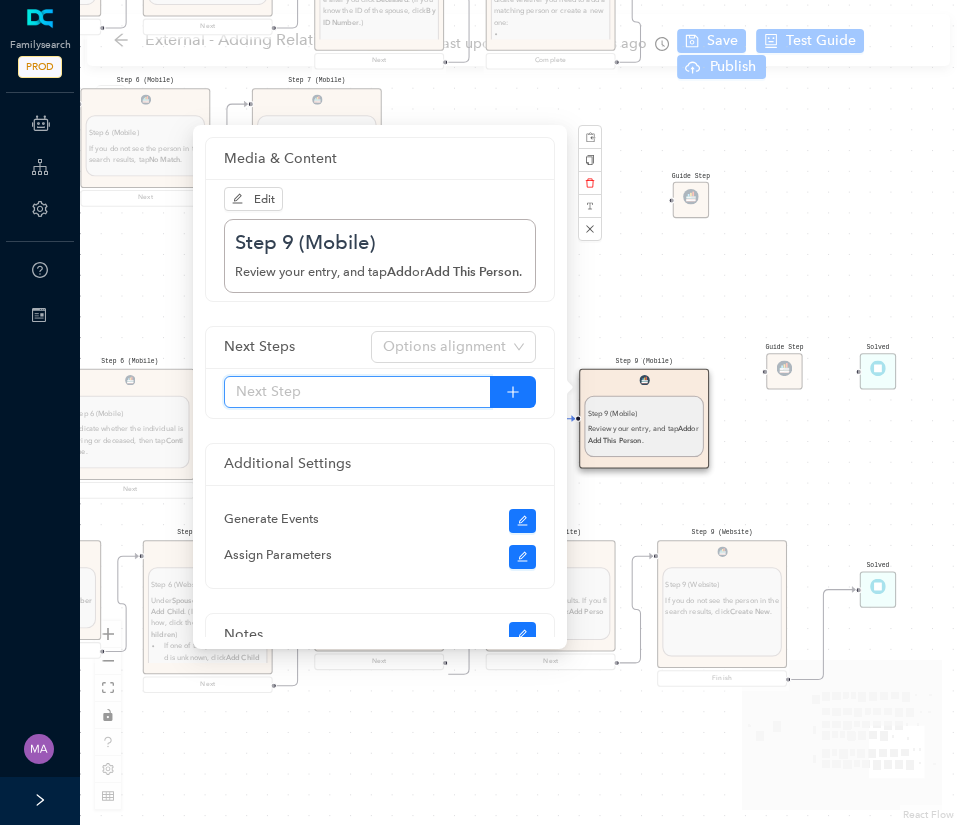 click at bounding box center [357, 392] 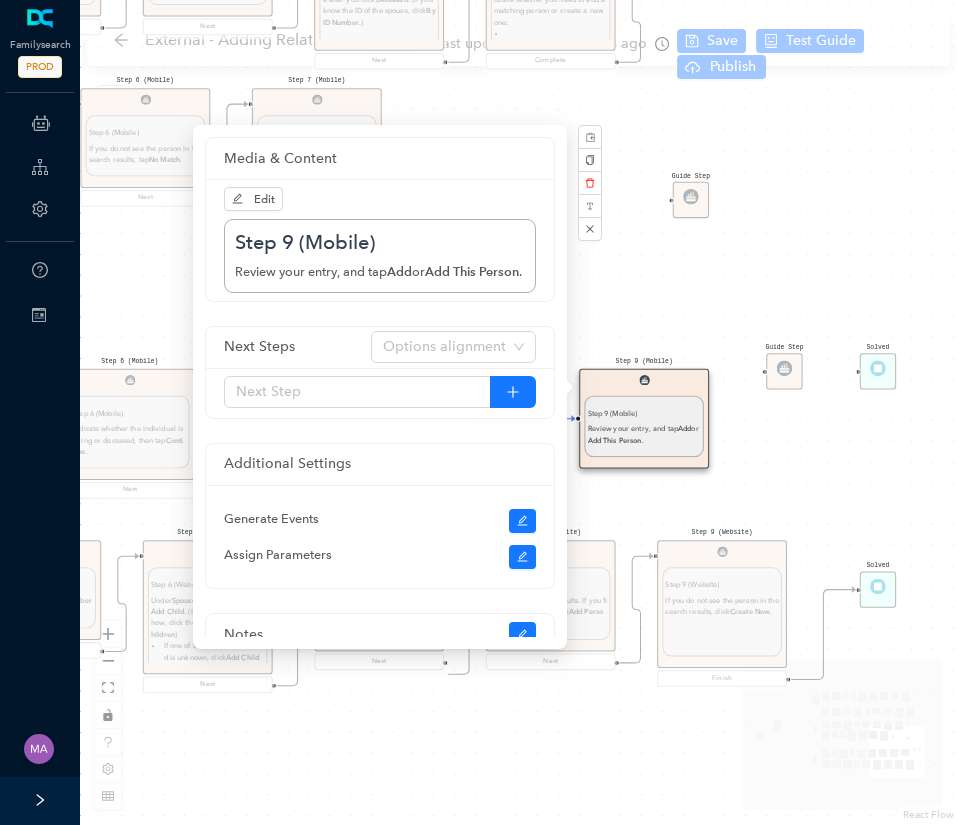 click on "Start From Start From Mobile App Website Start Directions for adding relationships in FamilyTree Directions for adding relationships in FamilyTree First, what do you need help with? I want to add a parent relationship. I want to add a spouse  I want to add a child relationship Step 1 (Website) Step 1 (Website) In the top menu, click  Family Tree , and then click  Tree. Next Step 2 Step 2 Find the person on the tree whose spouse you want to add. Next Step 3 Step 3 Click the person's  name . In the details that pop up, click the person's  name  again. You will be taken to that person's page. Next Step 4 Step 4 Click the  Details  tab. Next Step 5 Step 5 Scroll down the Family Members section. Next Step 6 Step 6 Under Spouses and Children, click  Add Spouse .  Next Step 7 Step 7 Enter information about the spouse, and click  Next , which is available after you click  Deceased . (If you know the ID of the spouse, click  By ID Number .) Next Step 8 Step 8 If the person is already in Family Tree, click  Add Match ." at bounding box center (518, 412) 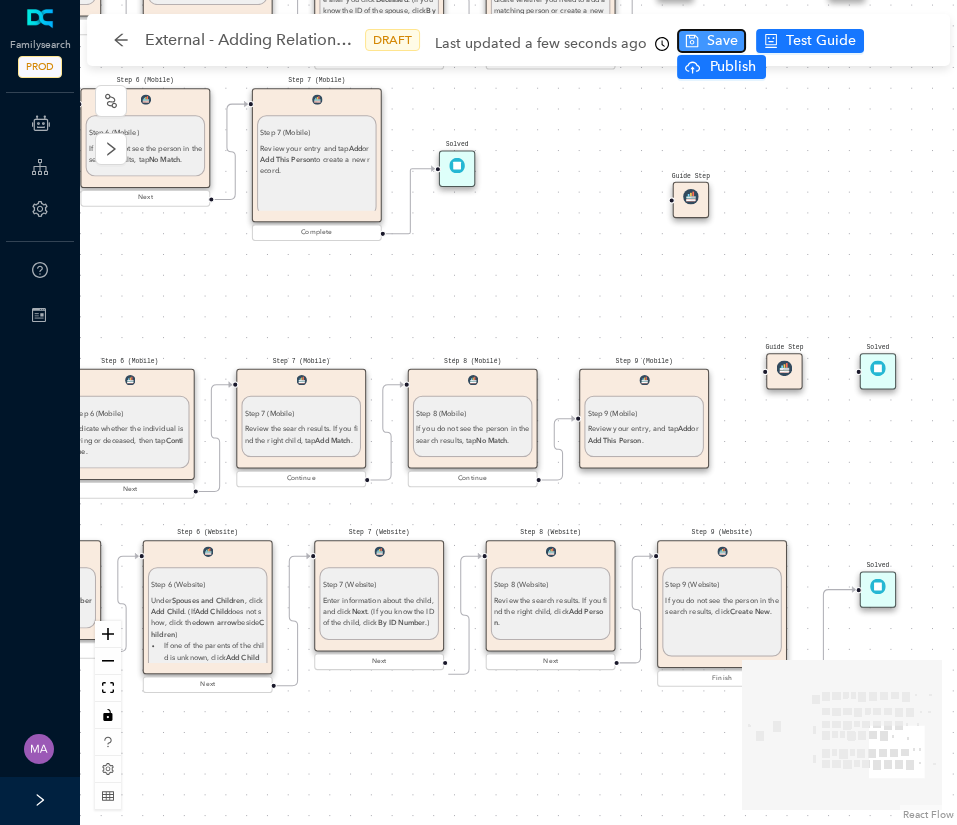click on "Save" at bounding box center [722, 41] 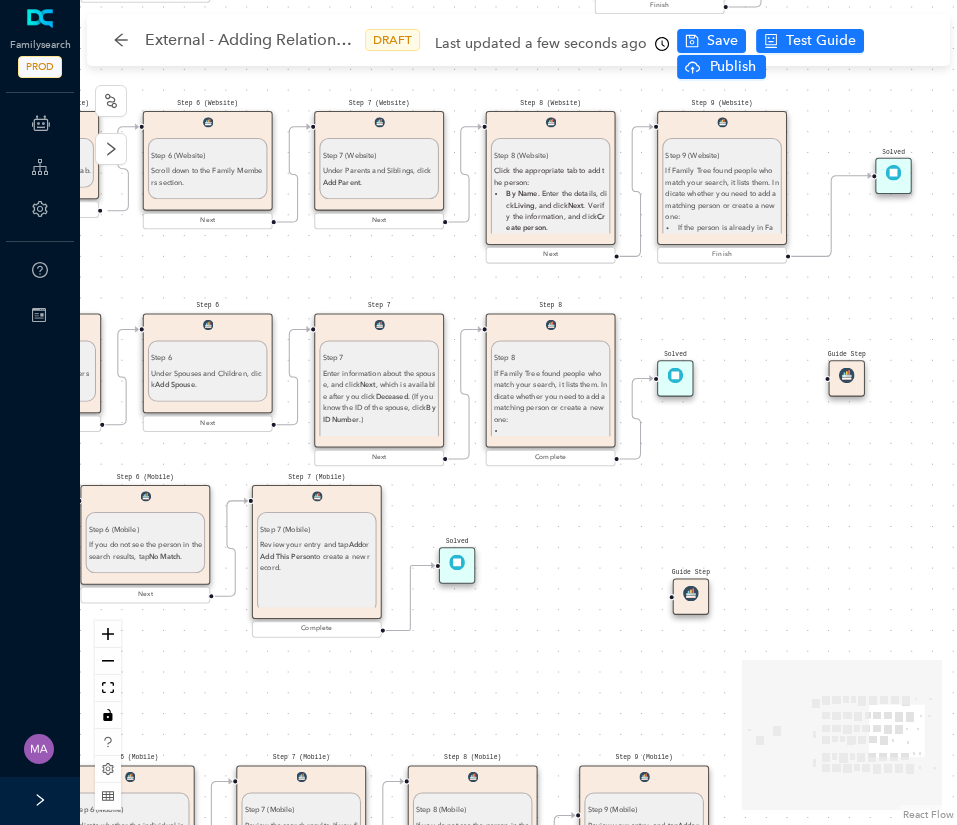 click on "Start From Start From Mobile App Website Start Directions for adding relationships in FamilyTree Directions for adding relationships in FamilyTree First, what do you need help with? I want to add a parent relationship. I want to add a spouse  I want to add a child relationship Step 1 (Website) Step 1 (Website) In the top menu, click  Family Tree , and then click  Tree. Next Step 2 Step 2 Find the person on the tree whose spouse you want to add. Next Step 3 Step 3 Click the person's  name . In the details that pop up, click the person's  name  again. You will be taken to that person's page. Next Step 4 Step 4 Click the  Details  tab. Next Step 5 Step 5 Scroll down the Family Members section. Next Step 6 Step 6 Under Spouses and Children, click  Add Spouse .  Next Step 7 Step 7 Enter information about the spouse, and click  Next , which is available after you click  Deceased . (If you know the ID of the spouse, click  By ID Number .) Next Step 8 Step 8 If the person is already in Family Tree, click  Add Match ." at bounding box center [518, 412] 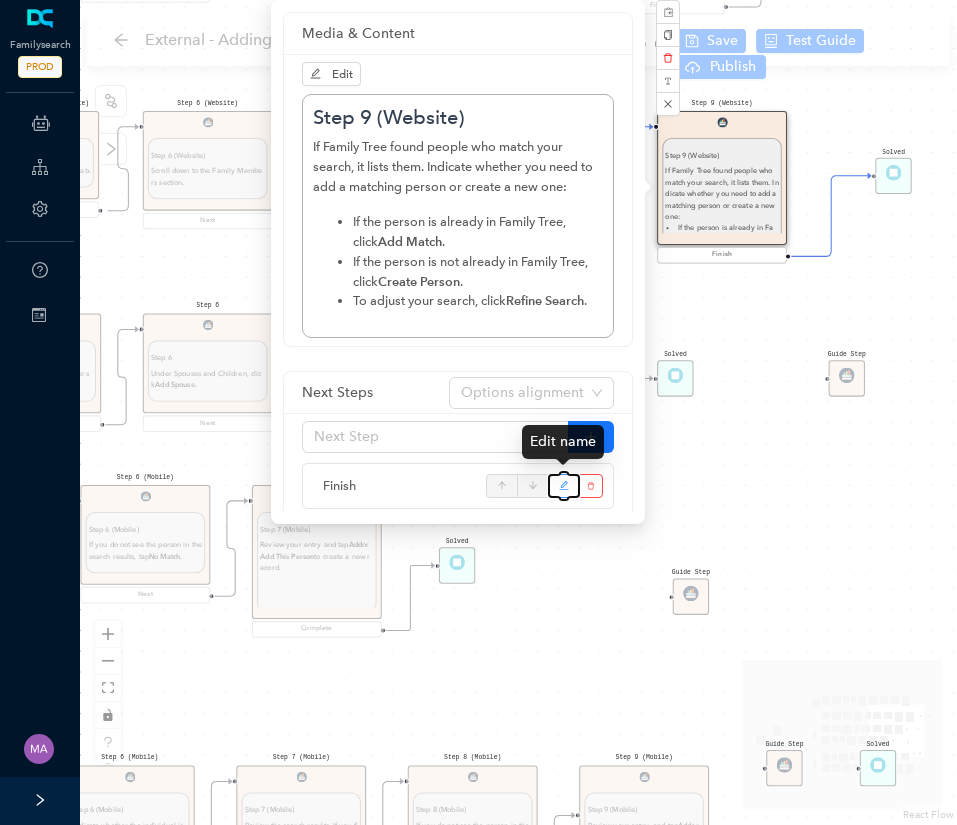 click 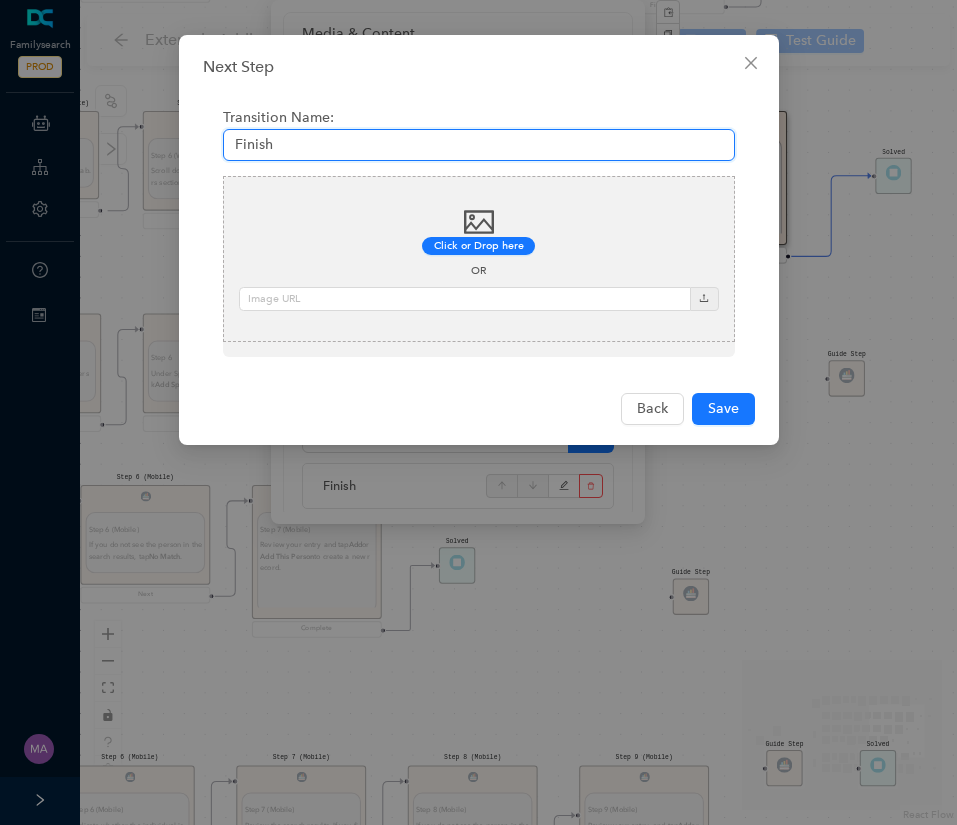 click on "Finish" at bounding box center [479, 145] 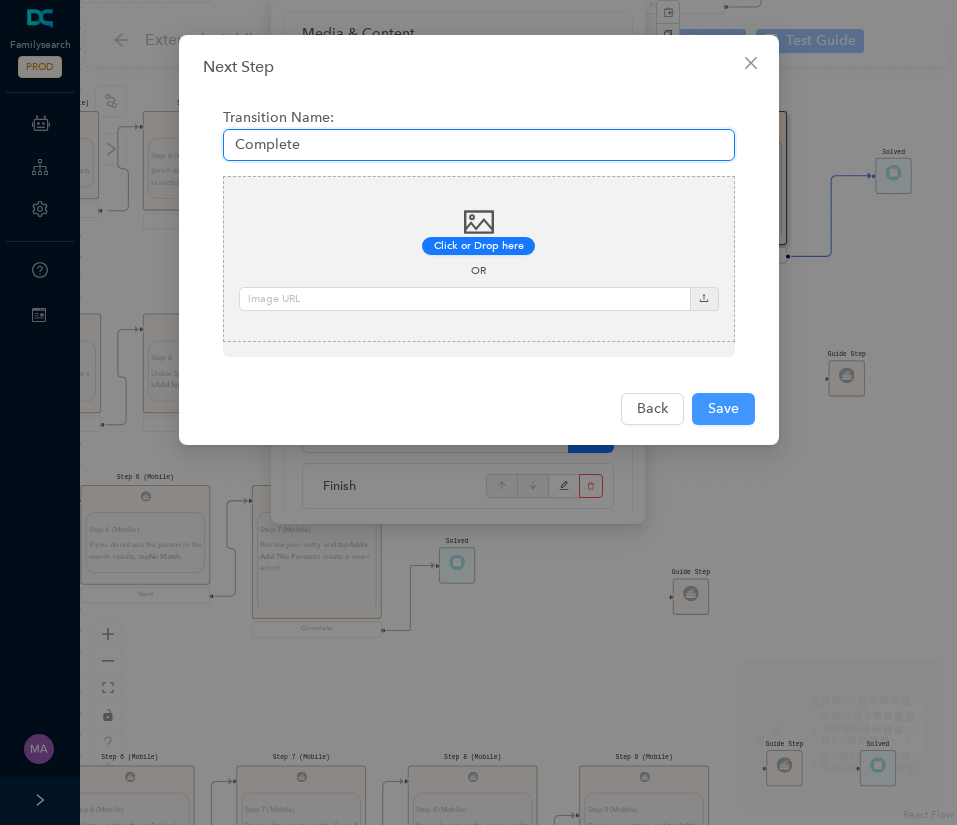 type on "Complete" 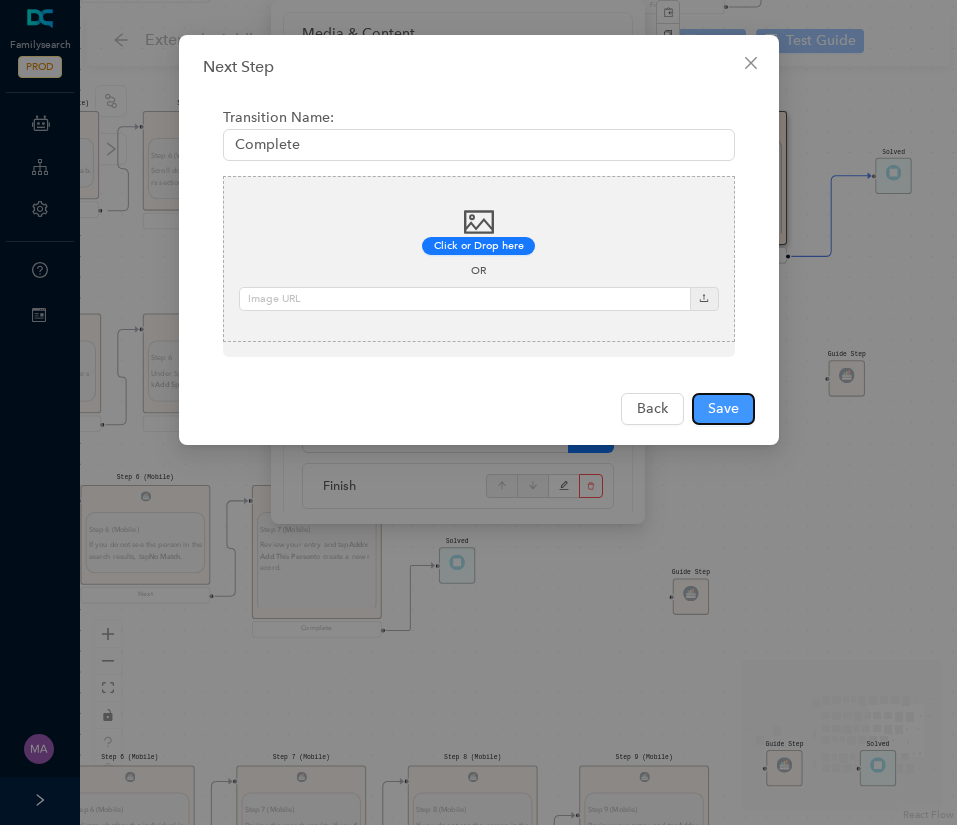 click on "Save" at bounding box center [723, 409] 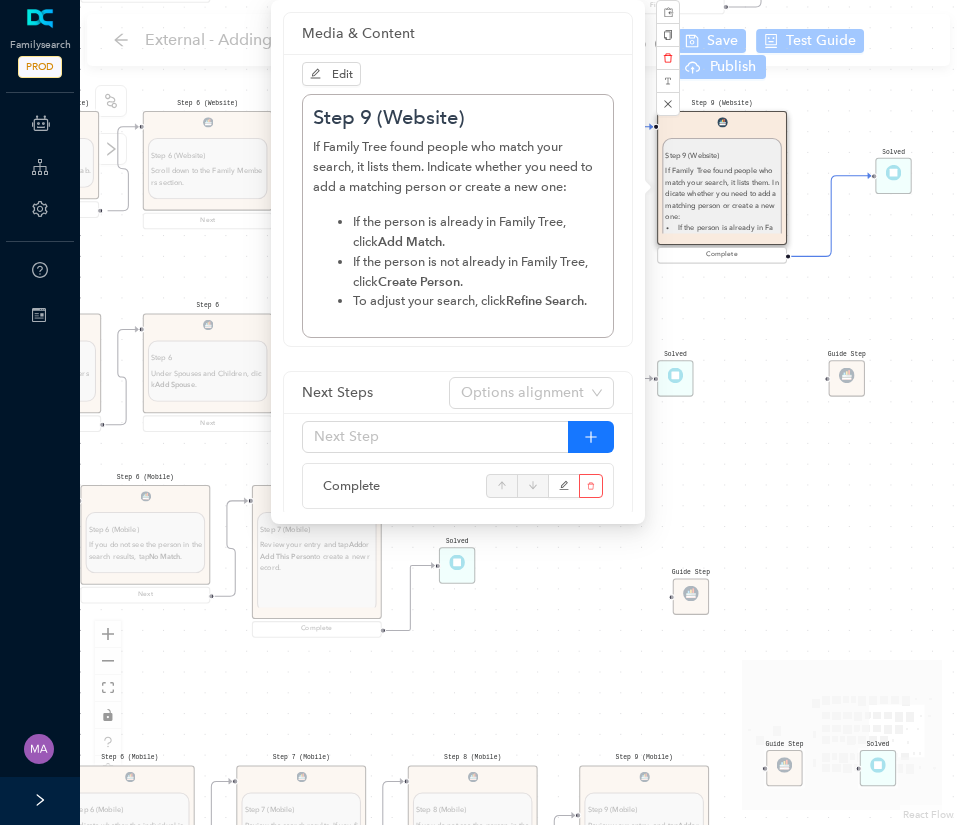 click on "Start From Start From Mobile App Website Start Directions for adding relationships in FamilyTree Directions for adding relationships in FamilyTree First, what do you need help with? I want to add a parent relationship. I want to add a spouse  I want to add a child relationship Step 1 (Website) Step 1 (Website) In the top menu, click  Family Tree , and then click  Tree. Next Step 2 Step 2 Find the person on the tree whose spouse you want to add. Next Step 3 Step 3 Click the person's  name . In the details that pop up, click the person's  name  again. You will be taken to that person's page. Next Step 4 Step 4 Click the  Details  tab. Next Step 5 Step 5 Scroll down the Family Members section. Next Step 6 Step 6 Under Spouses and Children, click  Add Spouse .  Next Step 7 Step 7 Enter information about the spouse, and click  Next , which is available after you click  Deceased . (If you know the ID of the spouse, click  By ID Number .) Next Step 8 Step 8 If the person is already in Family Tree, click  Add Match ." at bounding box center [518, 412] 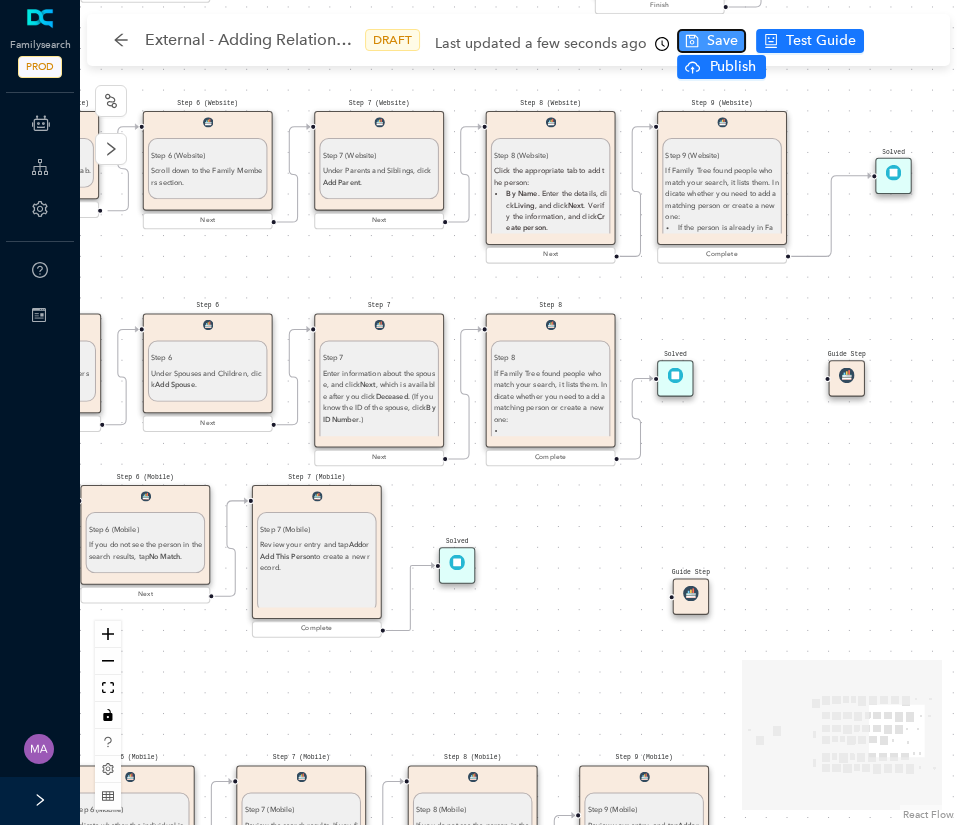 click on "Save" at bounding box center (722, 41) 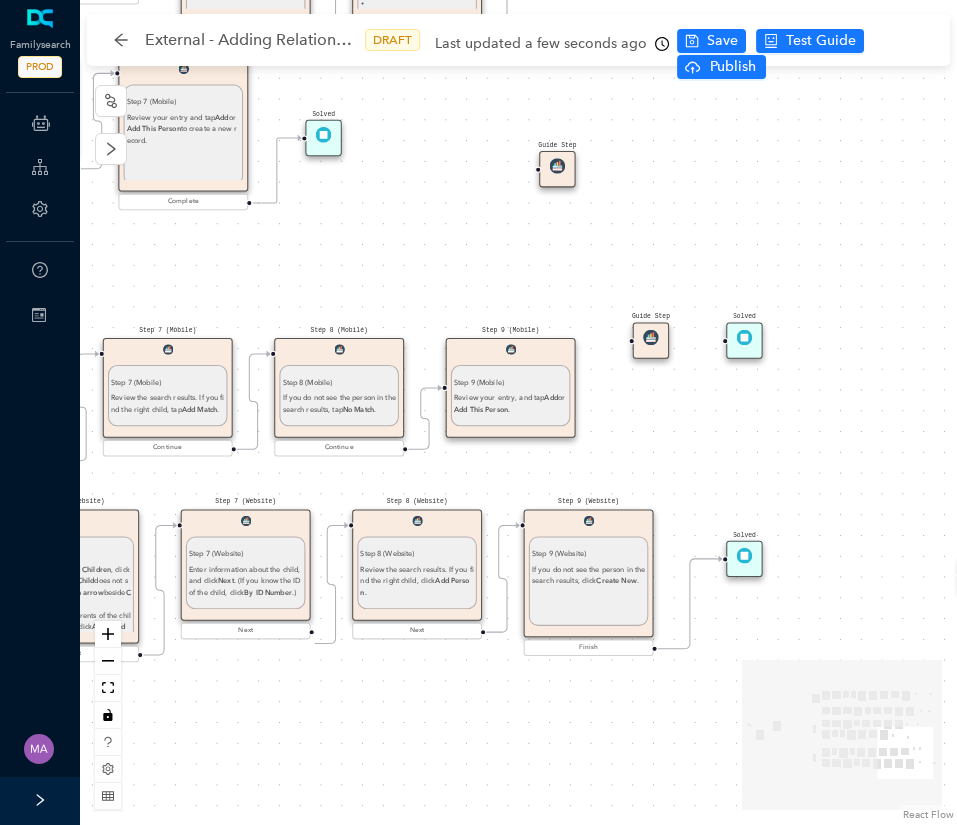 click on "Start From Start From Mobile App Website Start Directions for adding relationships in FamilyTree Directions for adding relationships in FamilyTree First, what do you need help with? I want to add a parent relationship. I want to add a spouse  I want to add a child relationship Step 1 (Website) Step 1 (Website) In the top menu, click  Family Tree , and then click  Tree. Next Step 2 Step 2 Find the person on the tree whose spouse you want to add. Next Step 3 Step 3 Click the person's  name . In the details that pop up, click the person's  name  again. You will be taken to that person's page. Next Step 4 Step 4 Click the  Details  tab. Next Step 5 Step 5 Scroll down the Family Members section. Next Step 6 Step 6 Under Spouses and Children, click  Add Spouse .  Next Step 7 Step 7 Enter information about the spouse, and click  Next , which is available after you click  Deceased . (If you know the ID of the spouse, click  By ID Number .) Next Step 8 Step 8 If the person is already in Family Tree, click  Add Match ." at bounding box center (518, 412) 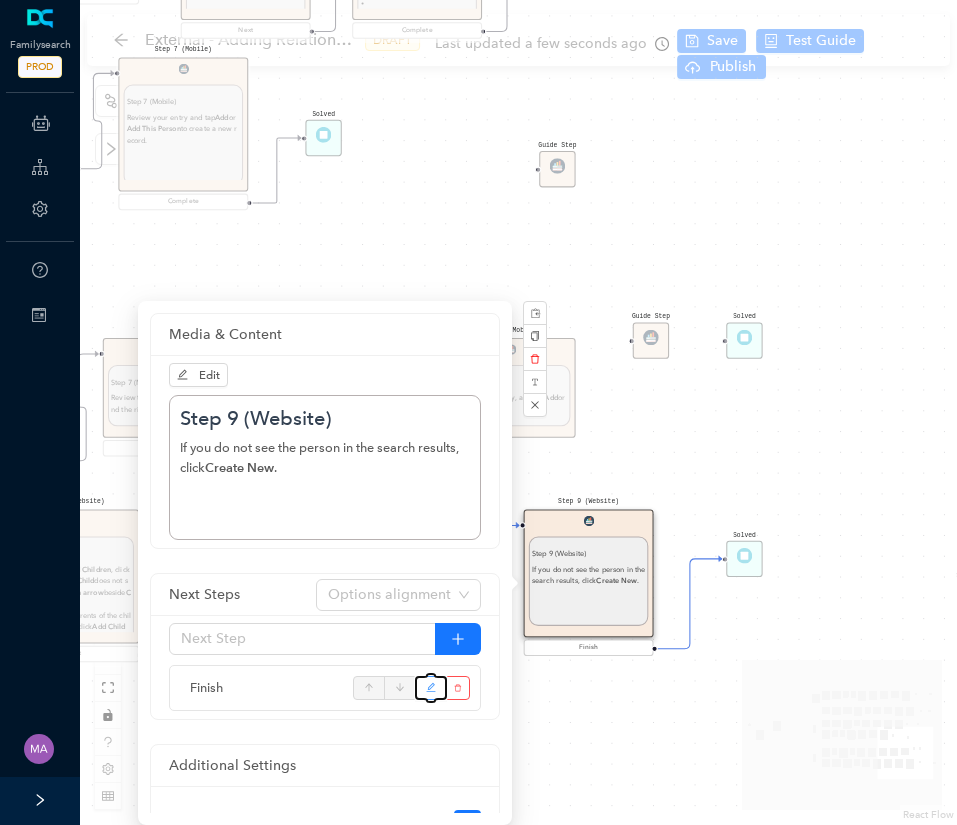click 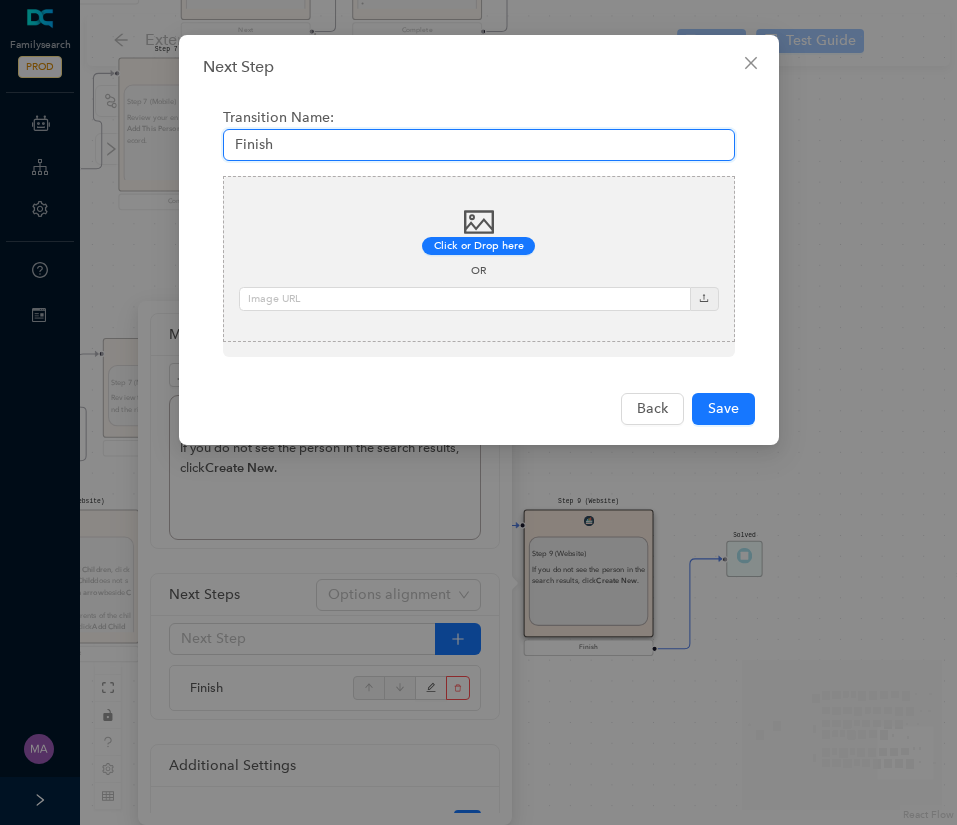 click on "Finish" at bounding box center (479, 145) 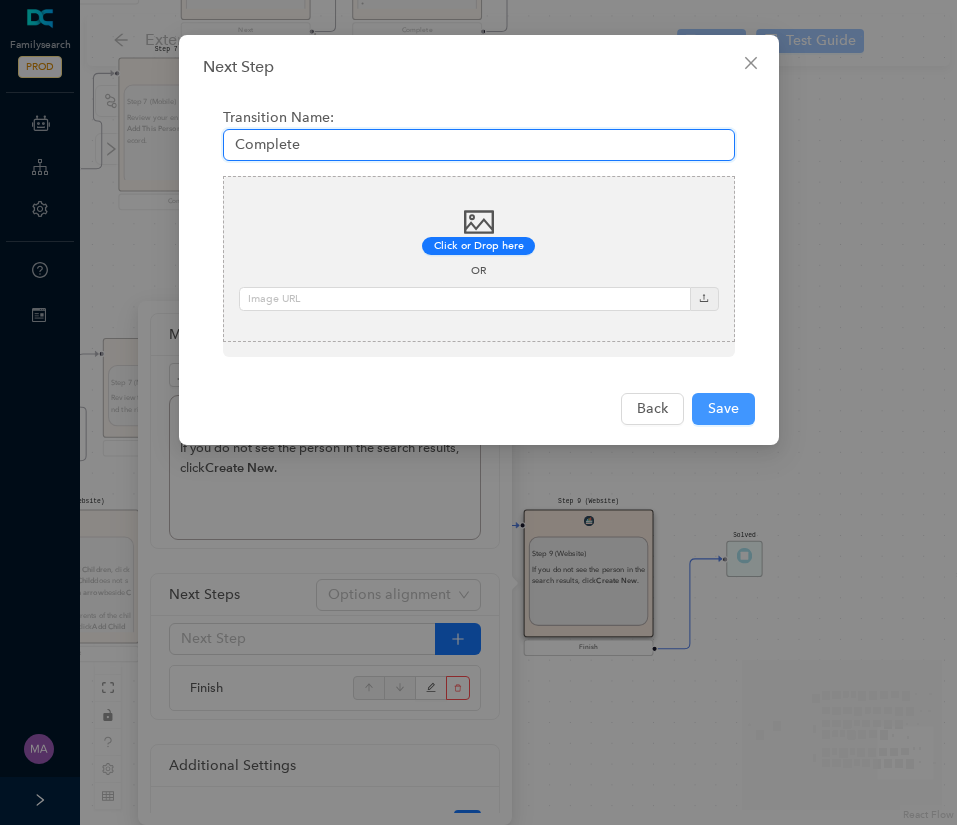 type on "Complete" 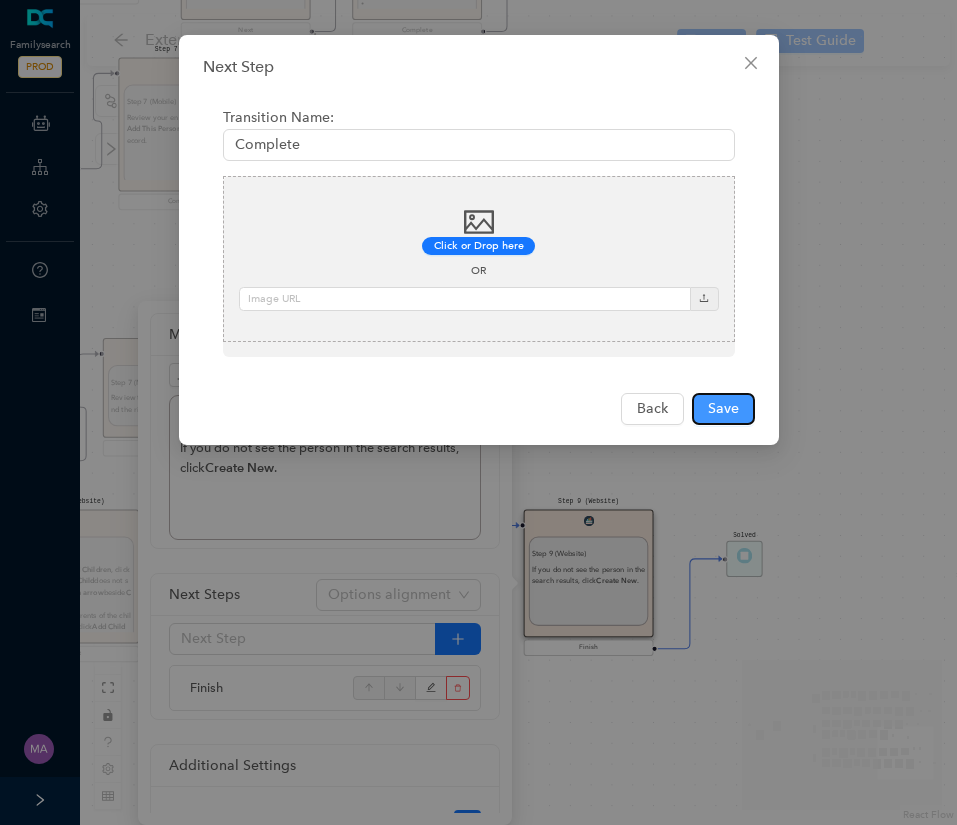 click on "Save" at bounding box center [723, 409] 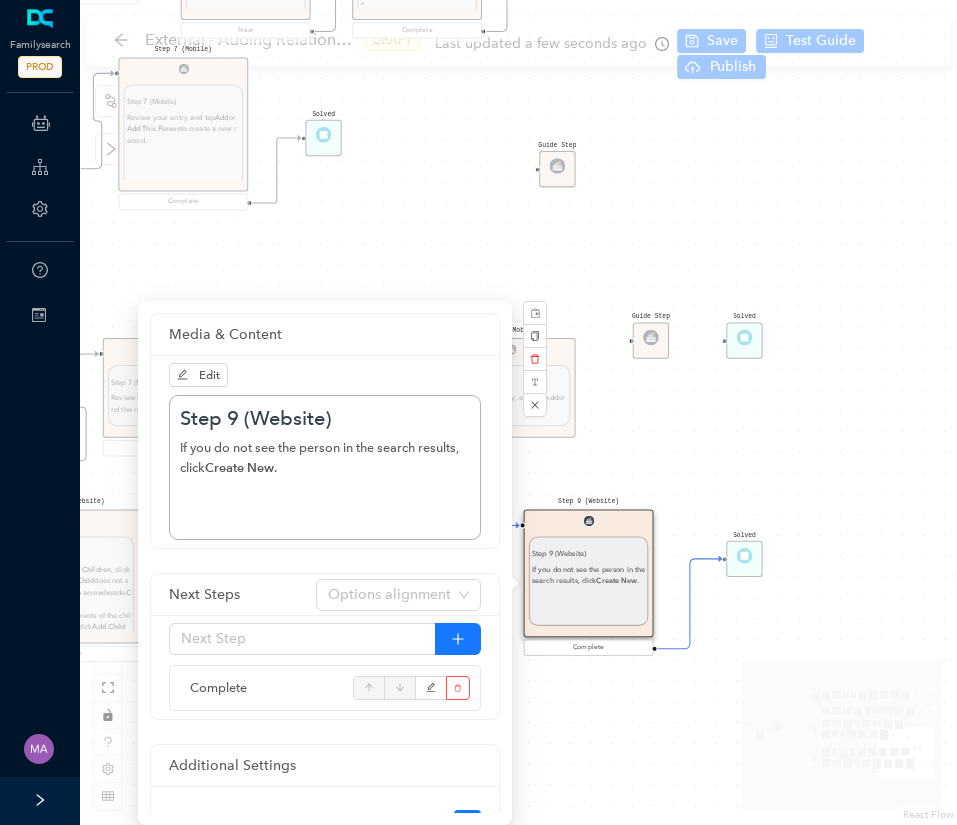 click on "Start From Start From Mobile App Website Start Directions for adding relationships in FamilyTree Directions for adding relationships in FamilyTree First, what do you need help with? I want to add a parent relationship. I want to add a spouse  I want to add a child relationship Step 1 (Website) Step 1 (Website) In the top menu, click  Family Tree , and then click  Tree. Next Step 2 Step 2 Find the person on the tree whose spouse you want to add. Next Step 3 Step 3 Click the person's  name . In the details that pop up, click the person's  name  again. You will be taken to that person's page. Next Step 4 Step 4 Click the  Details  tab. Next Step 5 Step 5 Scroll down the Family Members section. Next Step 6 Step 6 Under Spouses and Children, click  Add Spouse .  Next Step 7 Step 7 Enter information about the spouse, and click  Next , which is available after you click  Deceased . (If you know the ID of the spouse, click  By ID Number .) Next Step 8 Step 8 If the person is already in Family Tree, click  Add Match ." at bounding box center [518, 412] 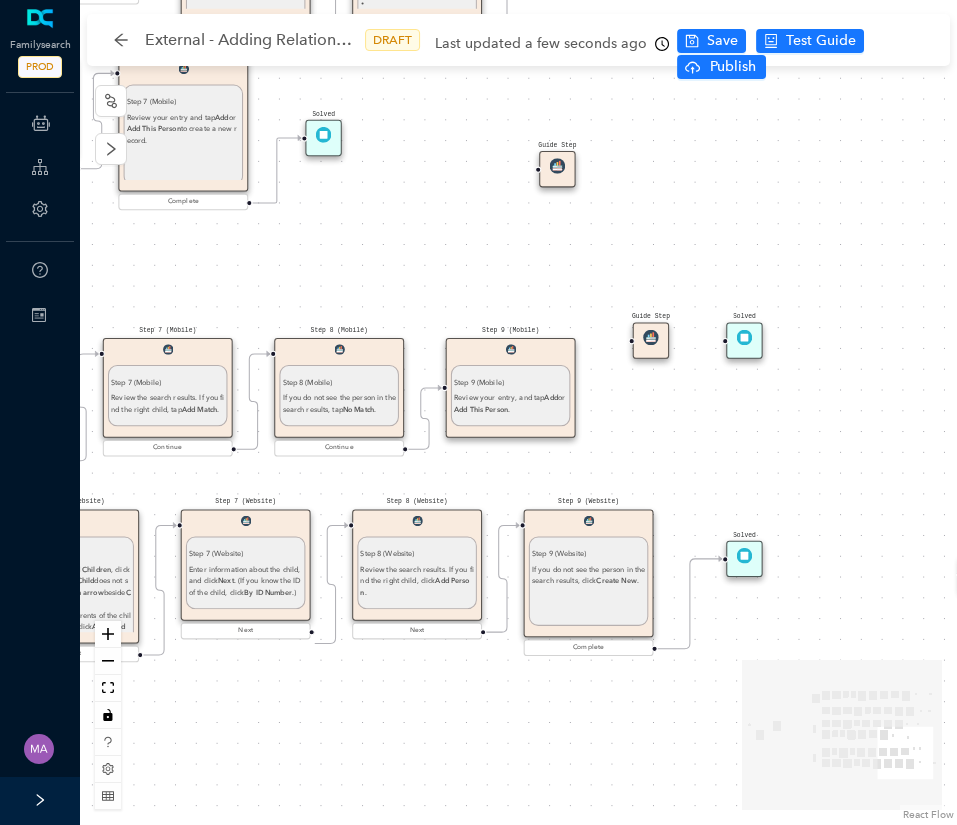 click on "Step 9 (Mobile) Review your entry, and tap  Add  or  Add This Person ." at bounding box center [511, 392] 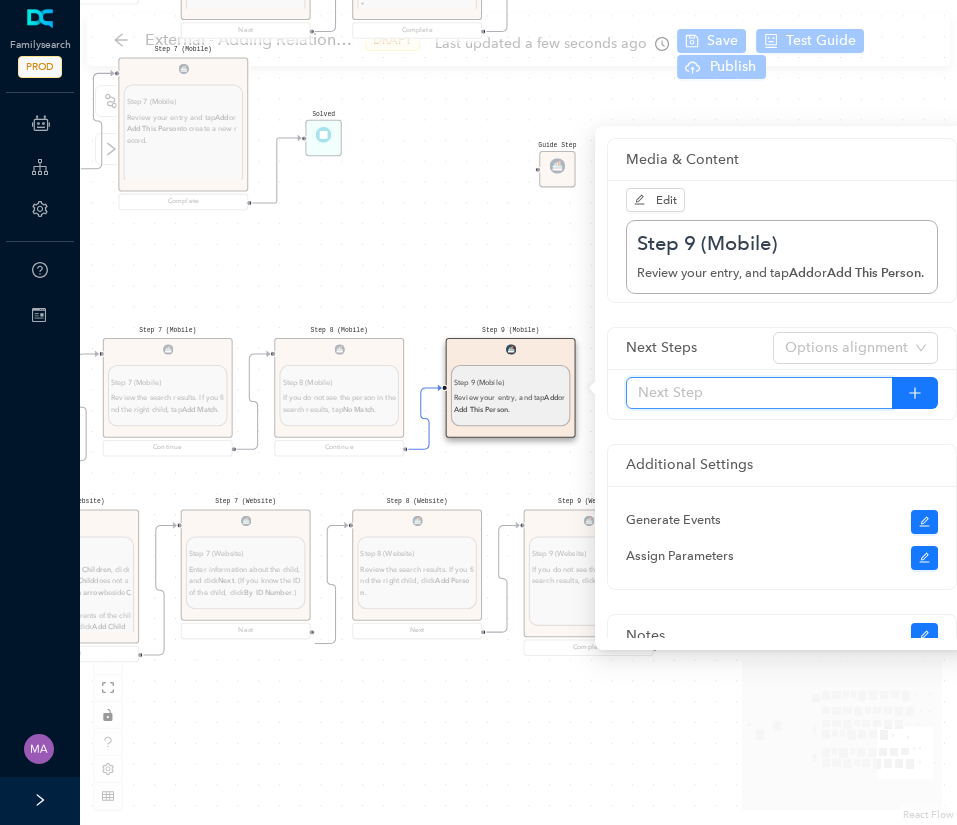 click at bounding box center (759, 393) 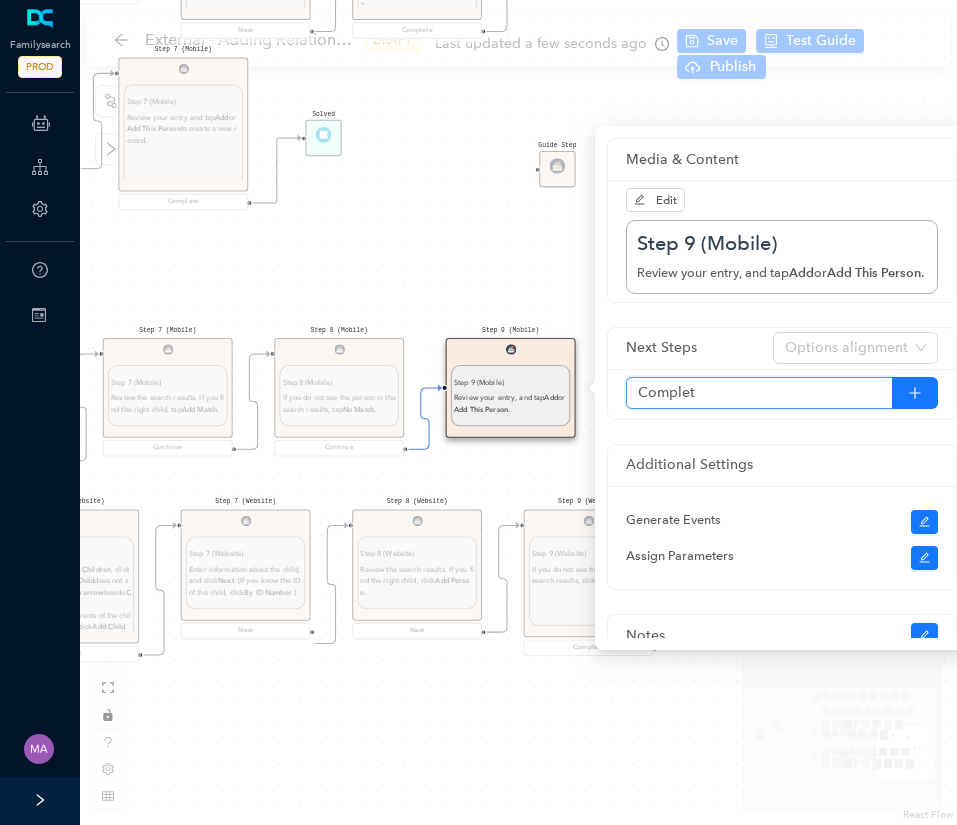 type on "Complete" 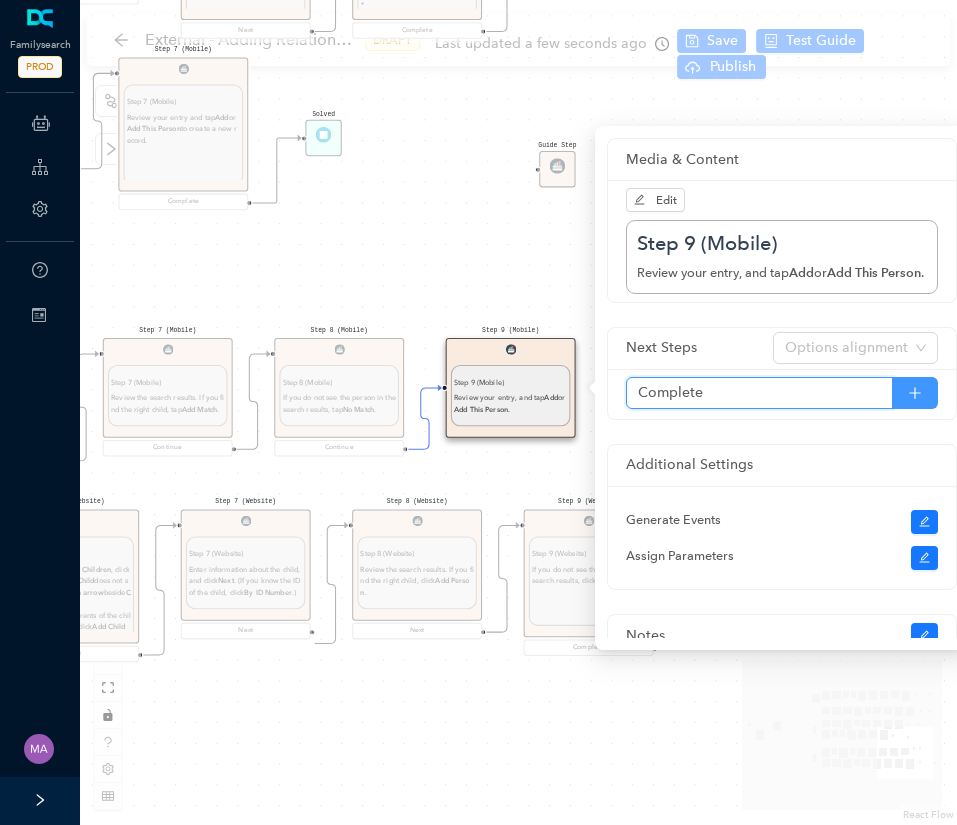 click at bounding box center (915, 393) 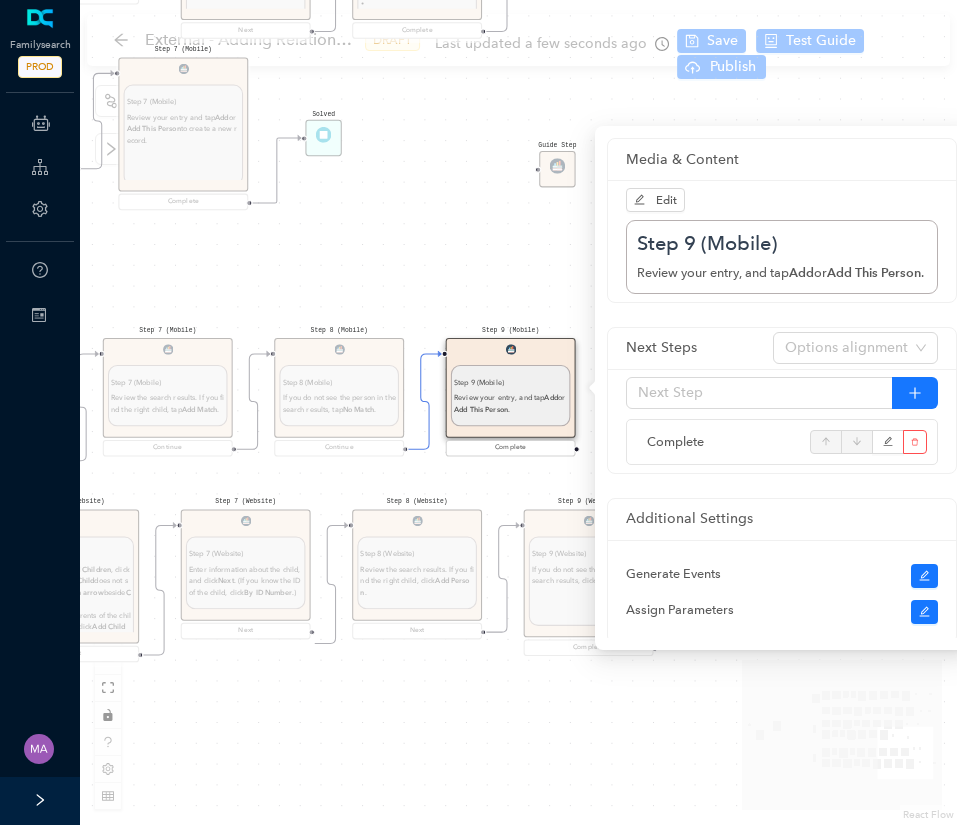 click on "Start From Start From Mobile App Website Start Directions for adding relationships in FamilyTree Directions for adding relationships in FamilyTree First, what do you need help with? I want to add a parent relationship. I want to add a spouse  I want to add a child relationship Step 1 (Website) Step 1 (Website) In the top menu, click  Family Tree , and then click  Tree. Next Step 2 Step 2 Find the person on the tree whose spouse you want to add. Next Step 3 Step 3 Click the person's  name . In the details that pop up, click the person's  name  again. You will be taken to that person's page. Next Step 4 Step 4 Click the  Details  tab. Next Step 5 Step 5 Scroll down the Family Members section. Next Step 6 Step 6 Under Spouses and Children, click  Add Spouse .  Next Step 7 Step 7 Enter information about the spouse, and click  Next , which is available after you click  Deceased . (If you know the ID of the spouse, click  By ID Number .) Next Step 8 Step 8 If the person is already in Family Tree, click  Add Match ." at bounding box center [518, 412] 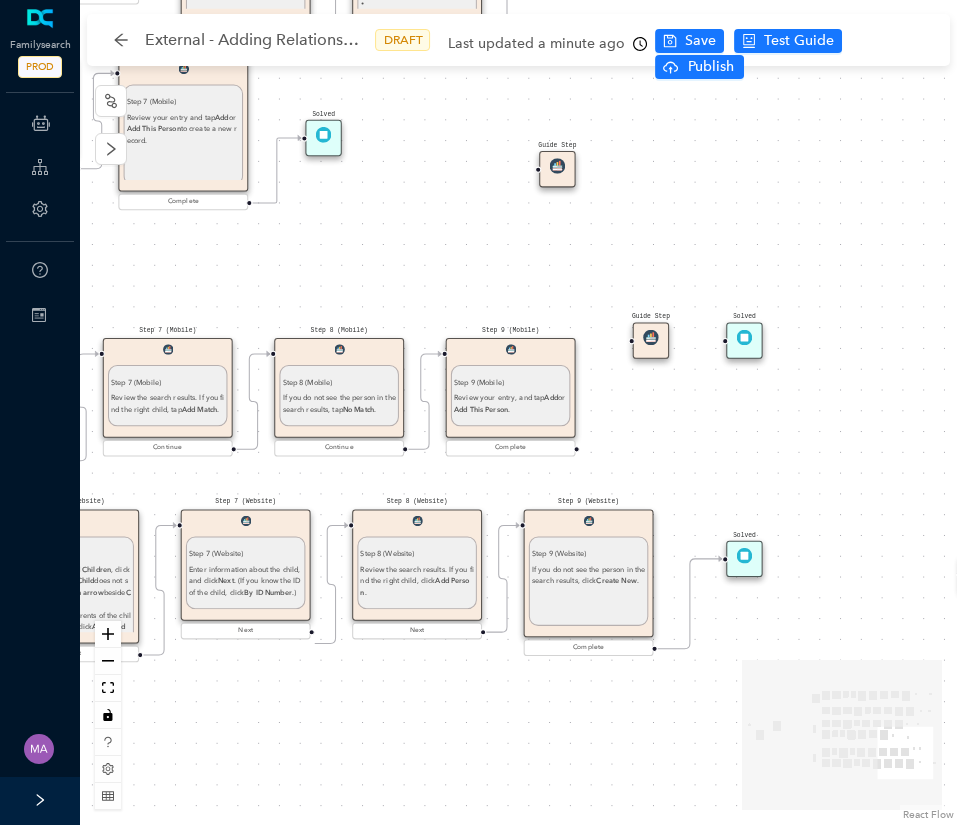 click at bounding box center [651, 338] 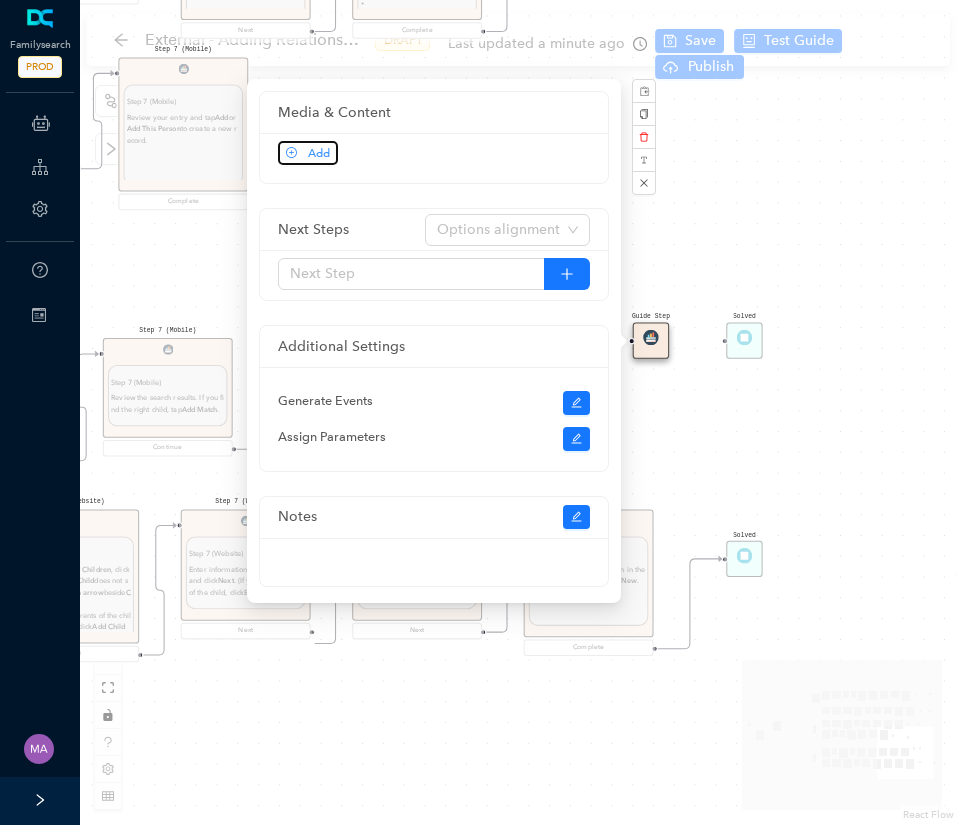 click on "Add" at bounding box center (308, 153) 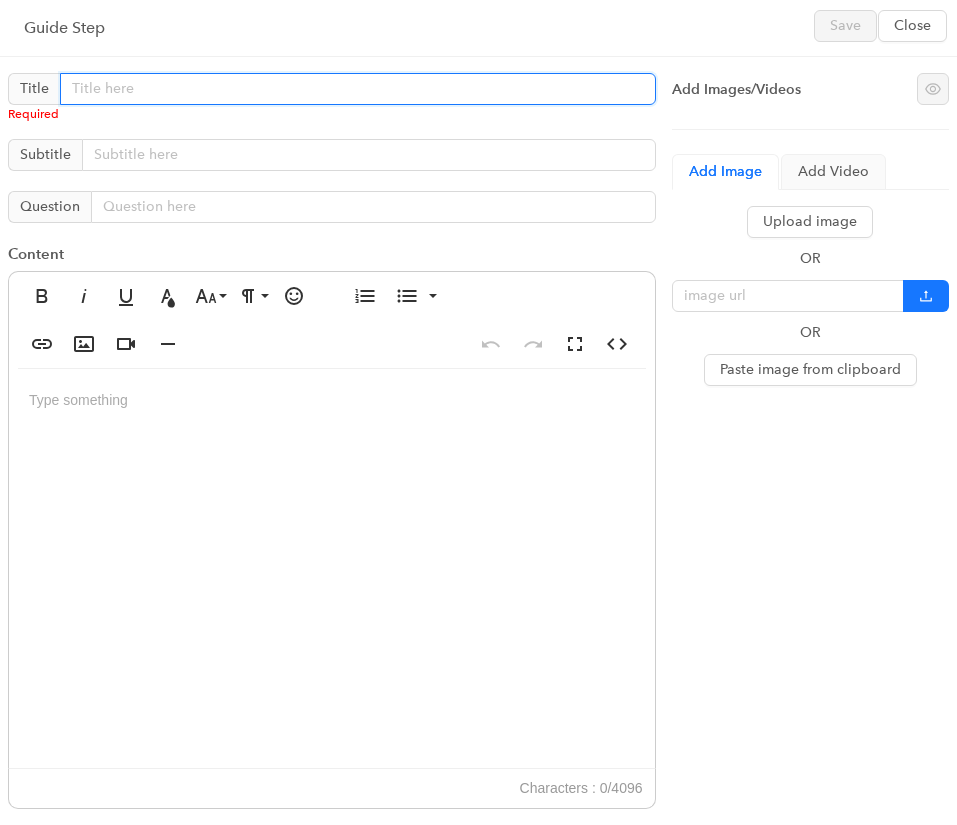 click at bounding box center [358, 89] 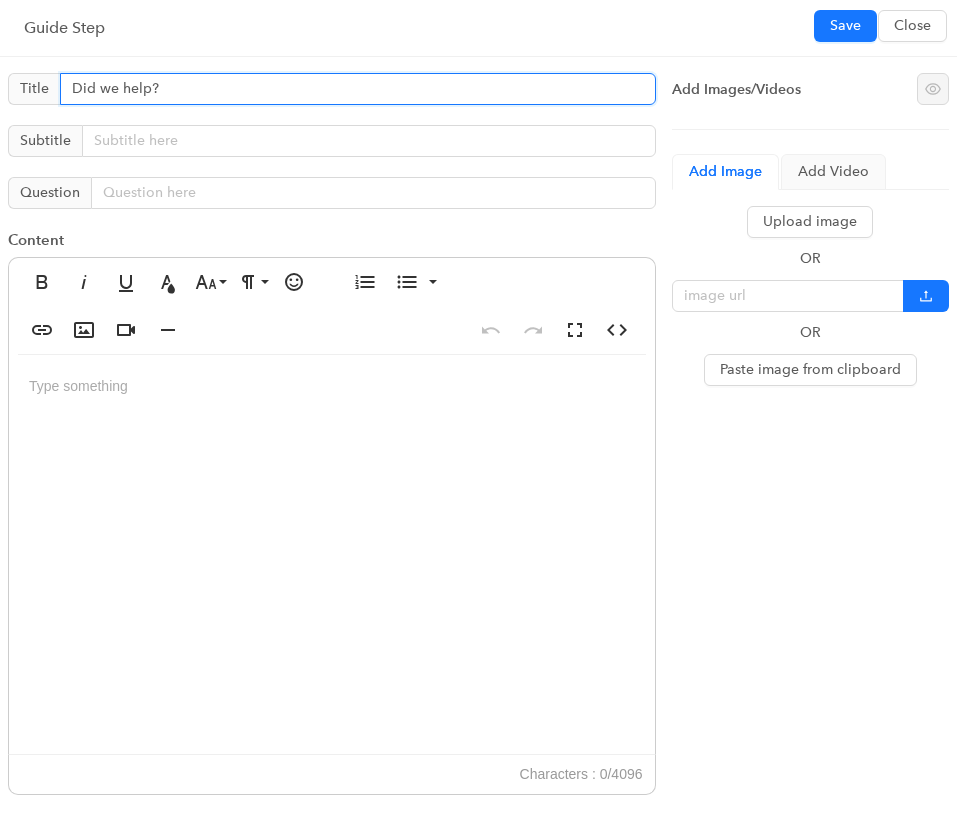 type on "Did we help?" 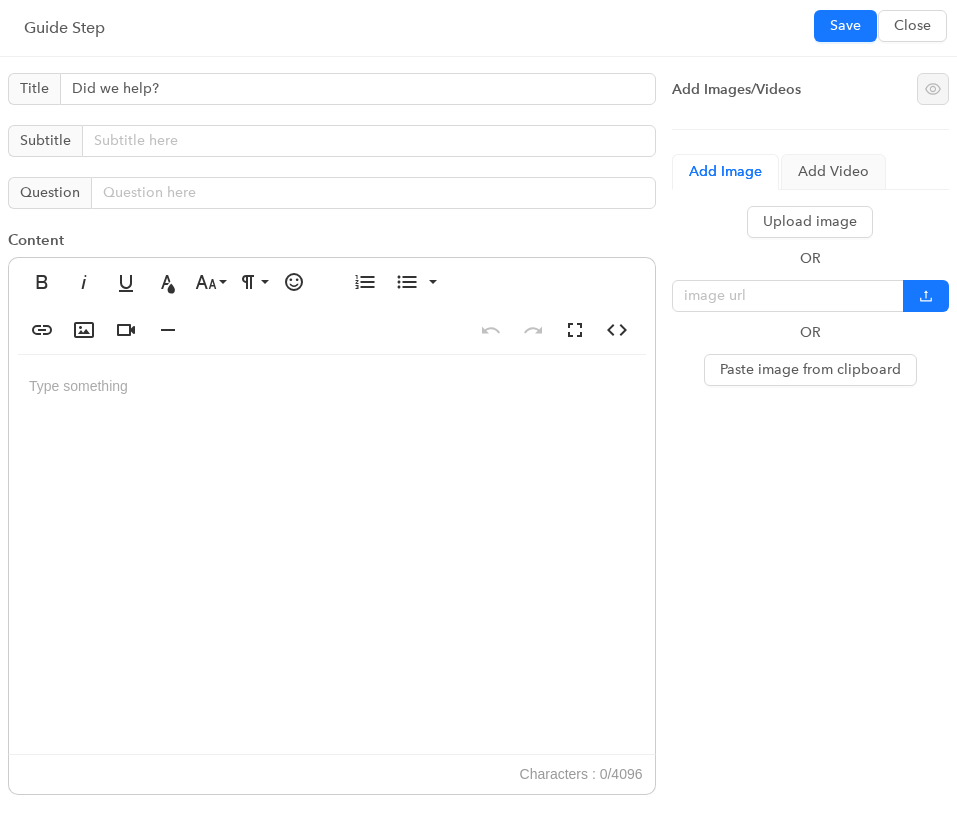 click at bounding box center [332, 555] 